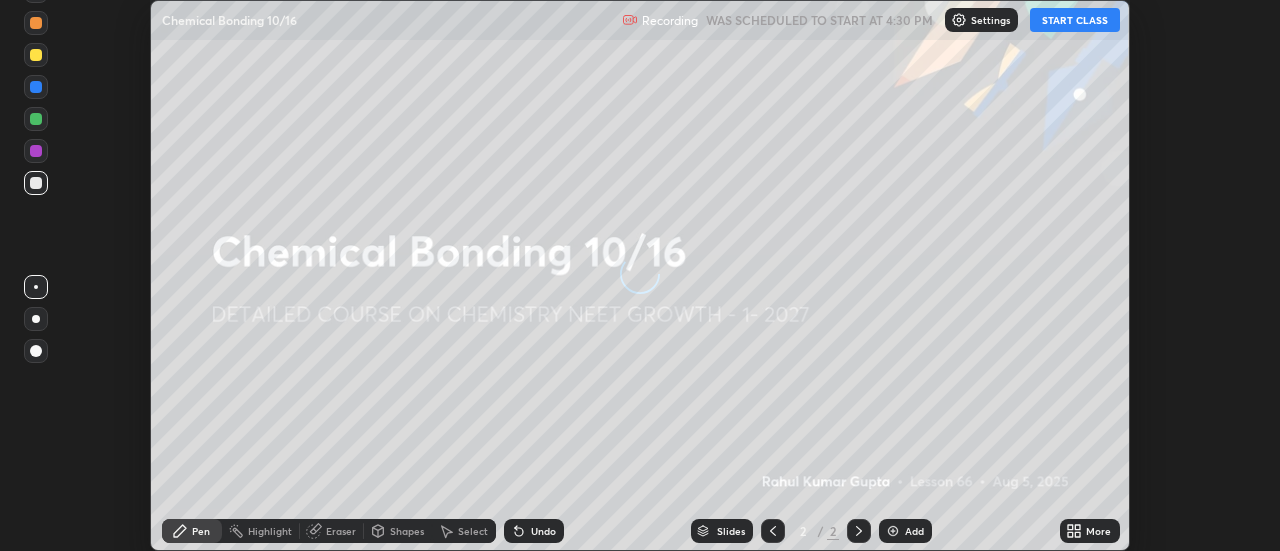 scroll, scrollTop: 0, scrollLeft: 0, axis: both 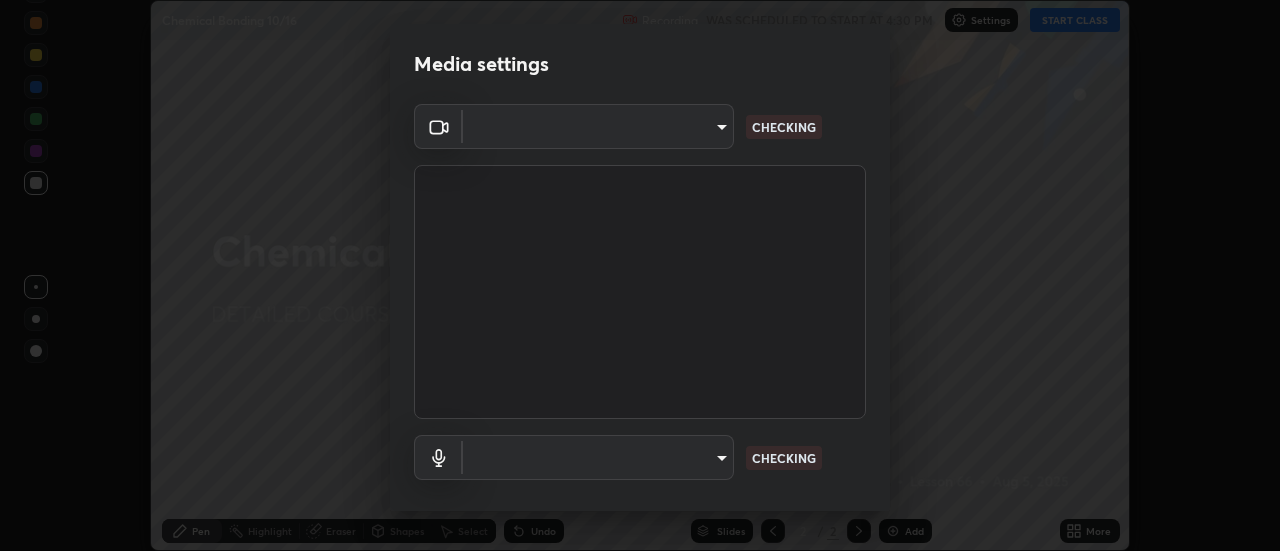 click on "Erase all Chemical Bonding 10/16 Recording WAS SCHEDULED TO START AT  4:30 PM Settings START CLASS Setting up your live class Chemical Bonding 10/16 • L66 of DETAILED COURSE ON CHEMISTRY NEET GROWTH - 1- 2027 [FIRST] [LAST] Pen Highlight Eraser Shapes Select Undo Slides 2 / 2 Add More No doubts shared Encourage your learners to ask a doubt for better clarity Report an issue Reason for reporting Buffering Chat not working Audio - Video sync issue Educator video quality low ​ Attach an image Report Media settings ​ CHECKING ​ CHECKING 1 / 5 Next" at bounding box center (640, 275) 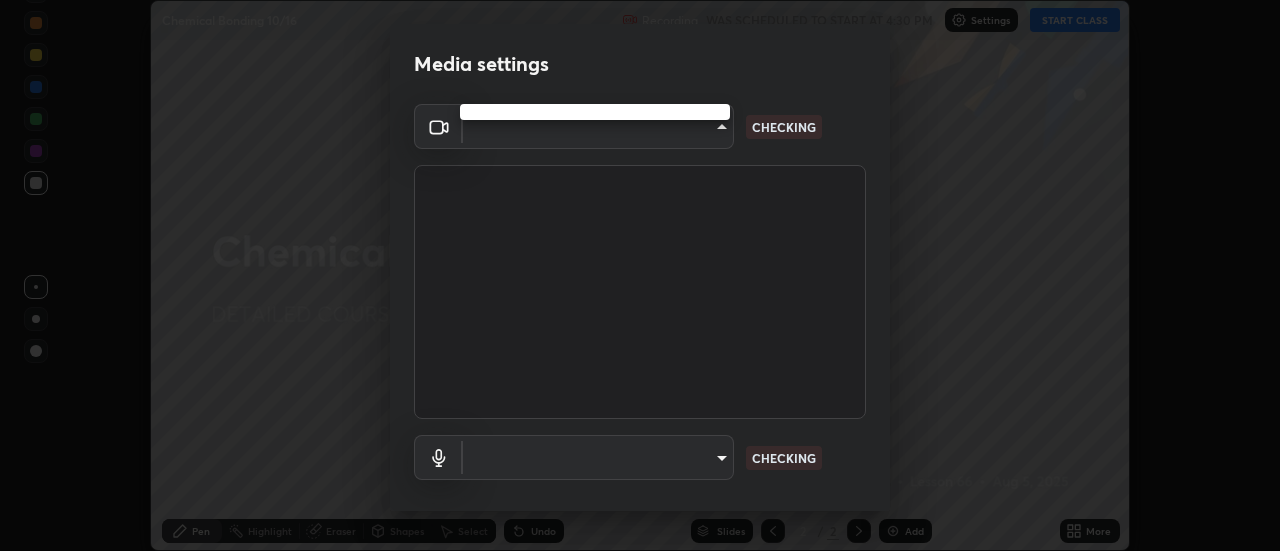 click at bounding box center [640, 275] 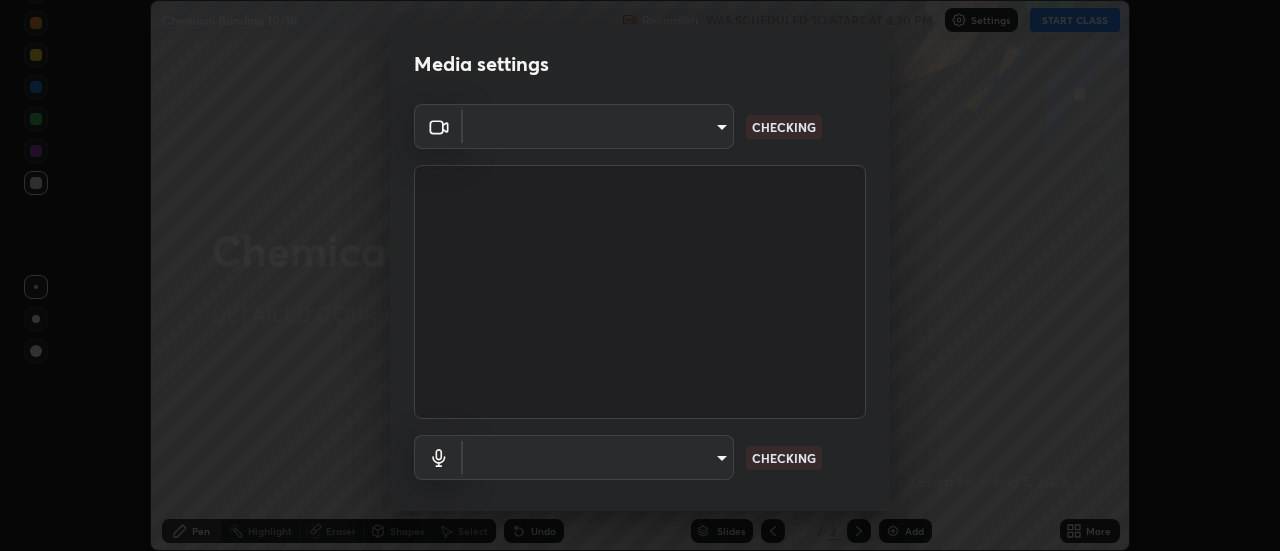 type on "abd1dd8f698bdb7170c938d45ed7c5a449073cf79ef4f8923fa8d1de0ad96843" 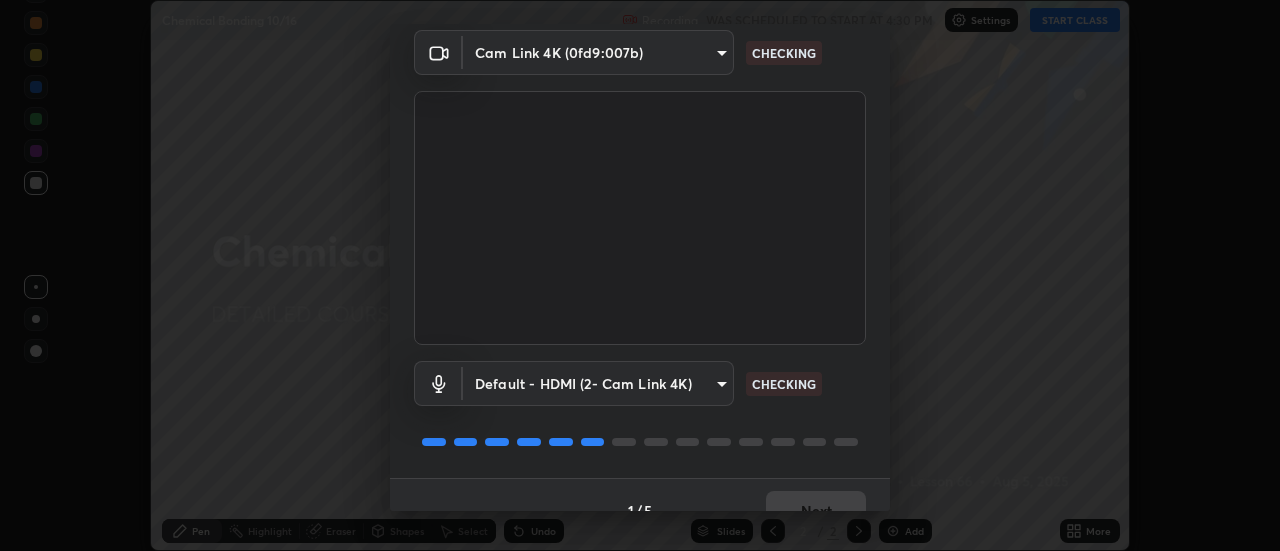 scroll, scrollTop: 105, scrollLeft: 0, axis: vertical 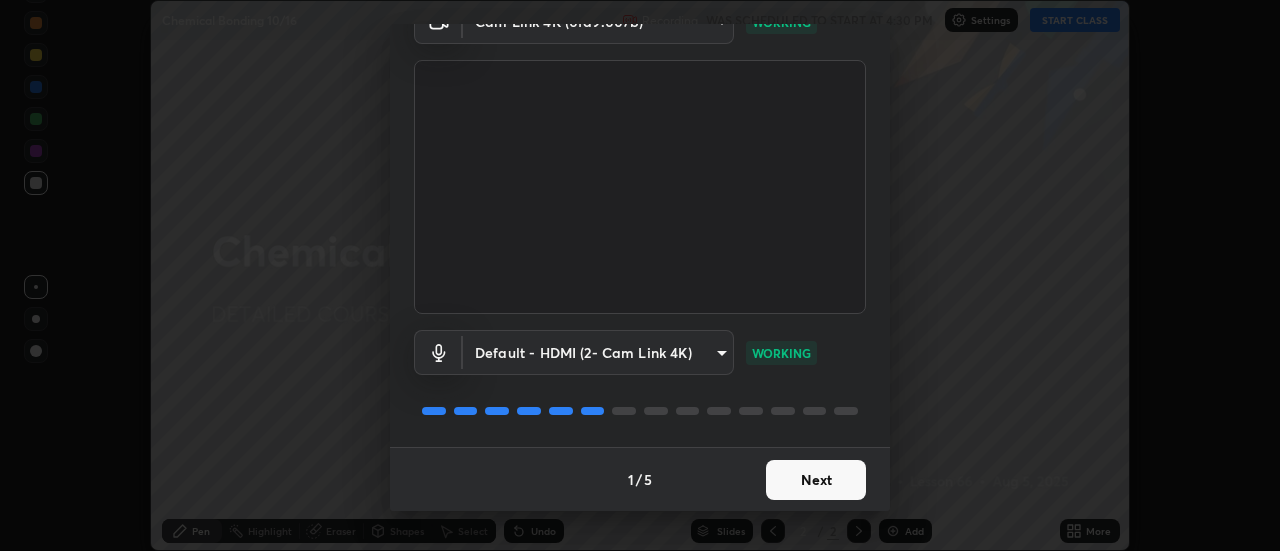 click on "Next" at bounding box center [816, 480] 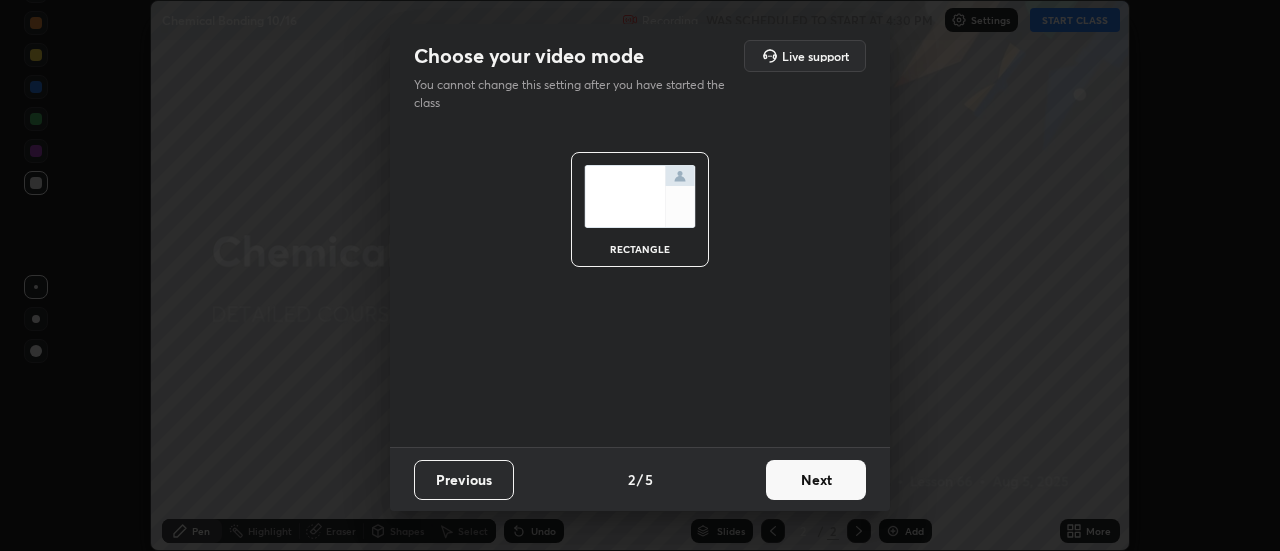 scroll, scrollTop: 0, scrollLeft: 0, axis: both 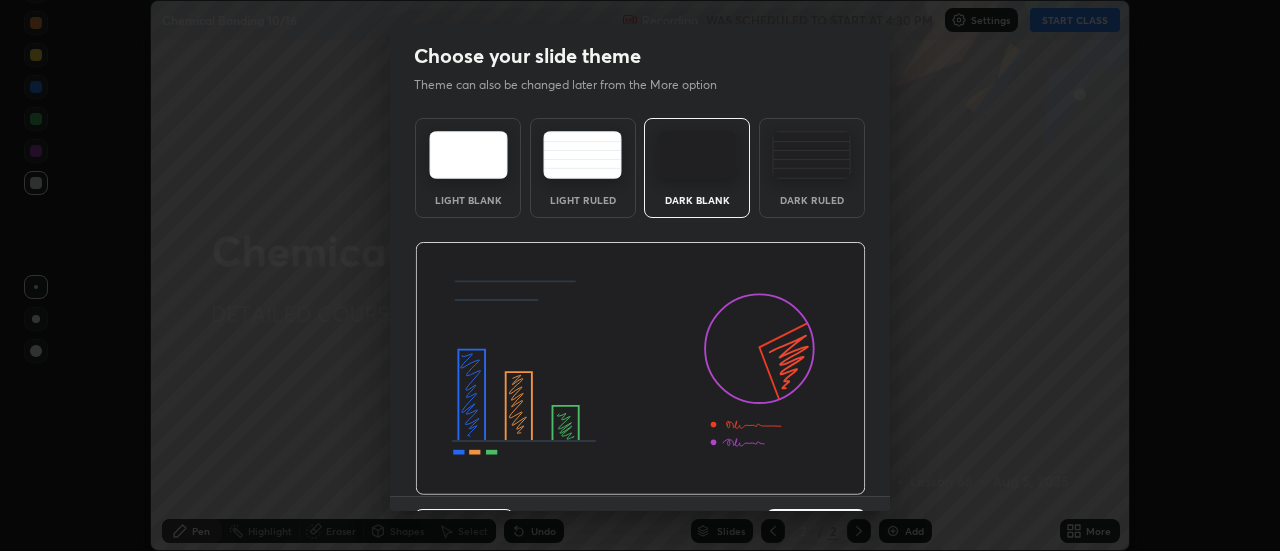 click at bounding box center (640, 369) 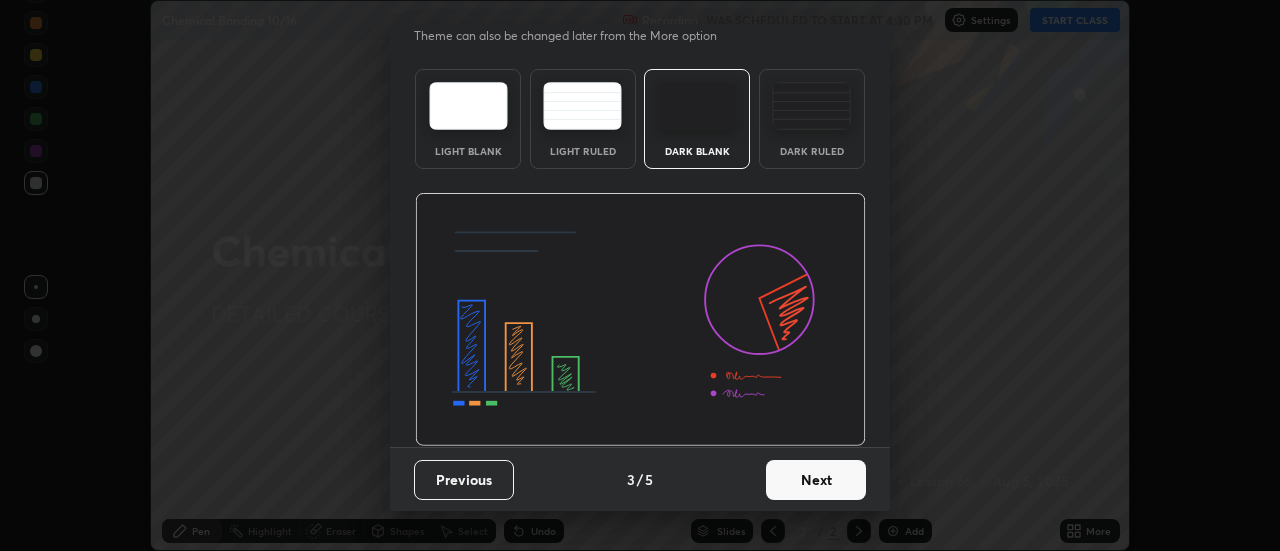 click on "Next" at bounding box center [816, 480] 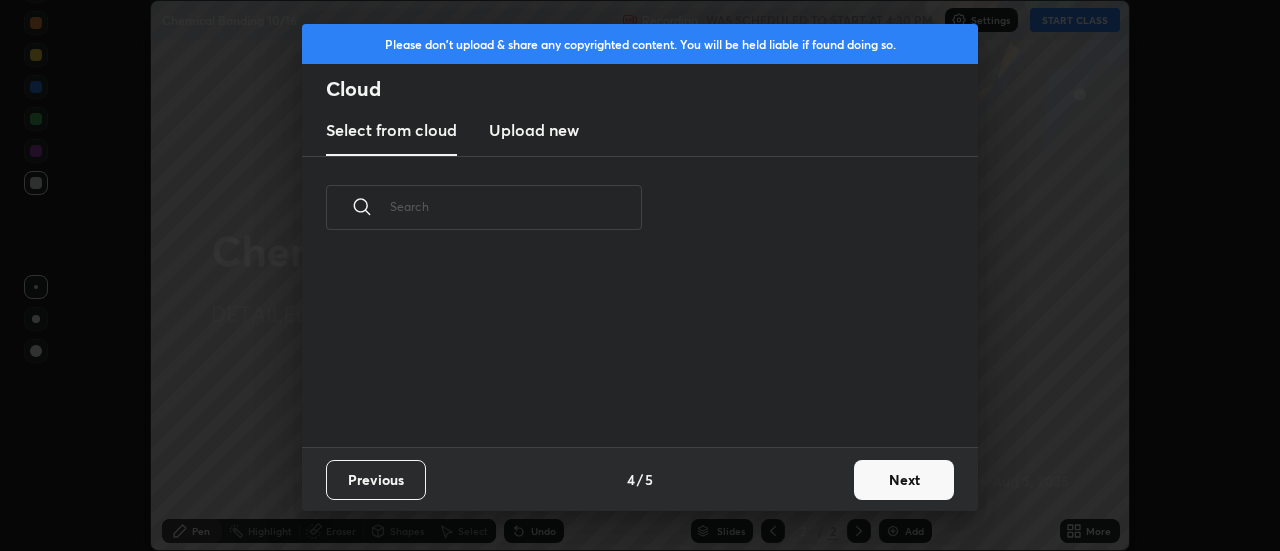 click on "Next" at bounding box center [904, 480] 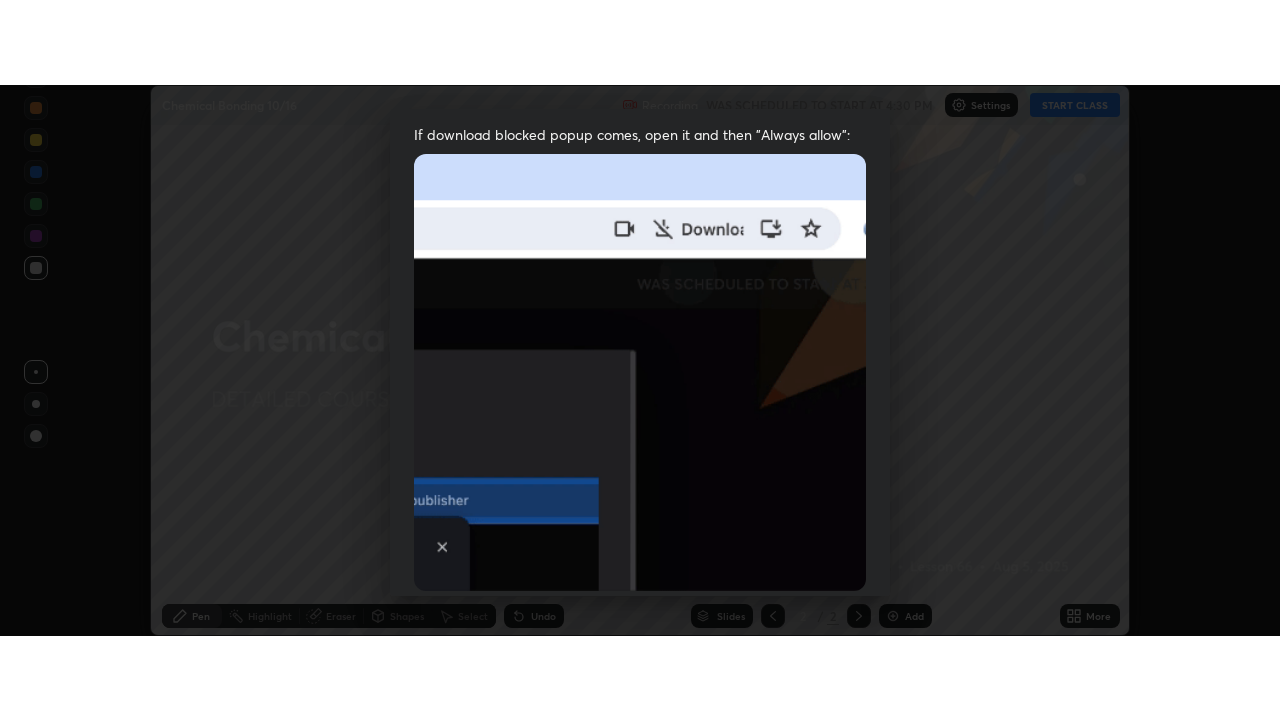 scroll, scrollTop: 513, scrollLeft: 0, axis: vertical 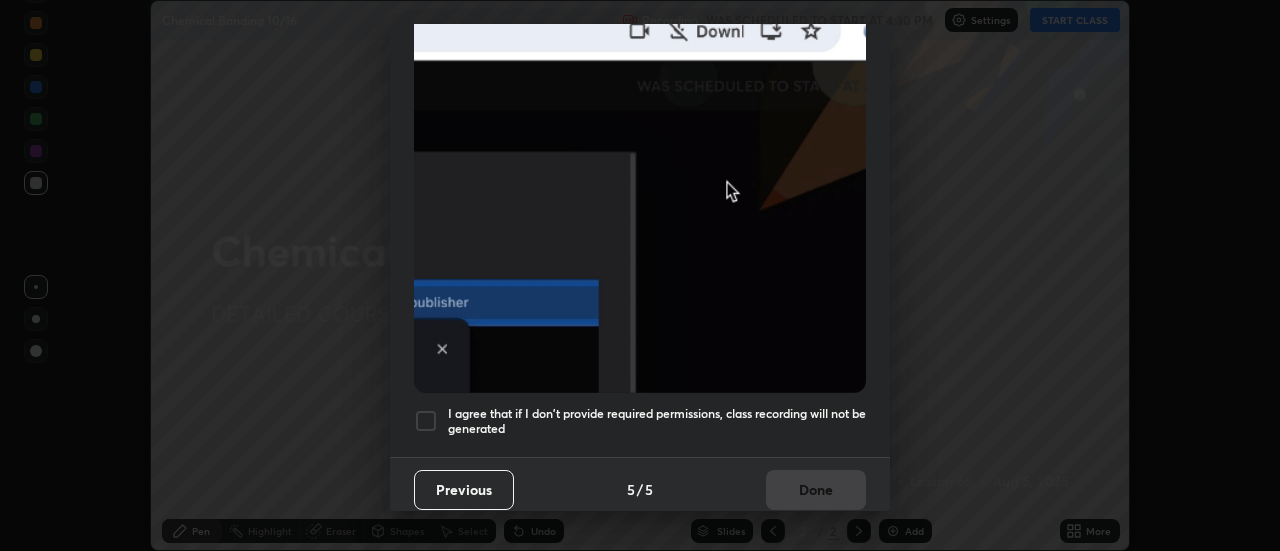 click at bounding box center (426, 421) 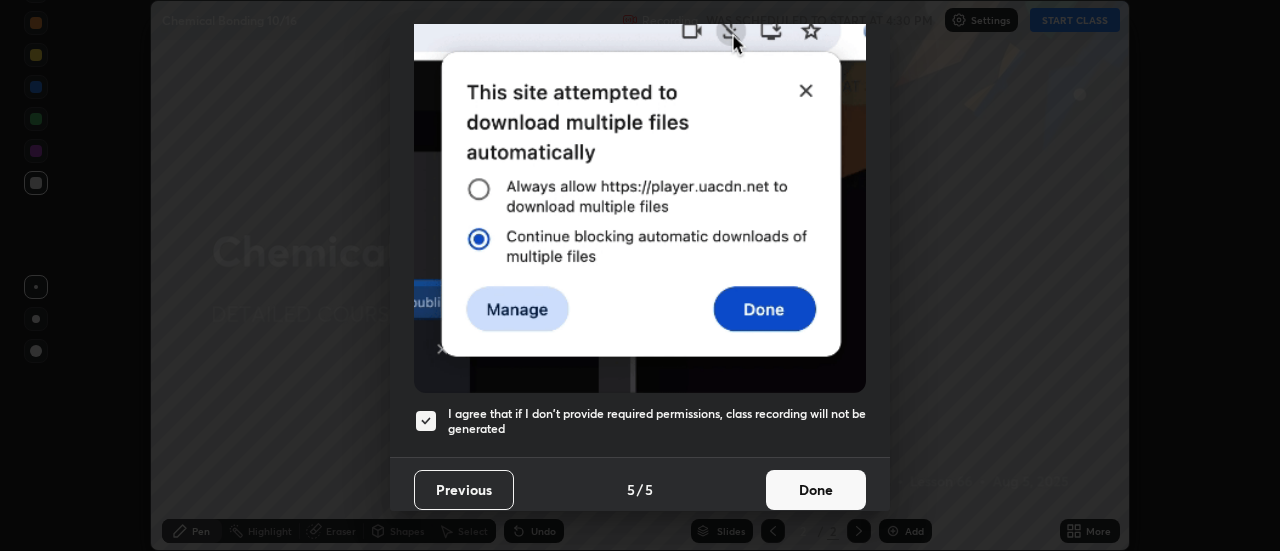 click on "Done" at bounding box center (816, 490) 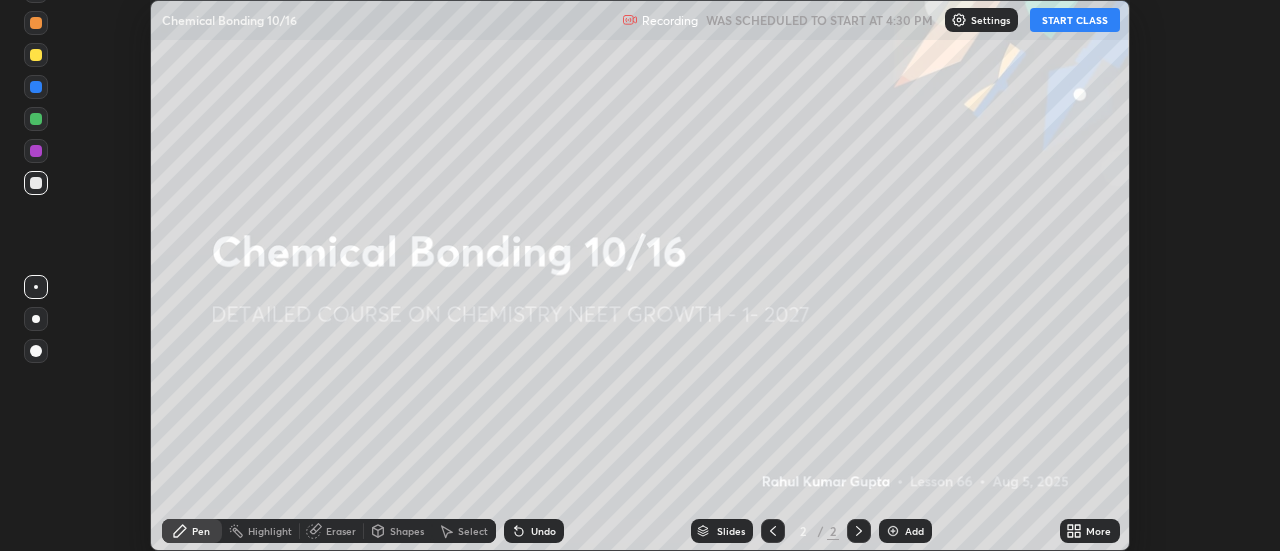 click 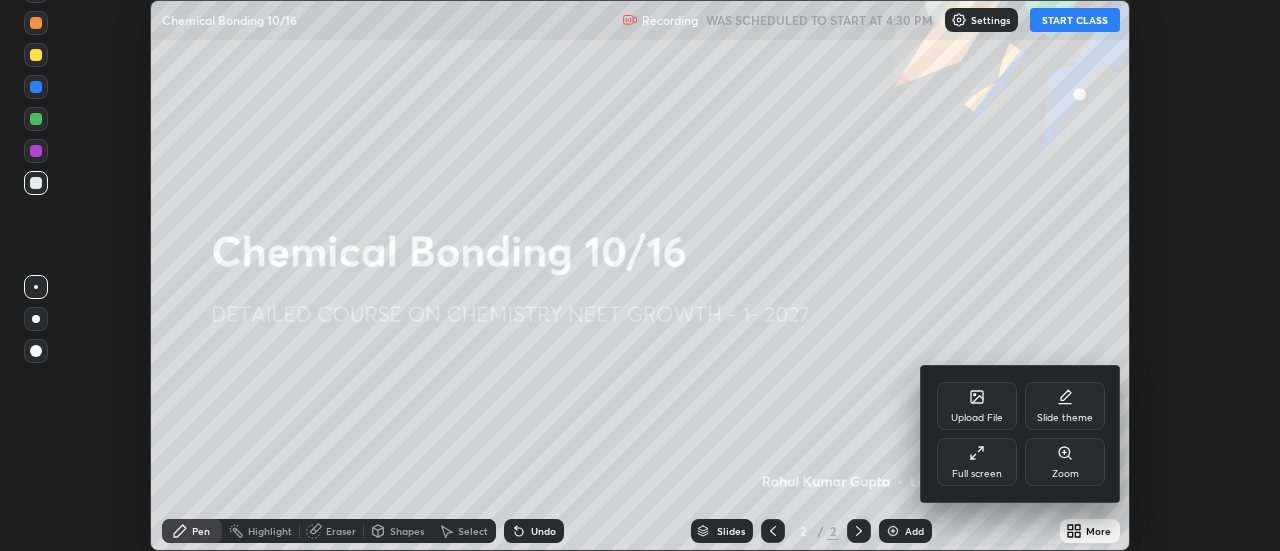 click on "Full screen" at bounding box center [977, 462] 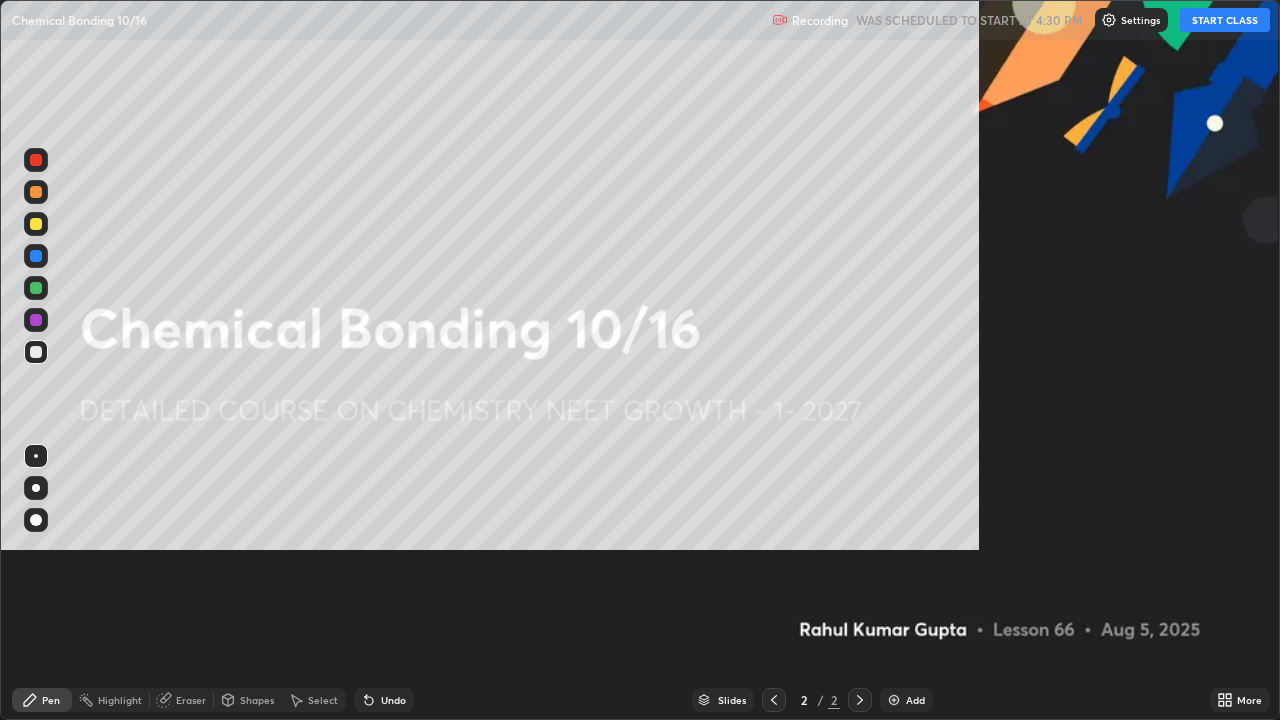 scroll, scrollTop: 99280, scrollLeft: 98720, axis: both 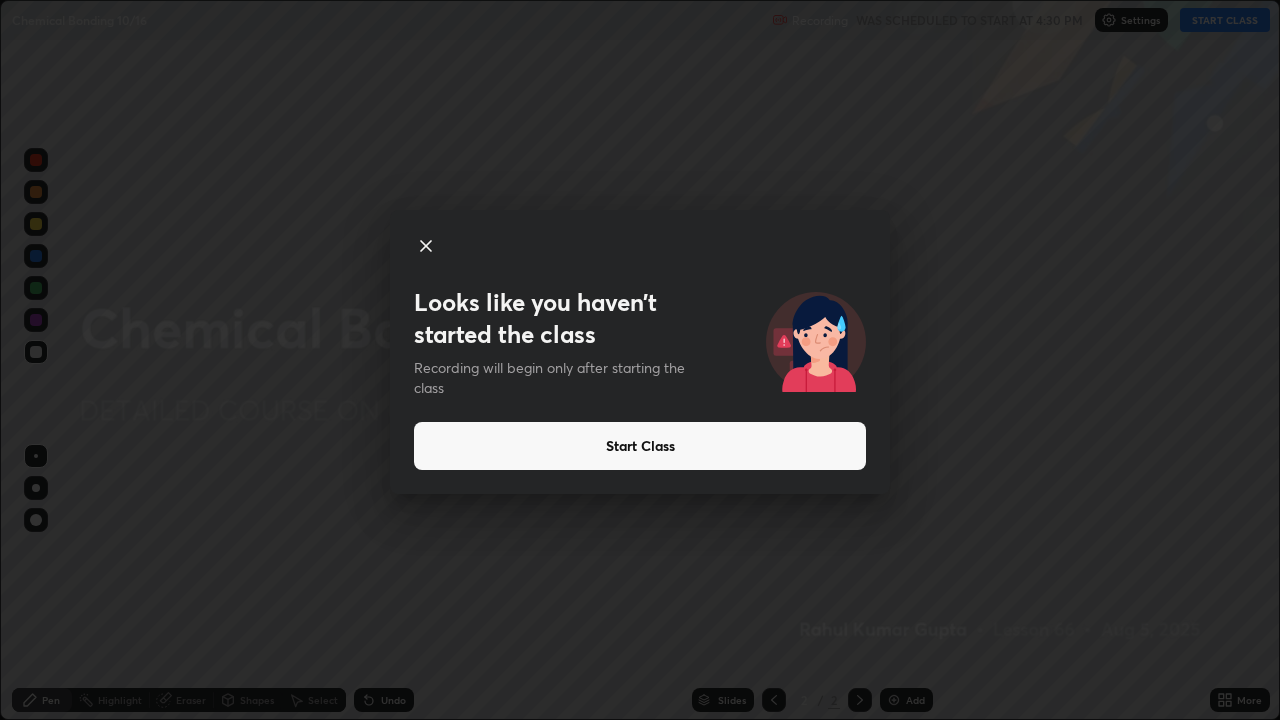 click on "Start Class" at bounding box center (640, 446) 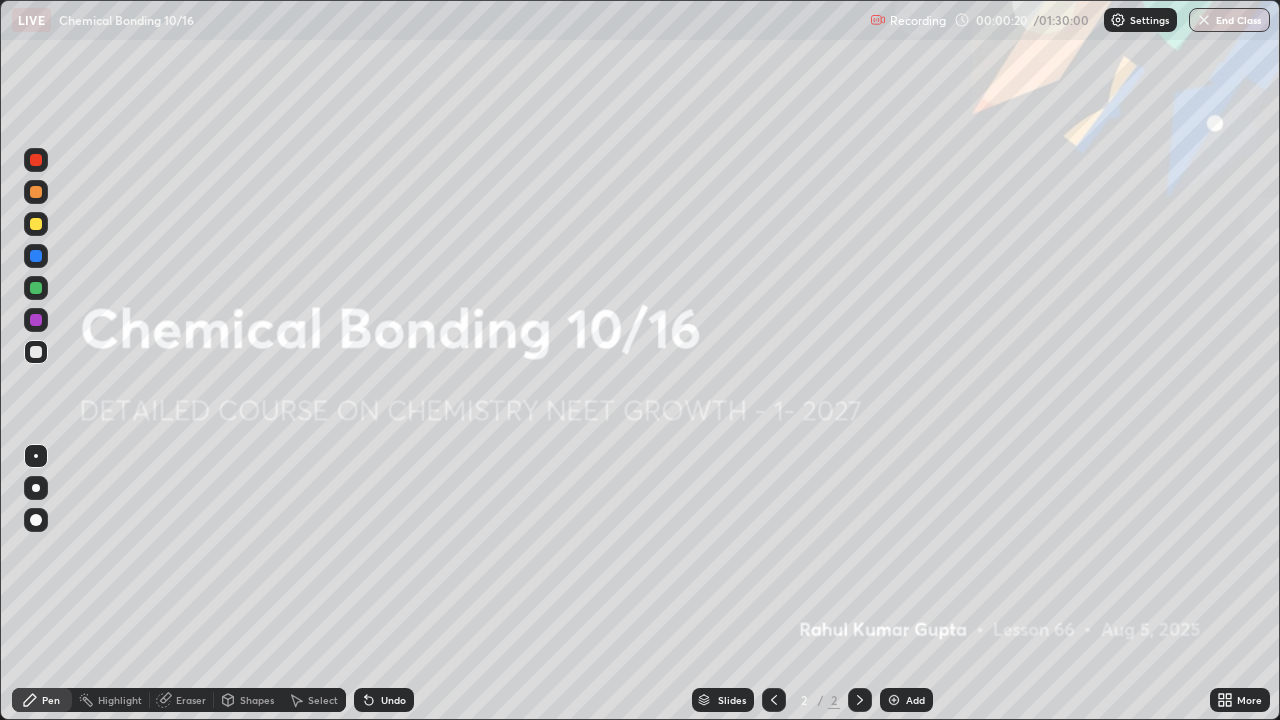 click on "Add" at bounding box center [915, 700] 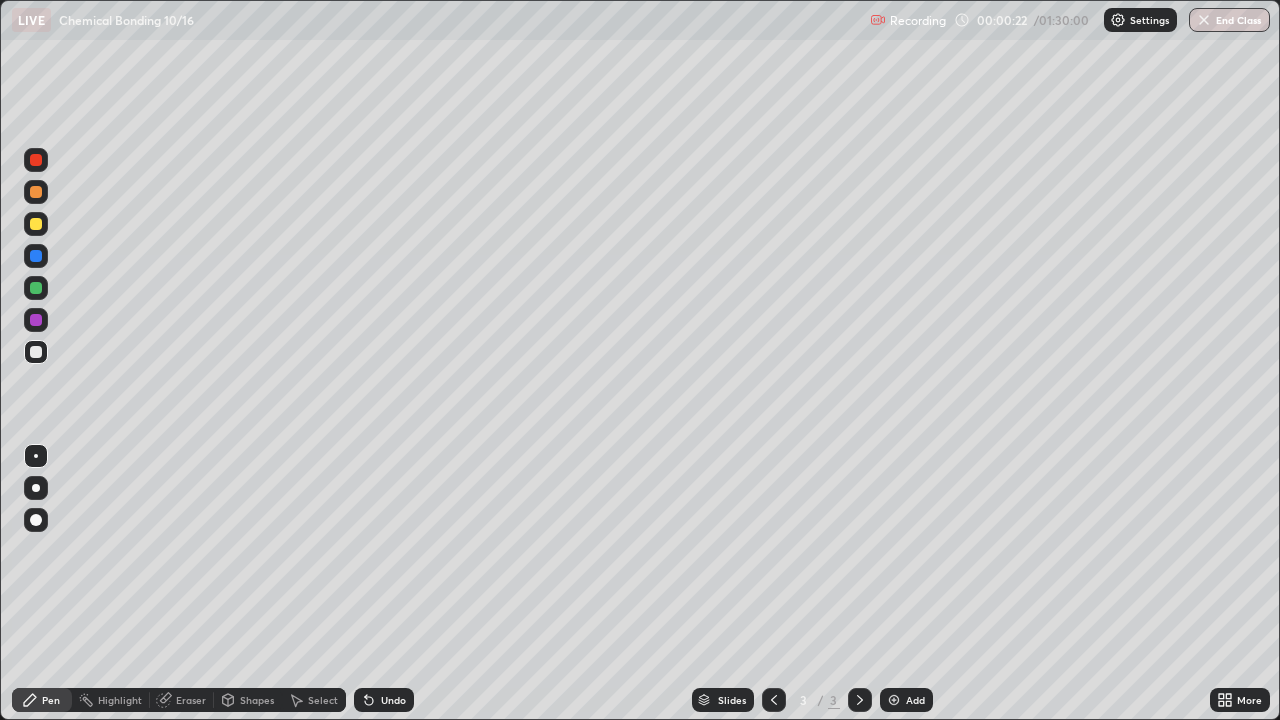 click at bounding box center (36, 488) 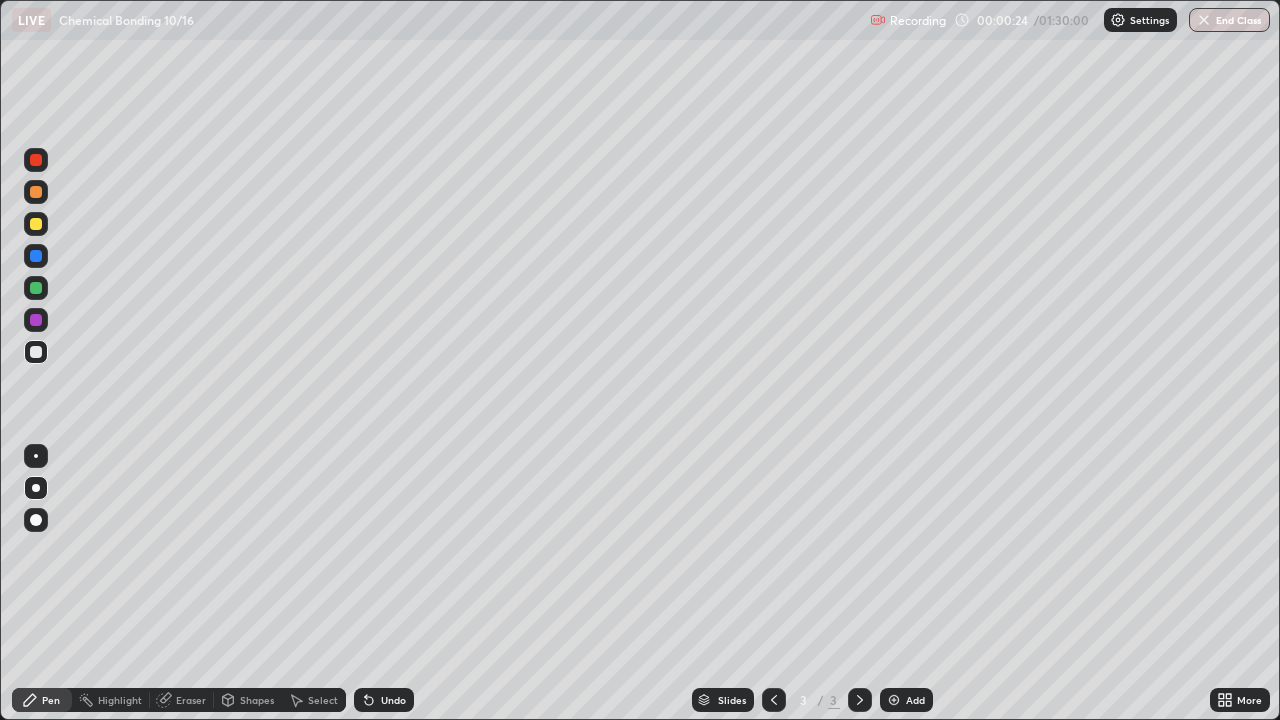 click at bounding box center (36, 192) 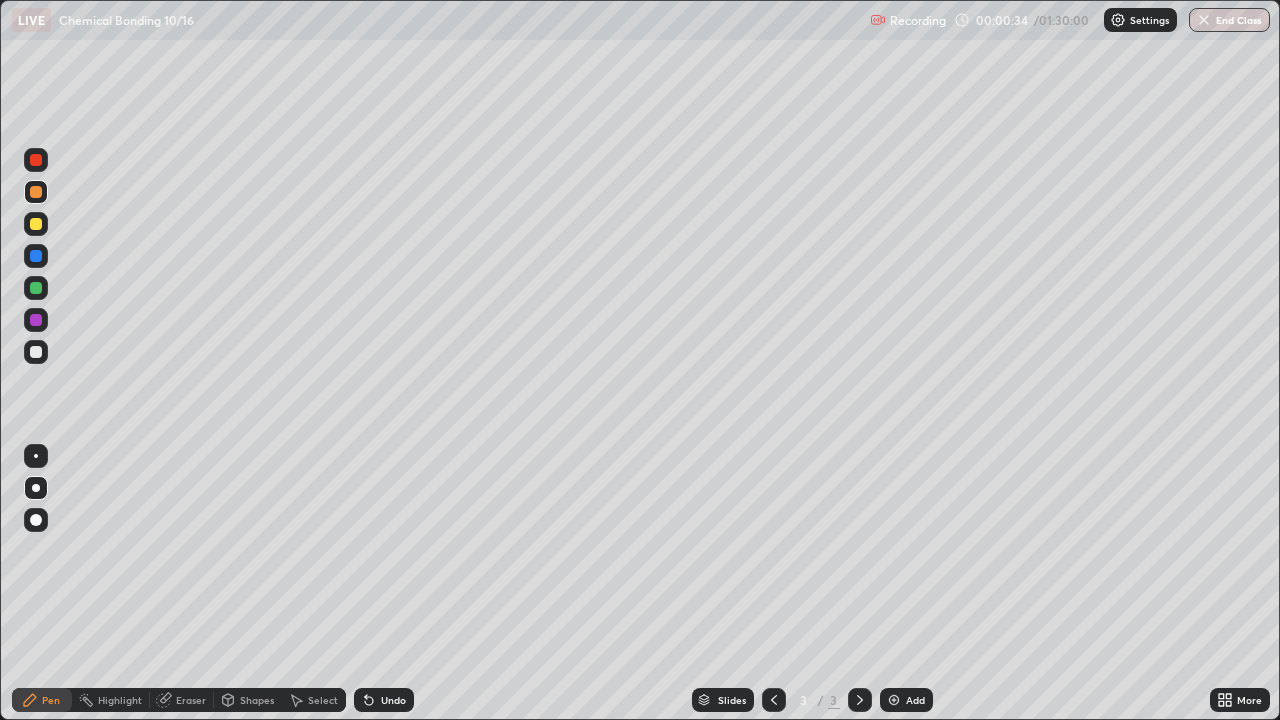 click at bounding box center (36, 192) 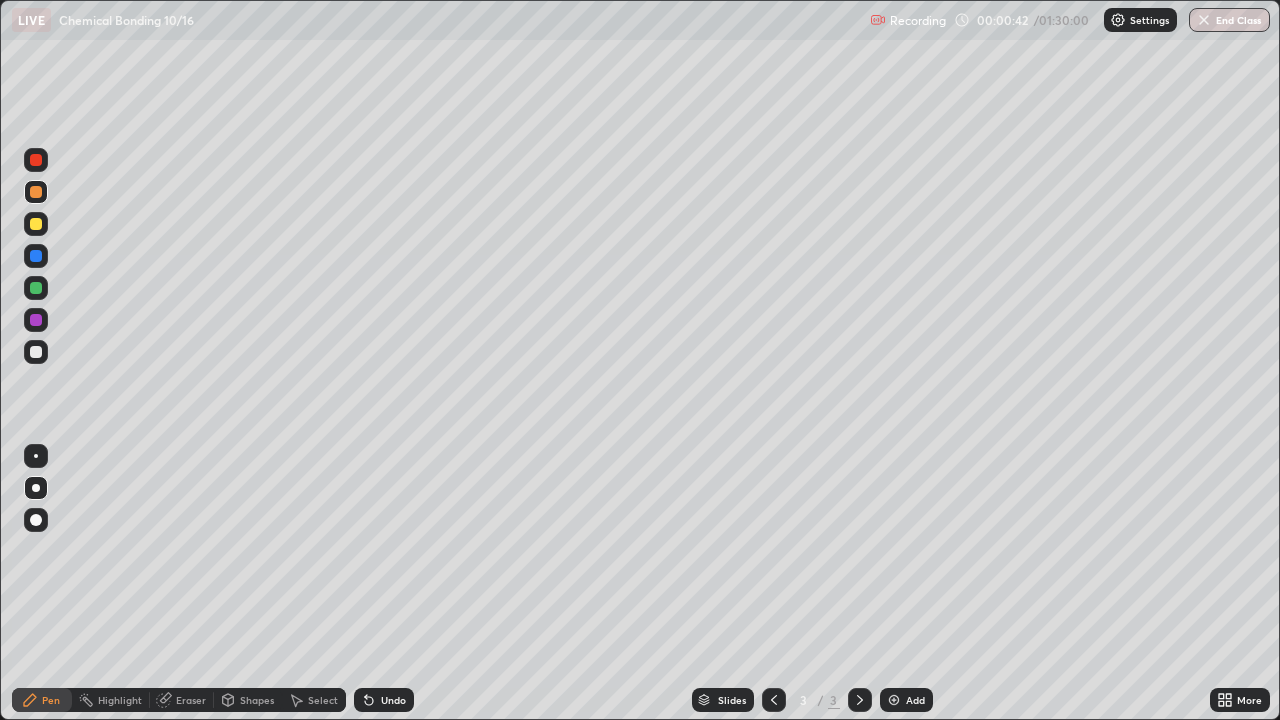 click on "Shapes" at bounding box center [257, 700] 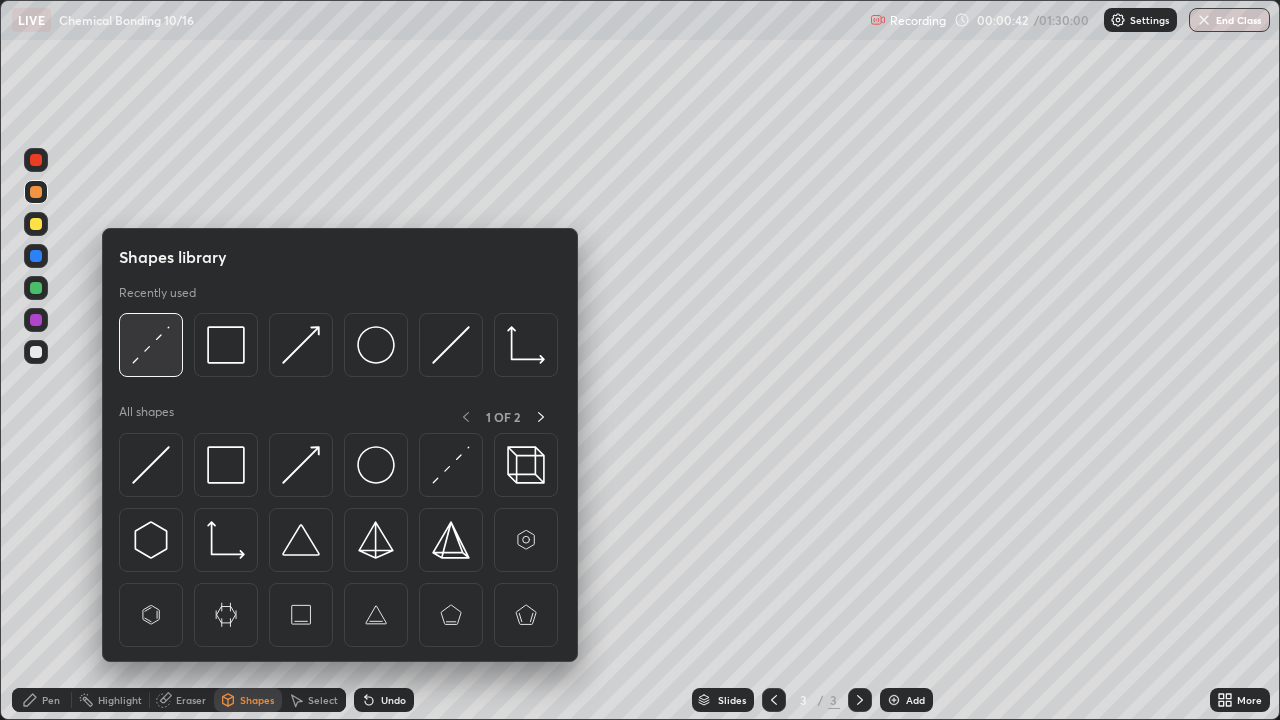 click at bounding box center [151, 345] 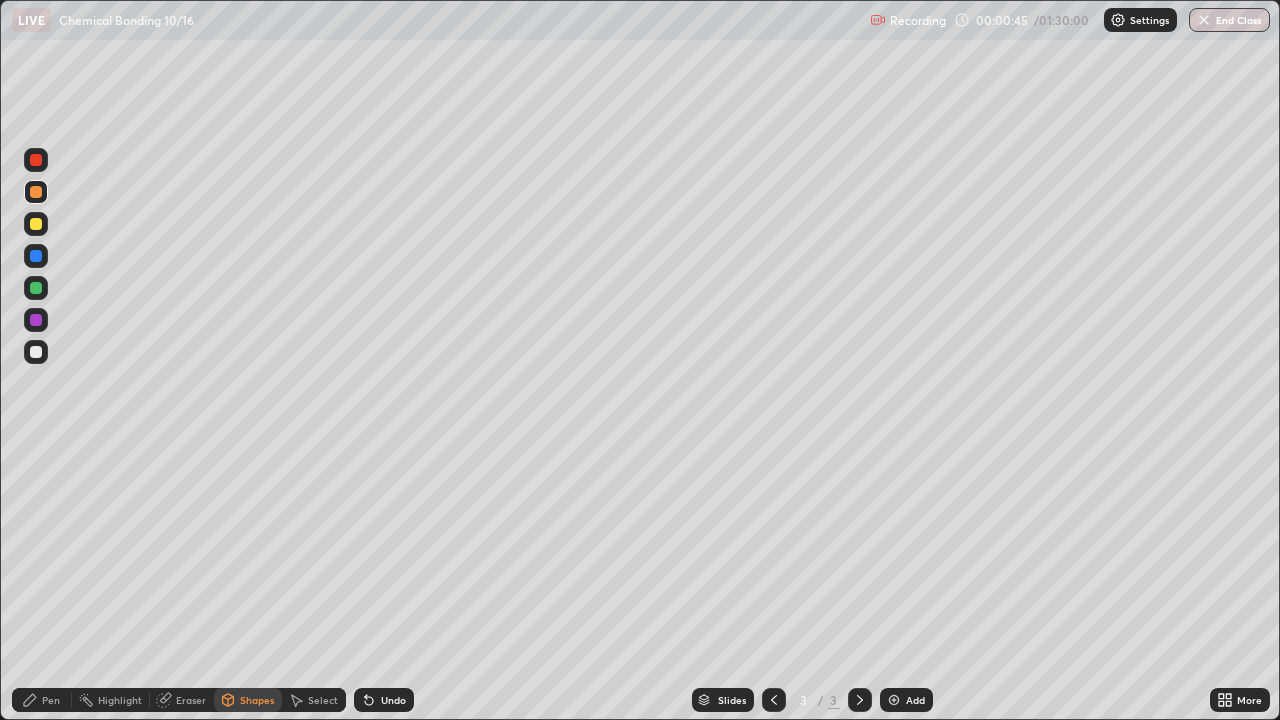 click on "Pen" at bounding box center (51, 700) 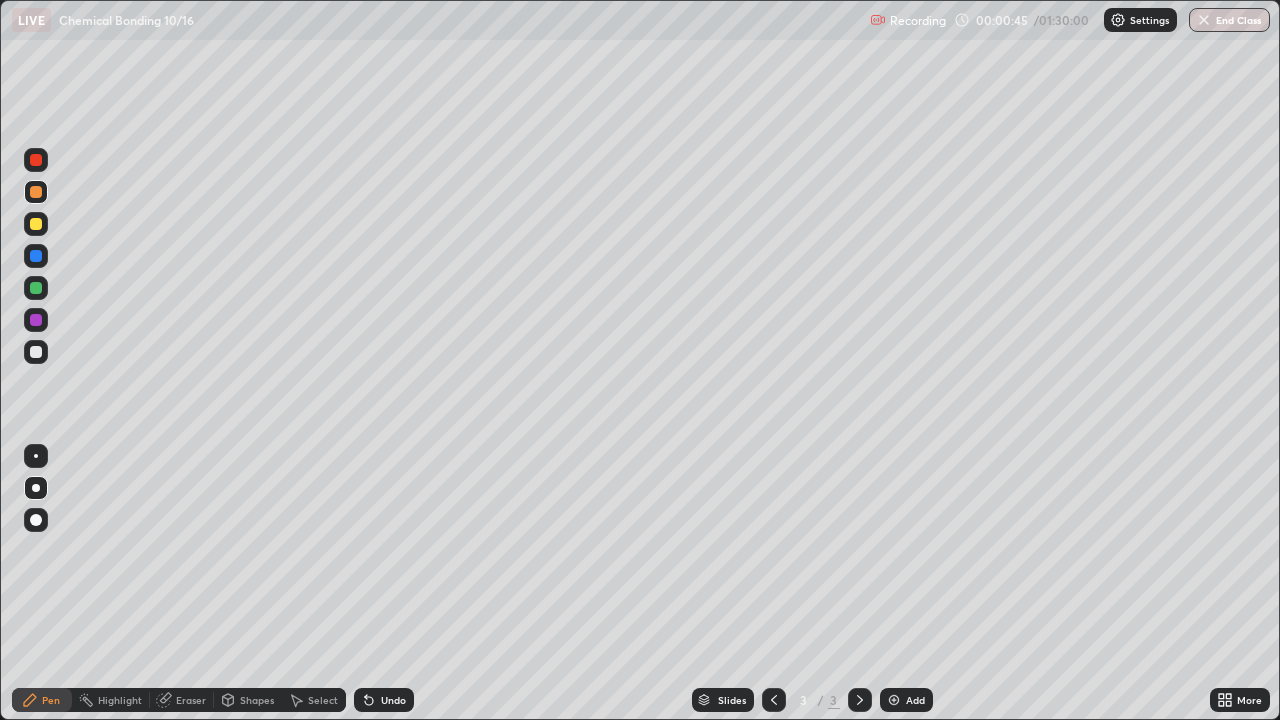 click at bounding box center (36, 352) 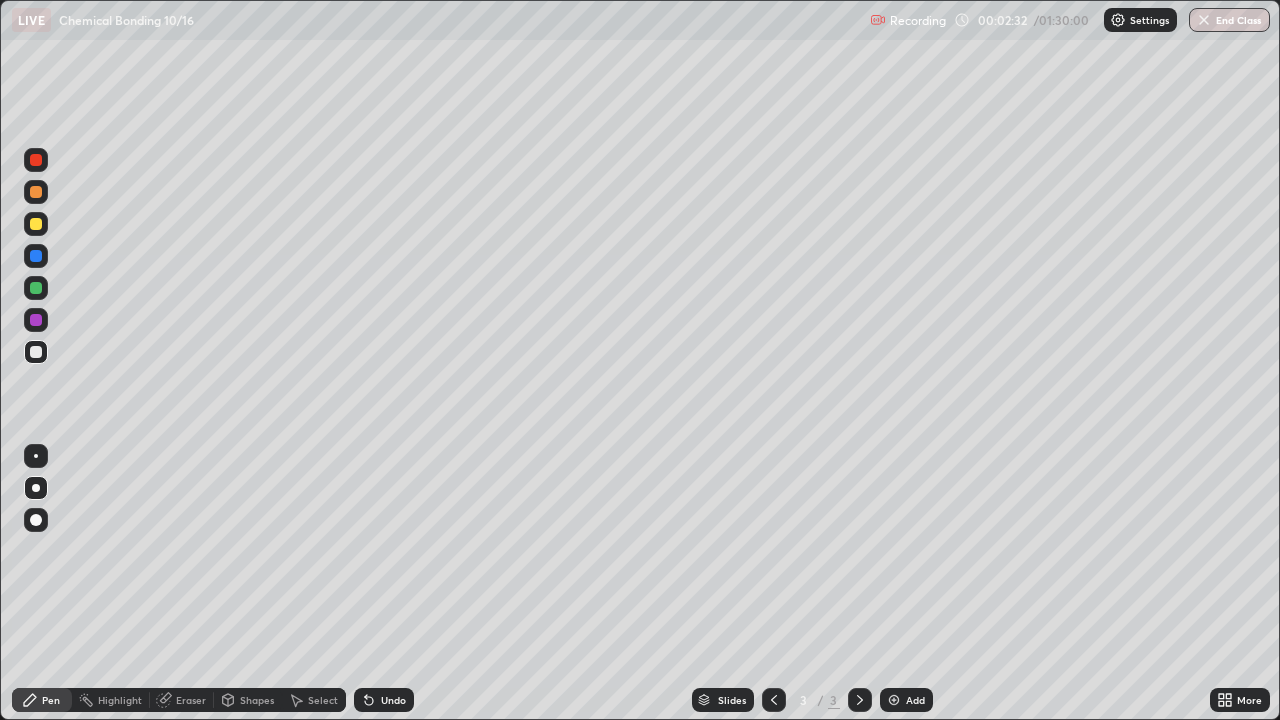 click at bounding box center (36, 288) 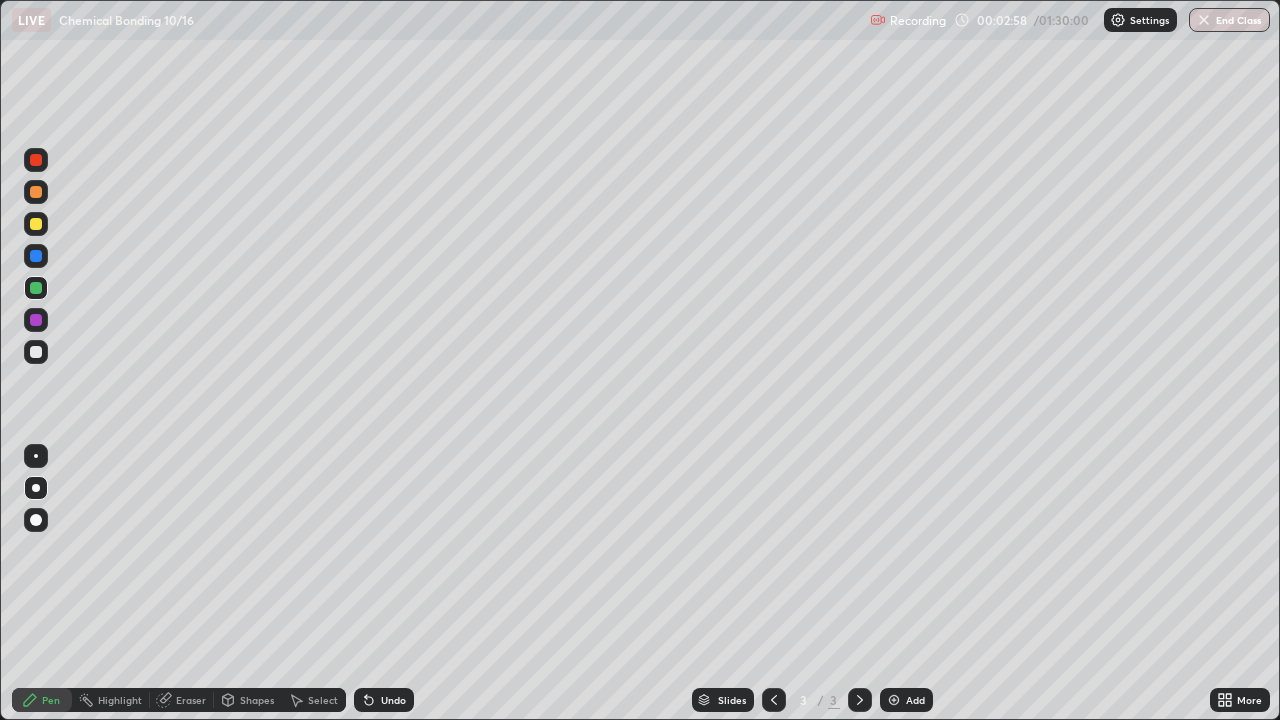 click at bounding box center (36, 352) 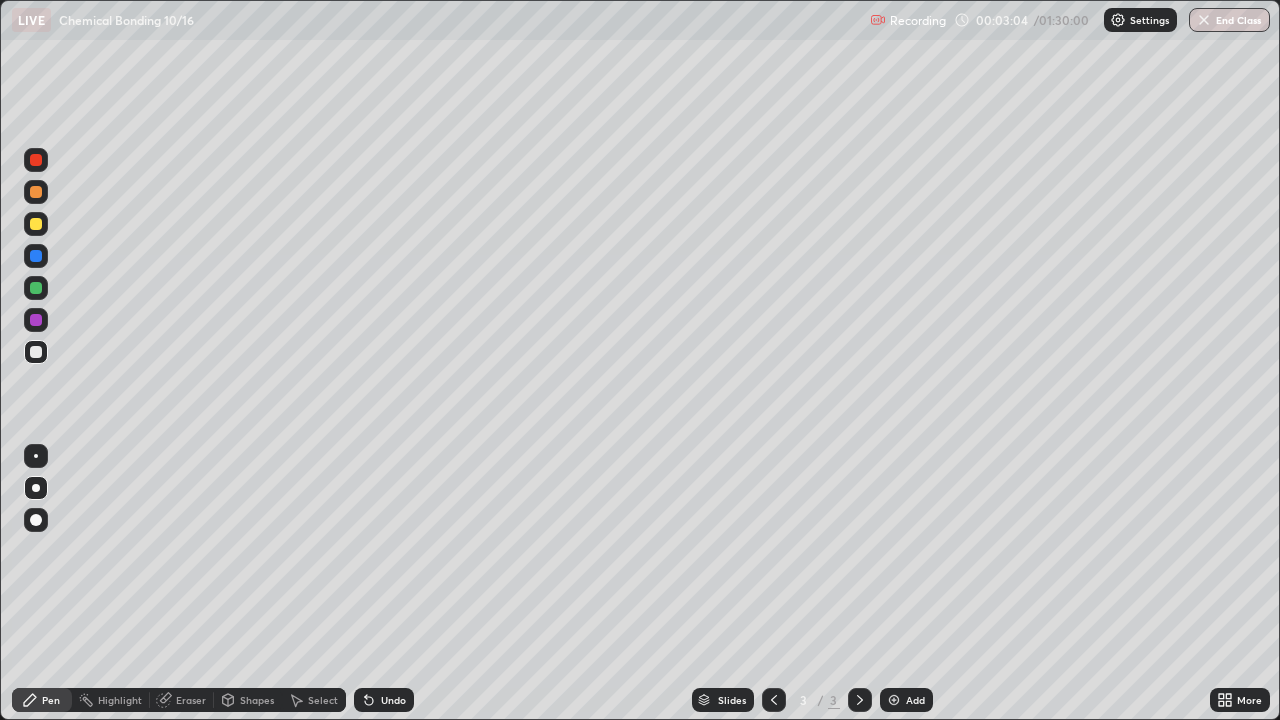 click at bounding box center [36, 224] 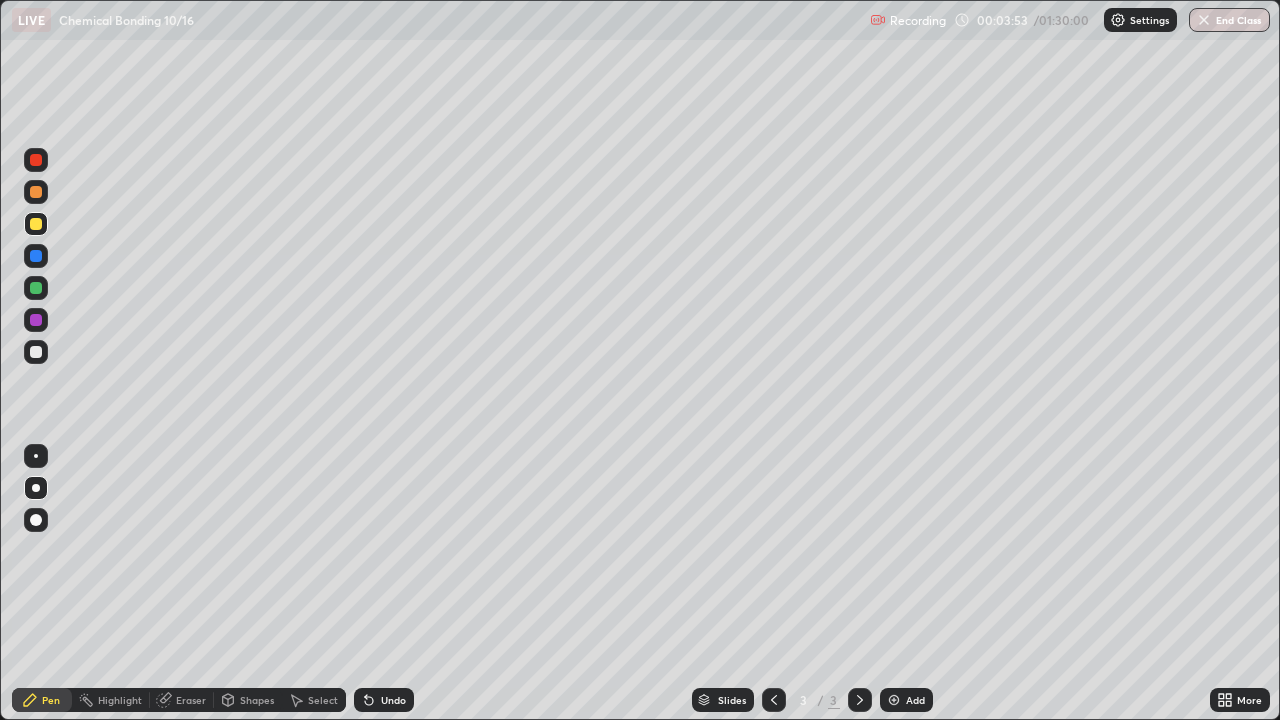 click at bounding box center [36, 352] 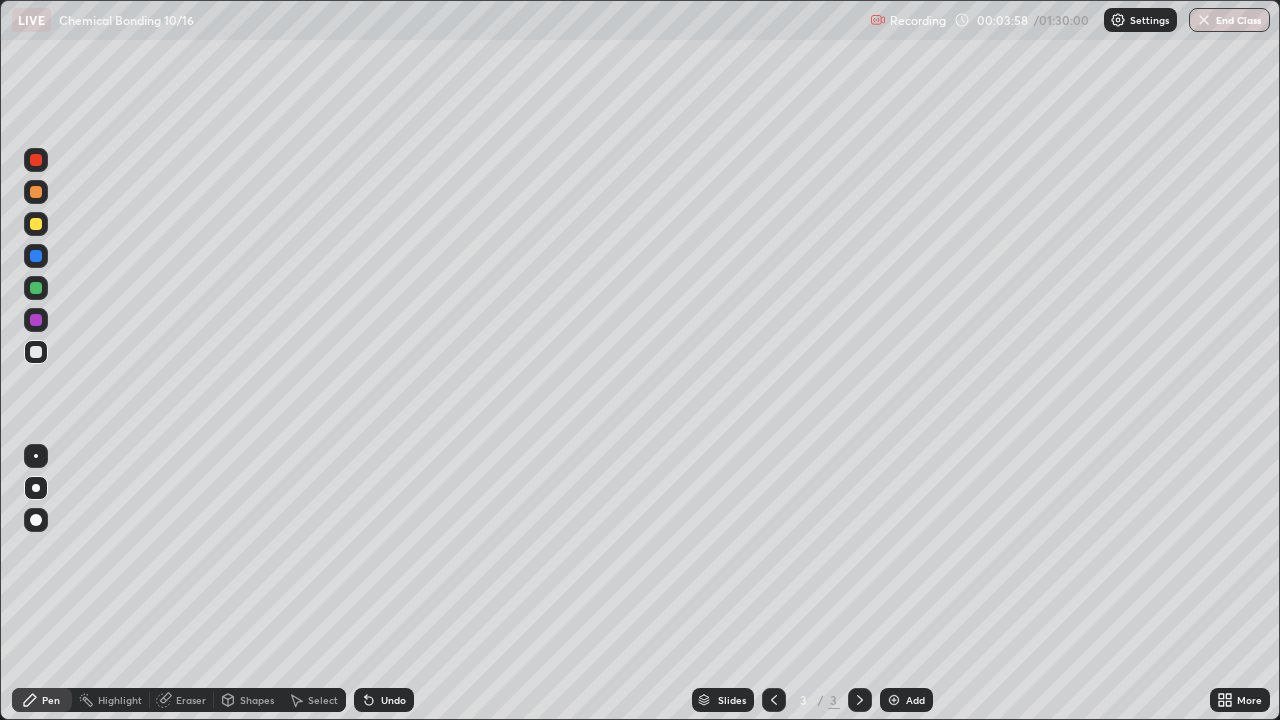 click at bounding box center [36, 456] 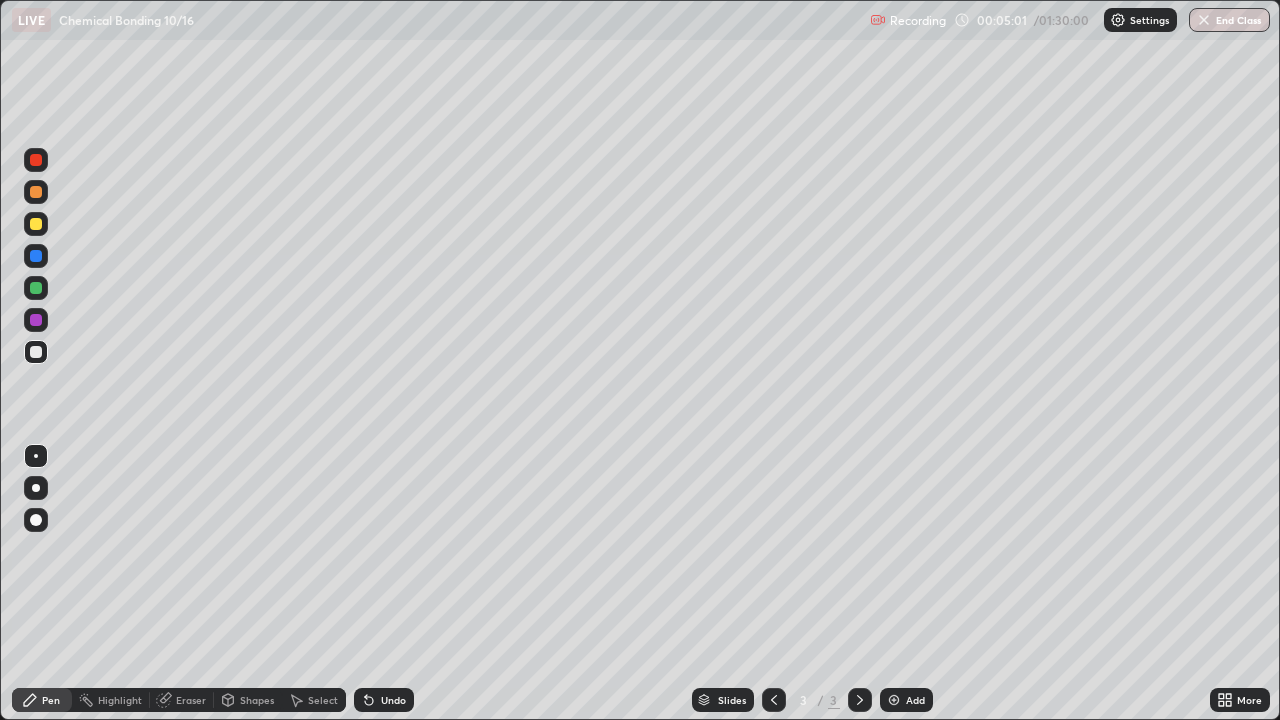 click at bounding box center [36, 288] 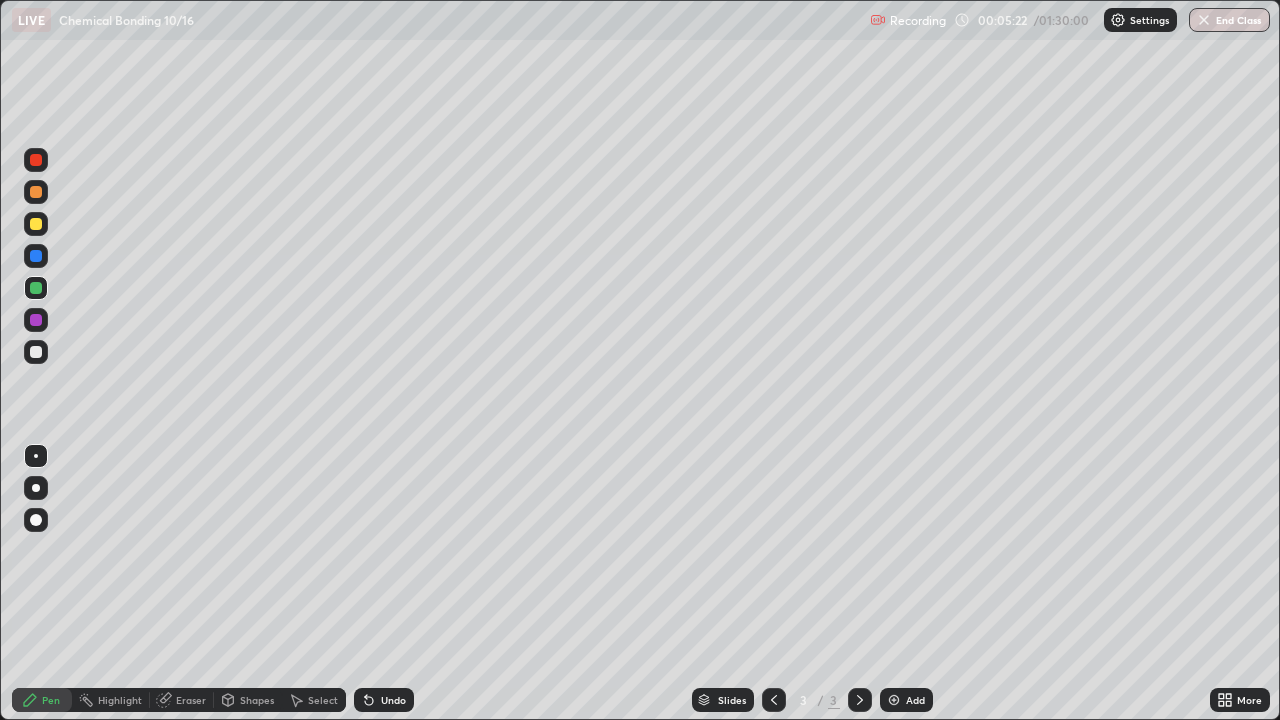 click at bounding box center [36, 488] 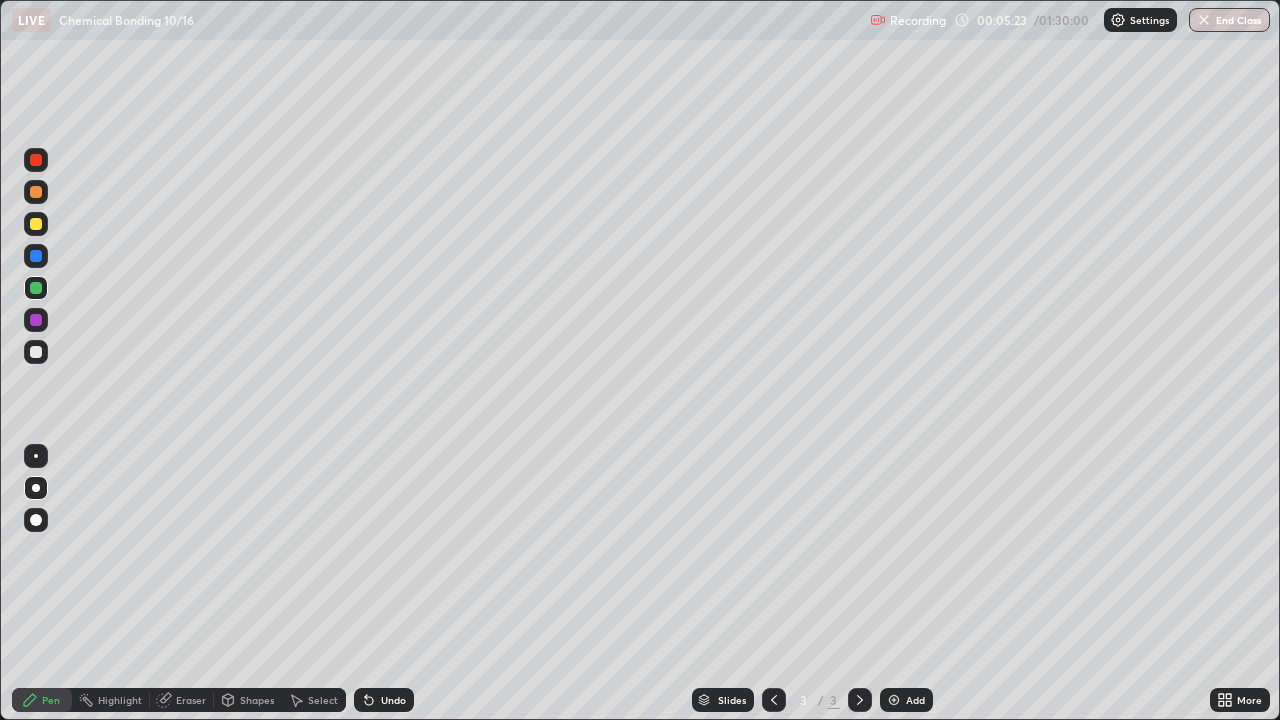 click at bounding box center (36, 224) 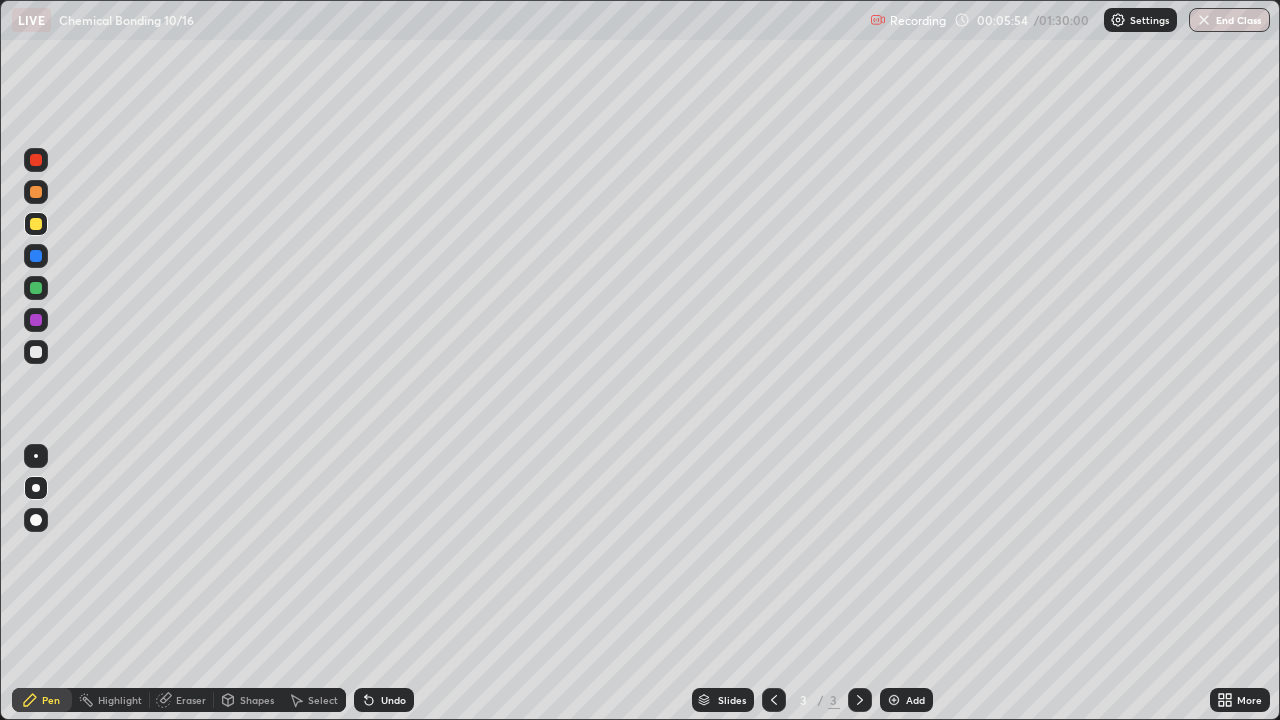 click at bounding box center [36, 352] 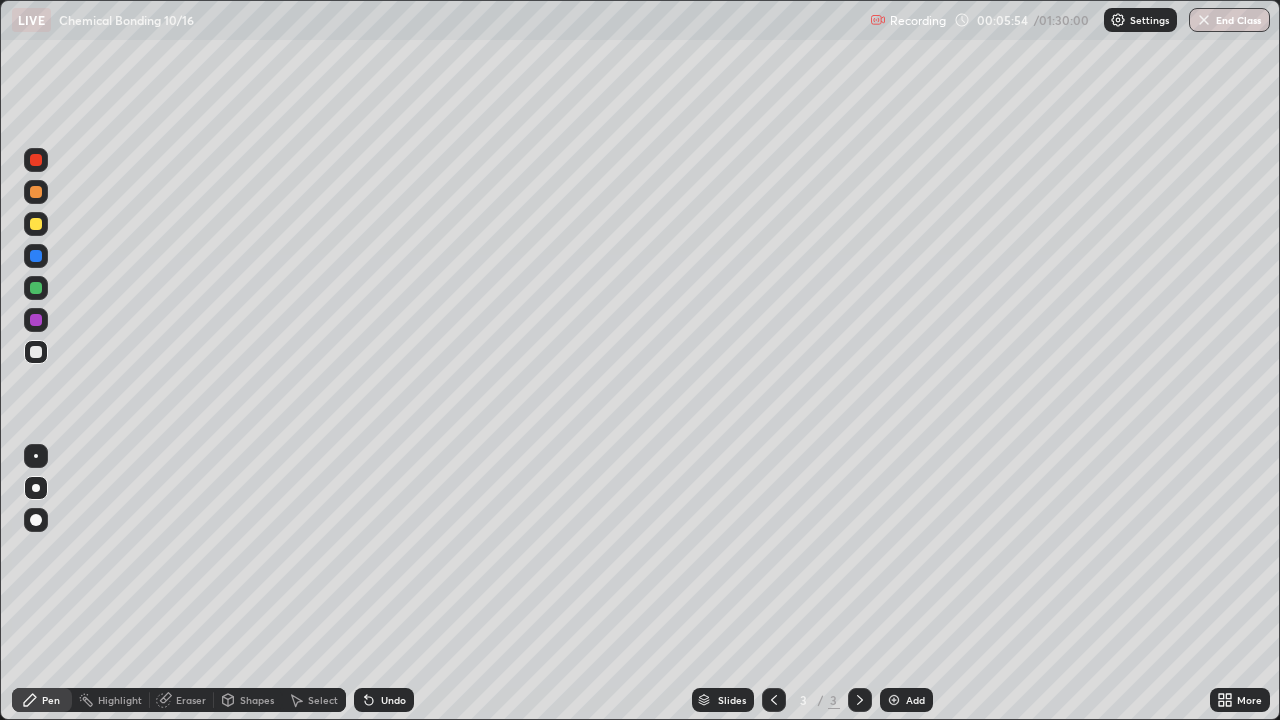 click at bounding box center (36, 456) 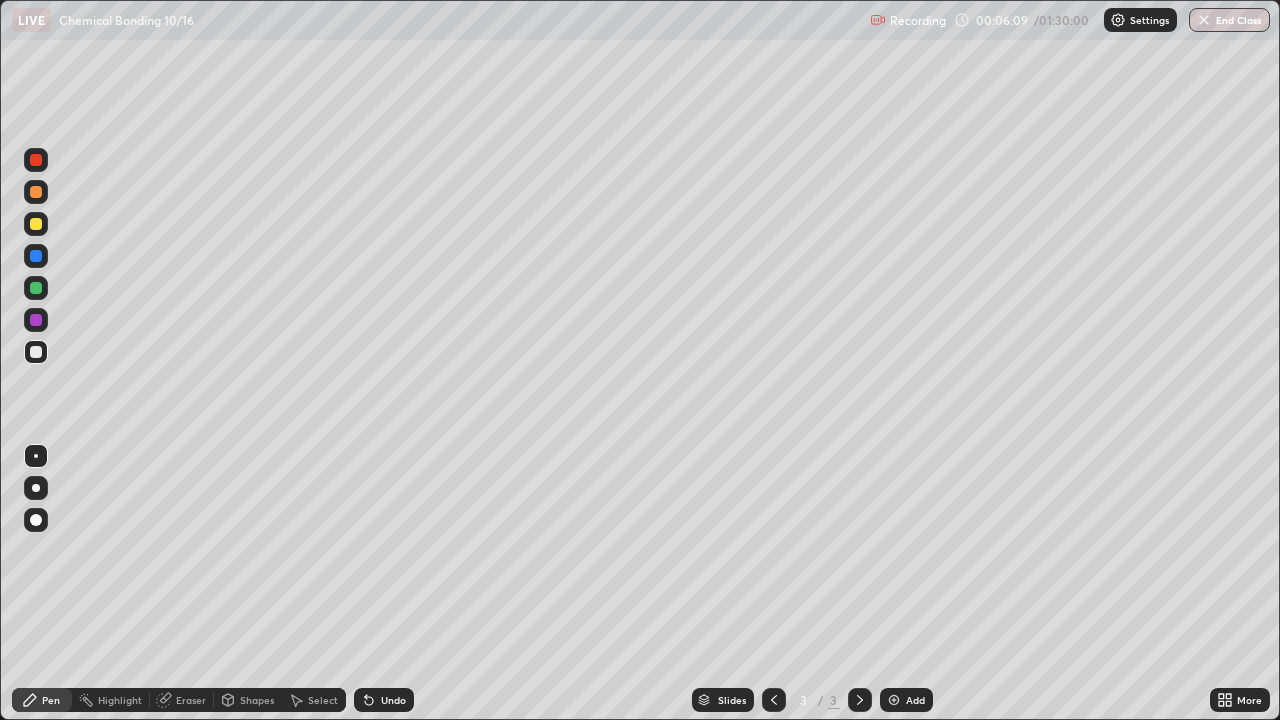 click at bounding box center (36, 320) 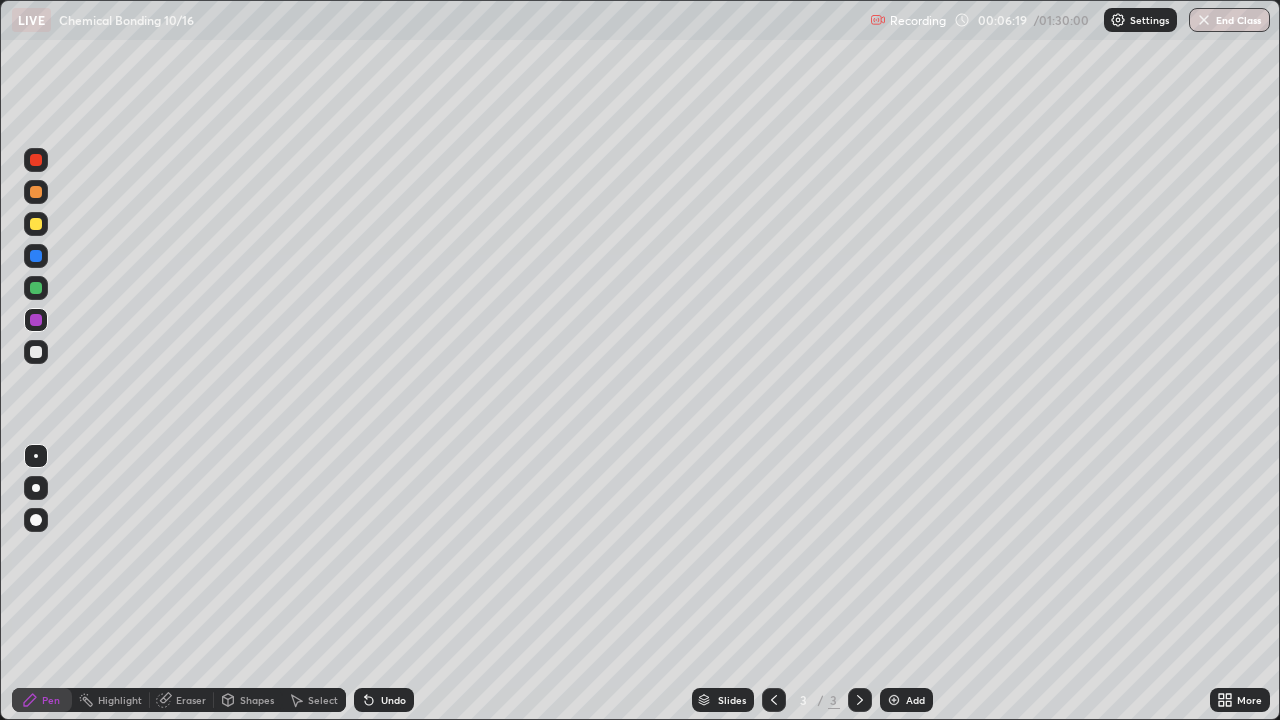 click on "Shapes" at bounding box center (248, 700) 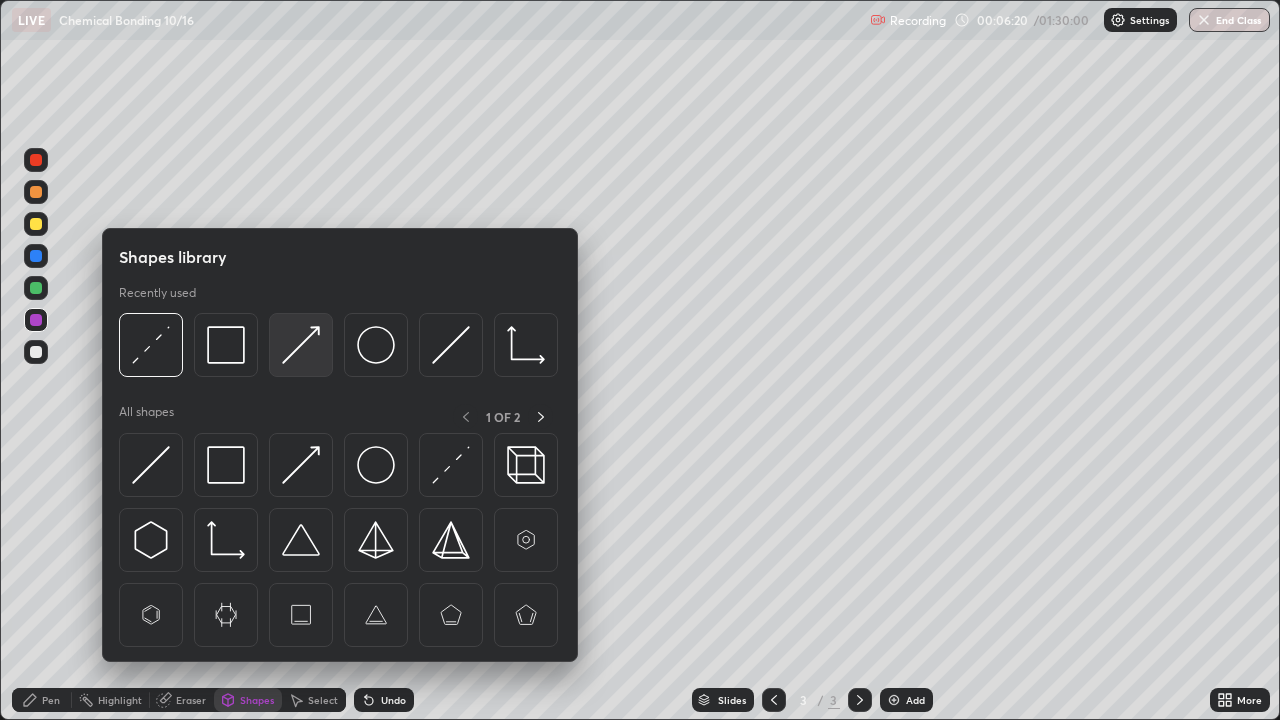 click at bounding box center (301, 345) 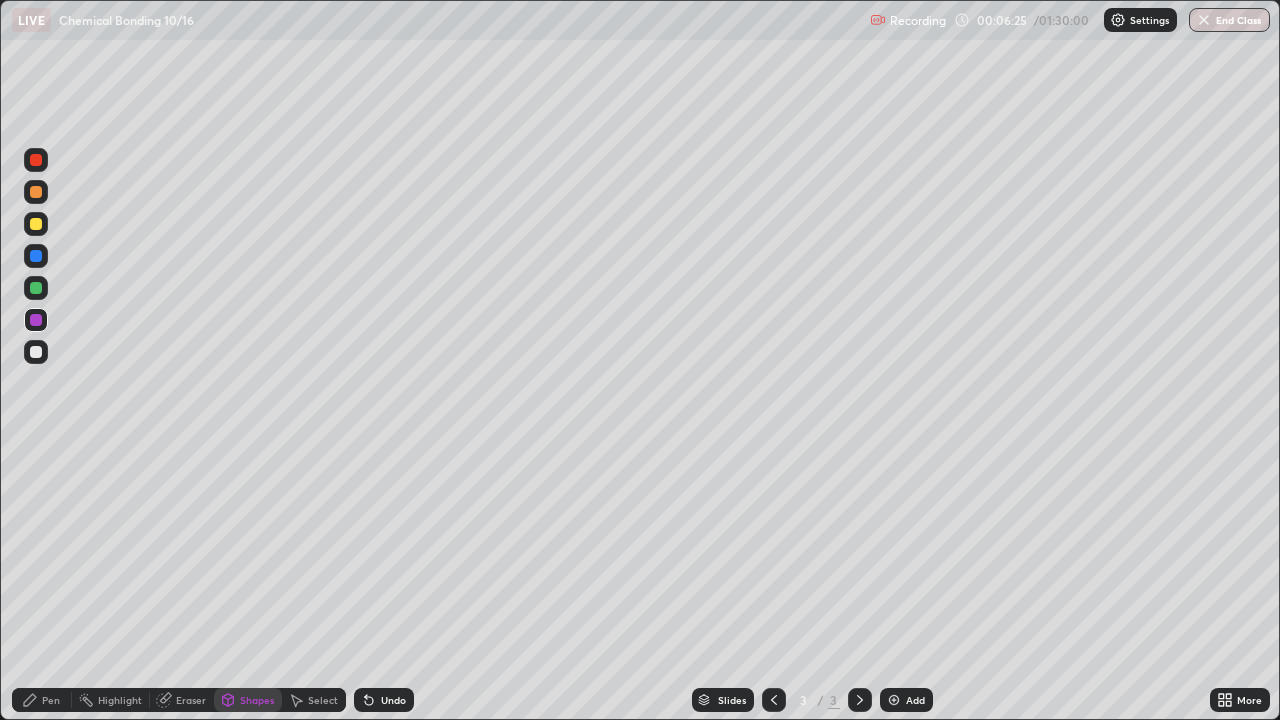 click on "Pen" at bounding box center [42, 700] 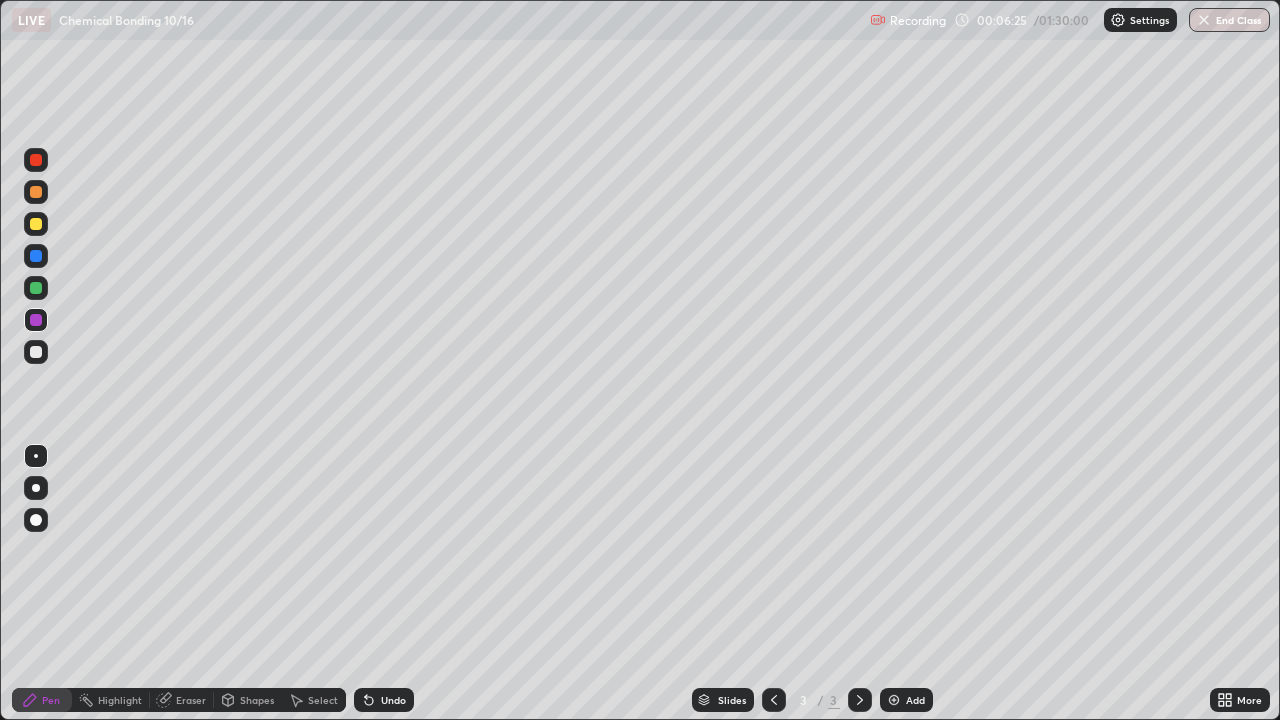click at bounding box center (36, 352) 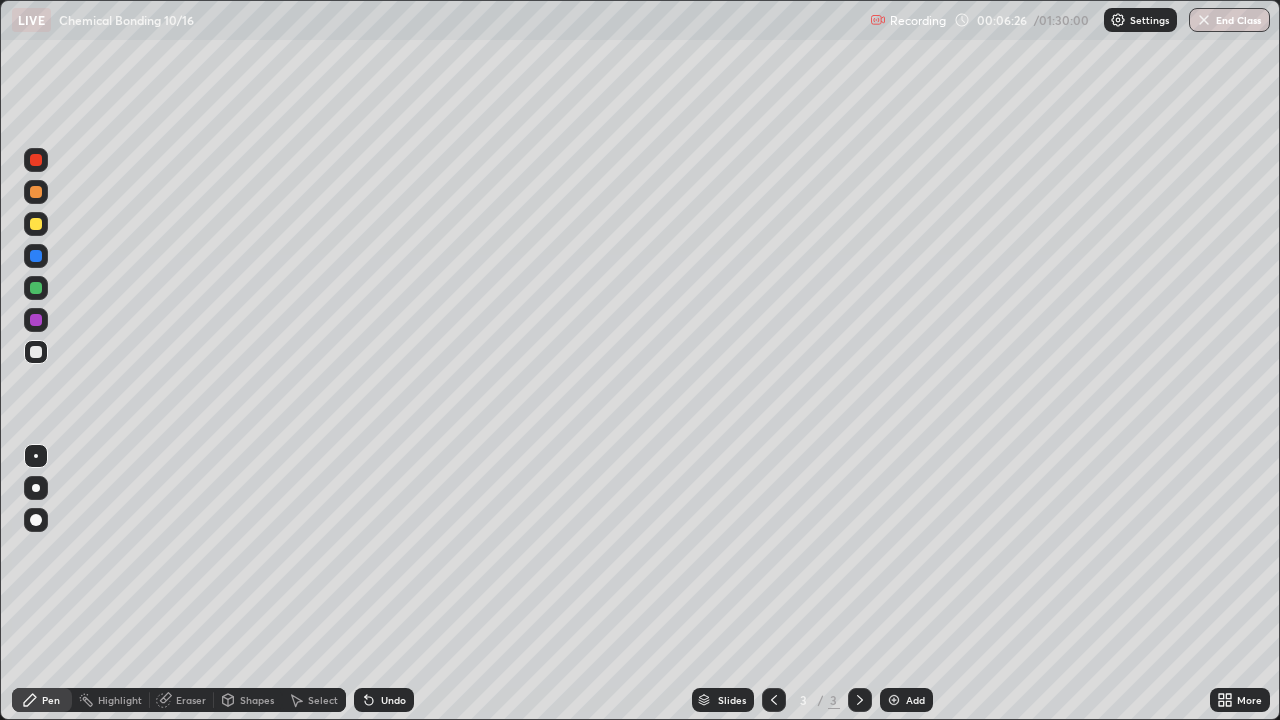 click at bounding box center (36, 320) 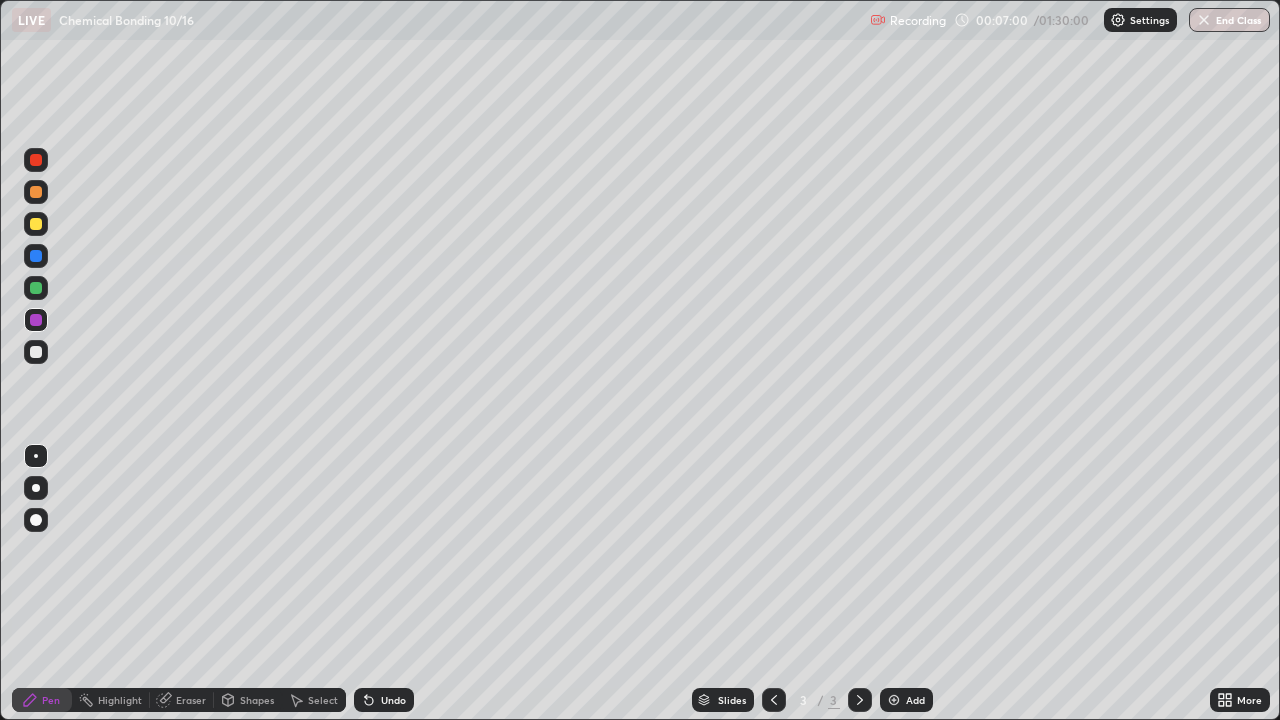 click at bounding box center (36, 288) 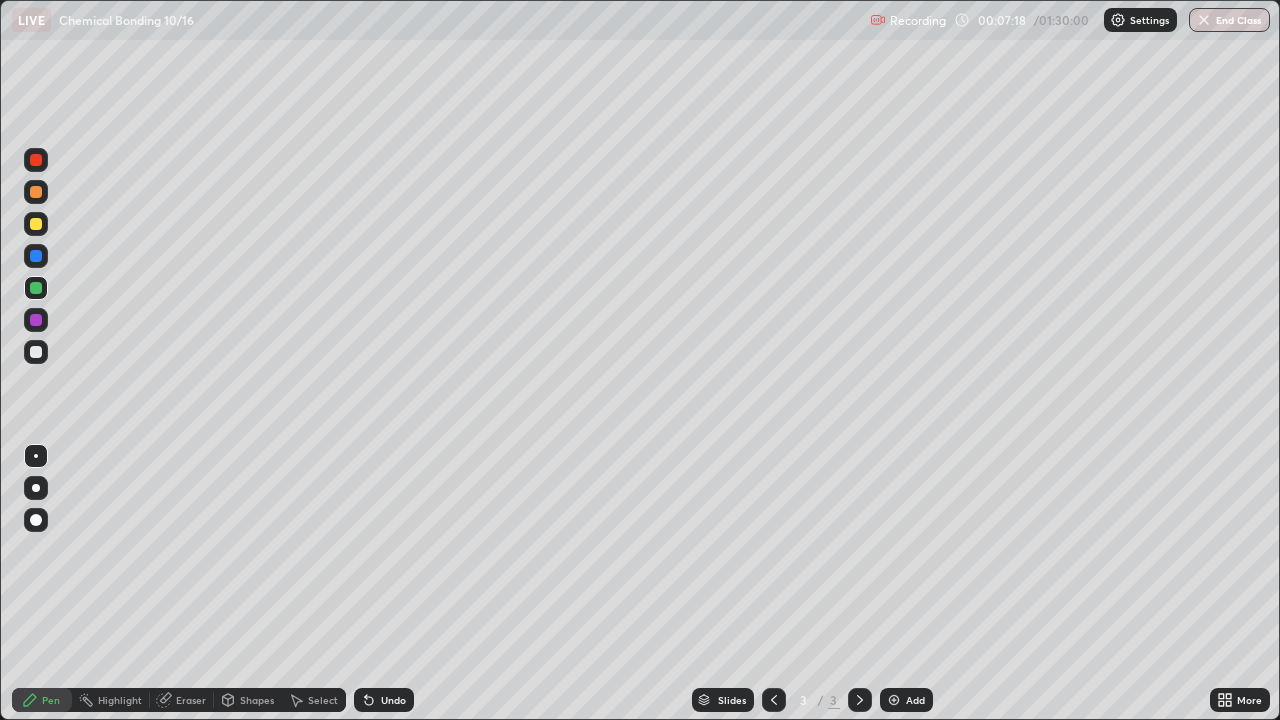 click at bounding box center [36, 352] 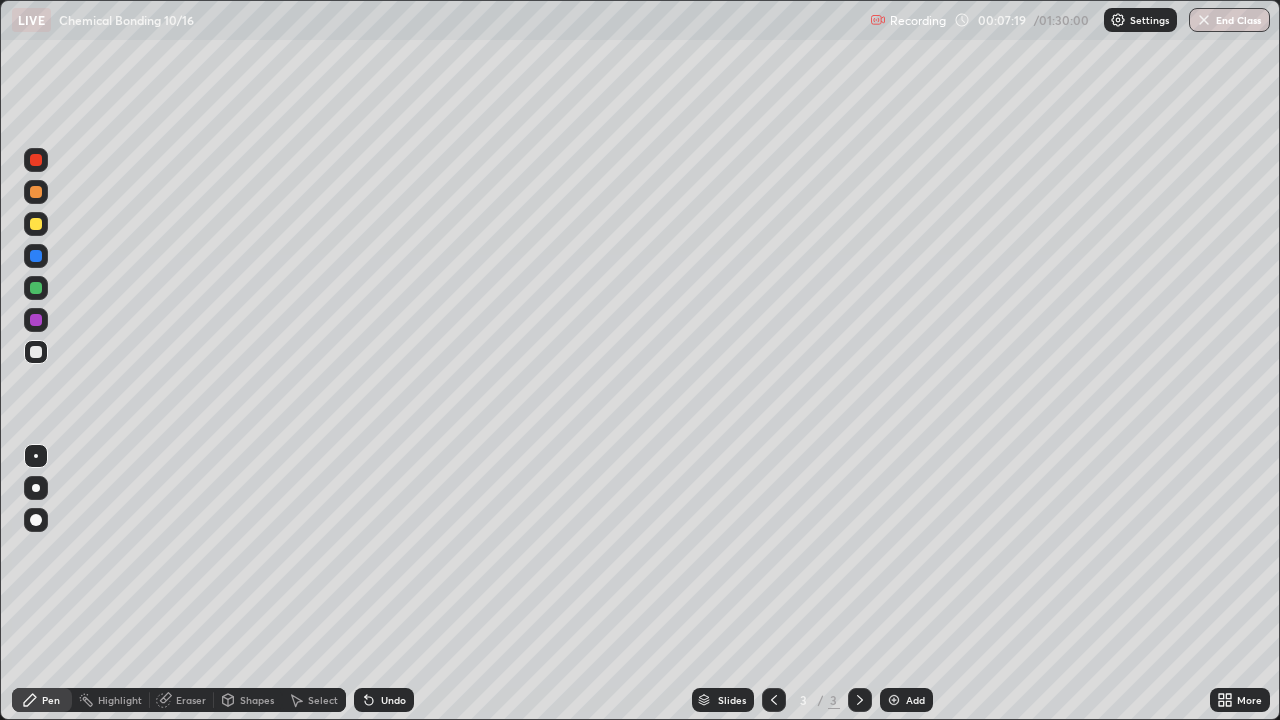 click at bounding box center (36, 192) 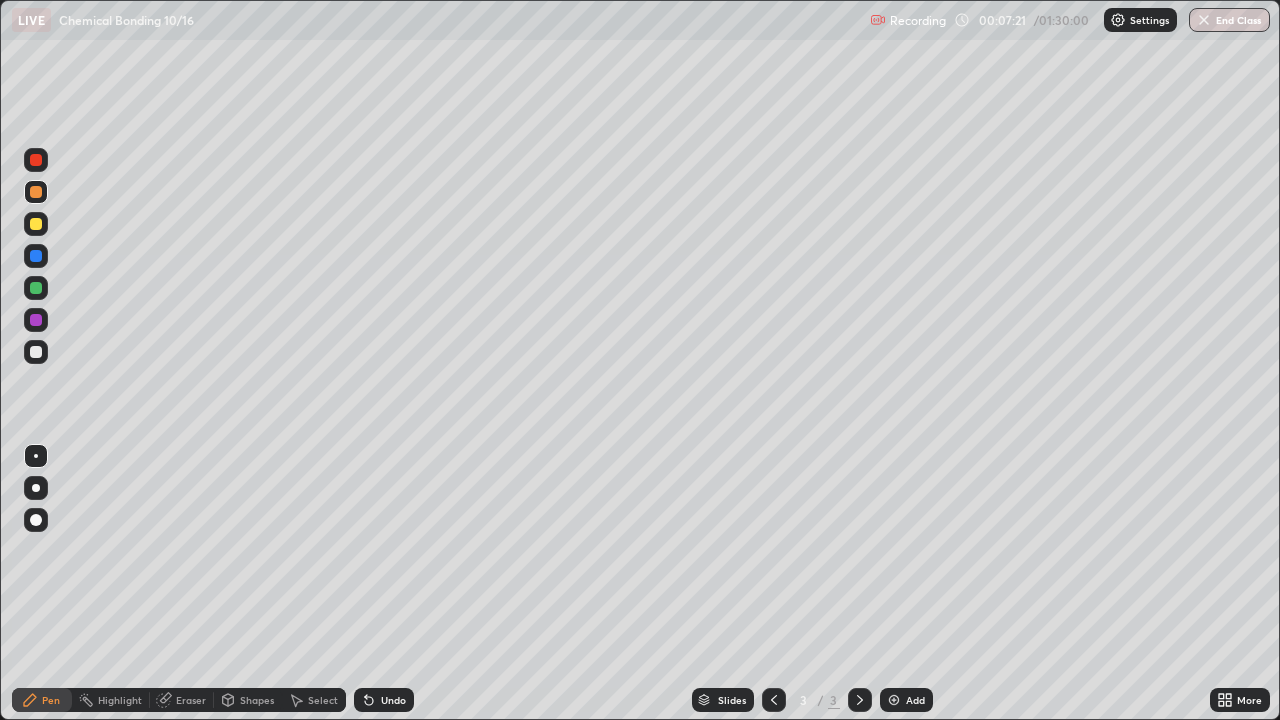 click at bounding box center (36, 488) 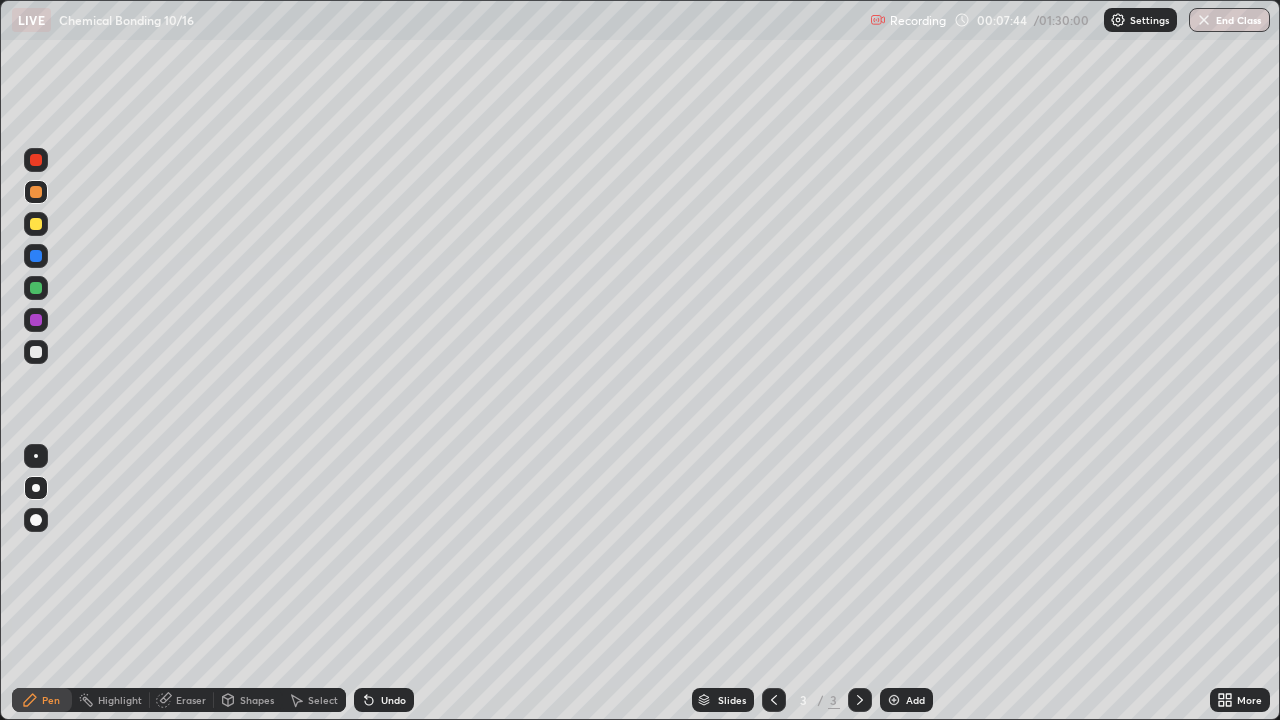 click at bounding box center (36, 456) 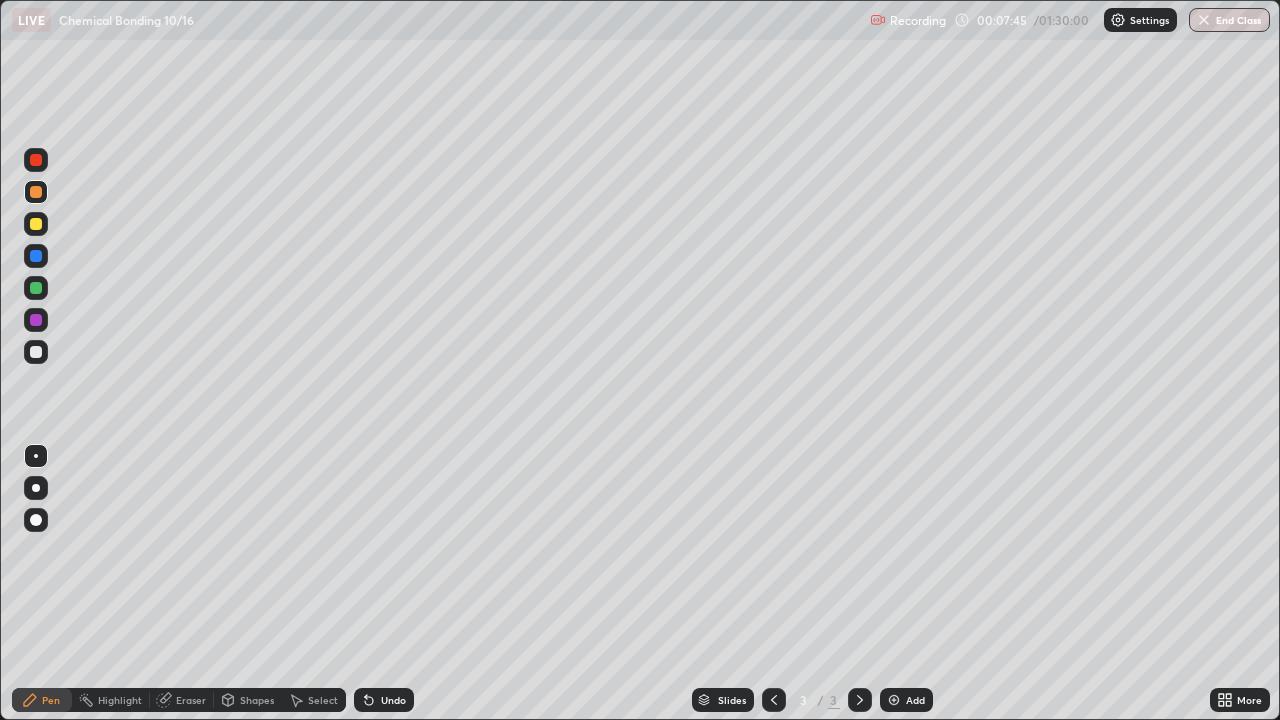 click at bounding box center (36, 224) 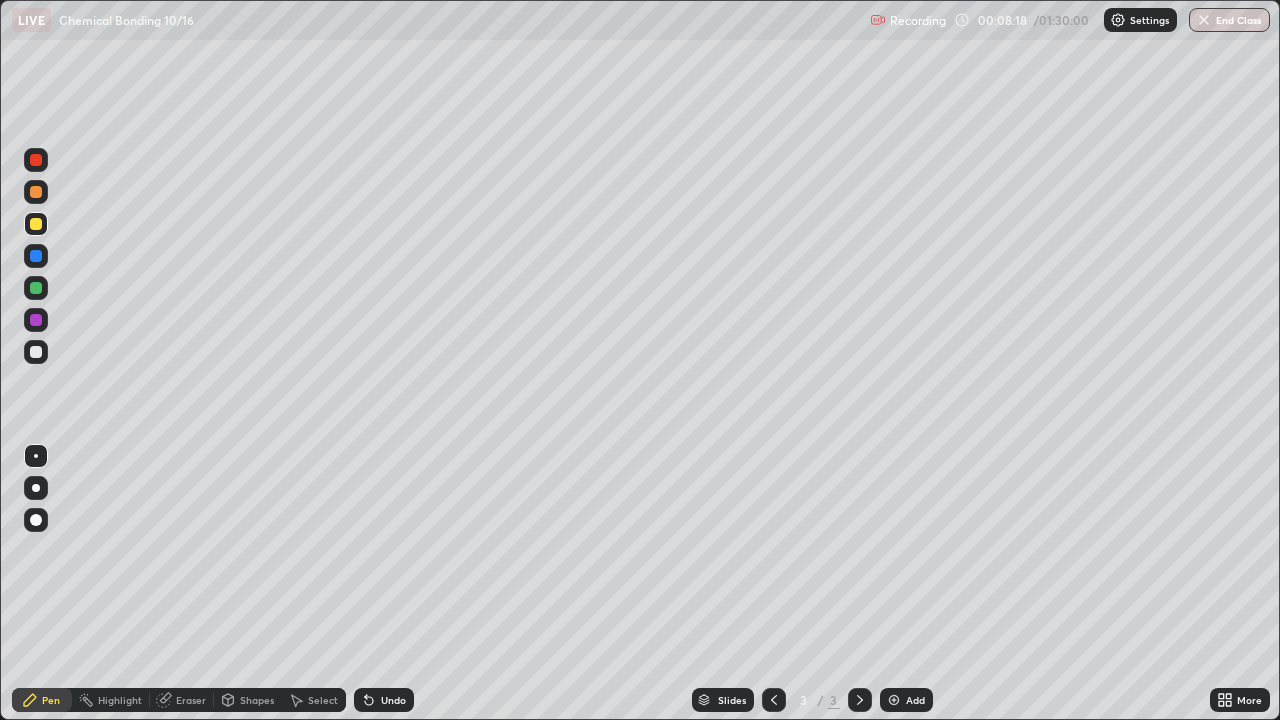 click at bounding box center [36, 352] 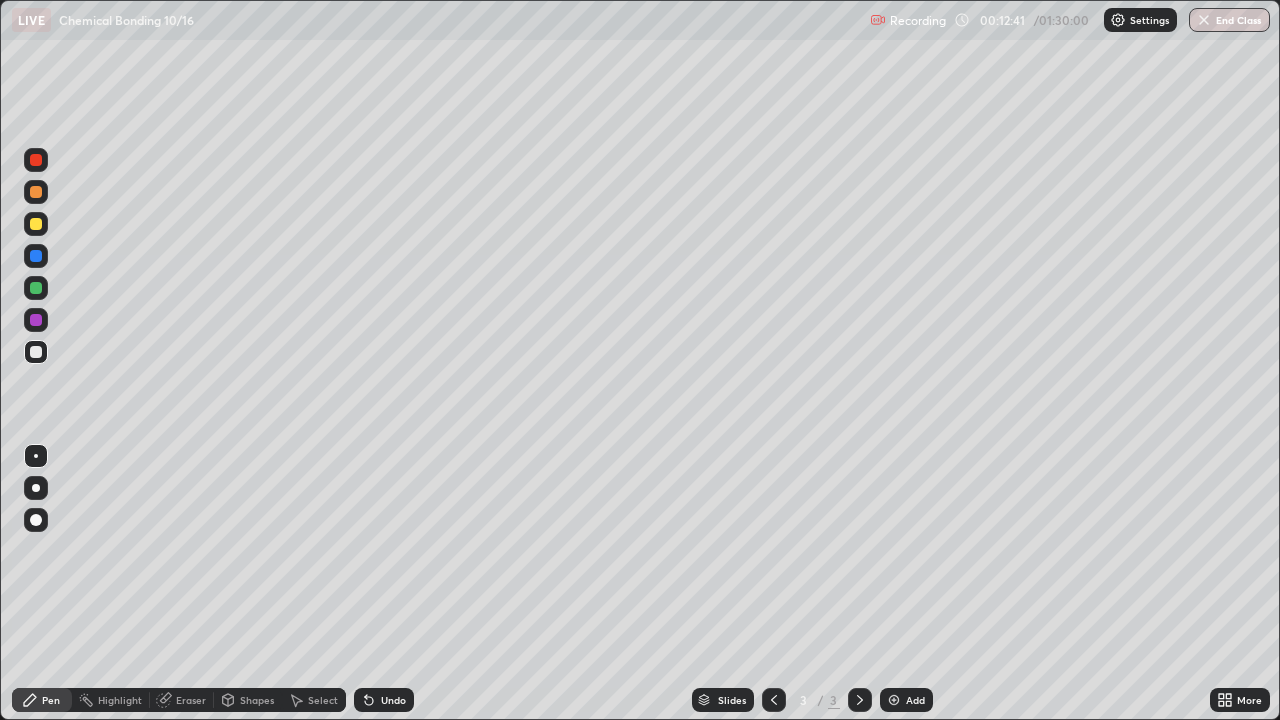 click on "Add" at bounding box center [915, 700] 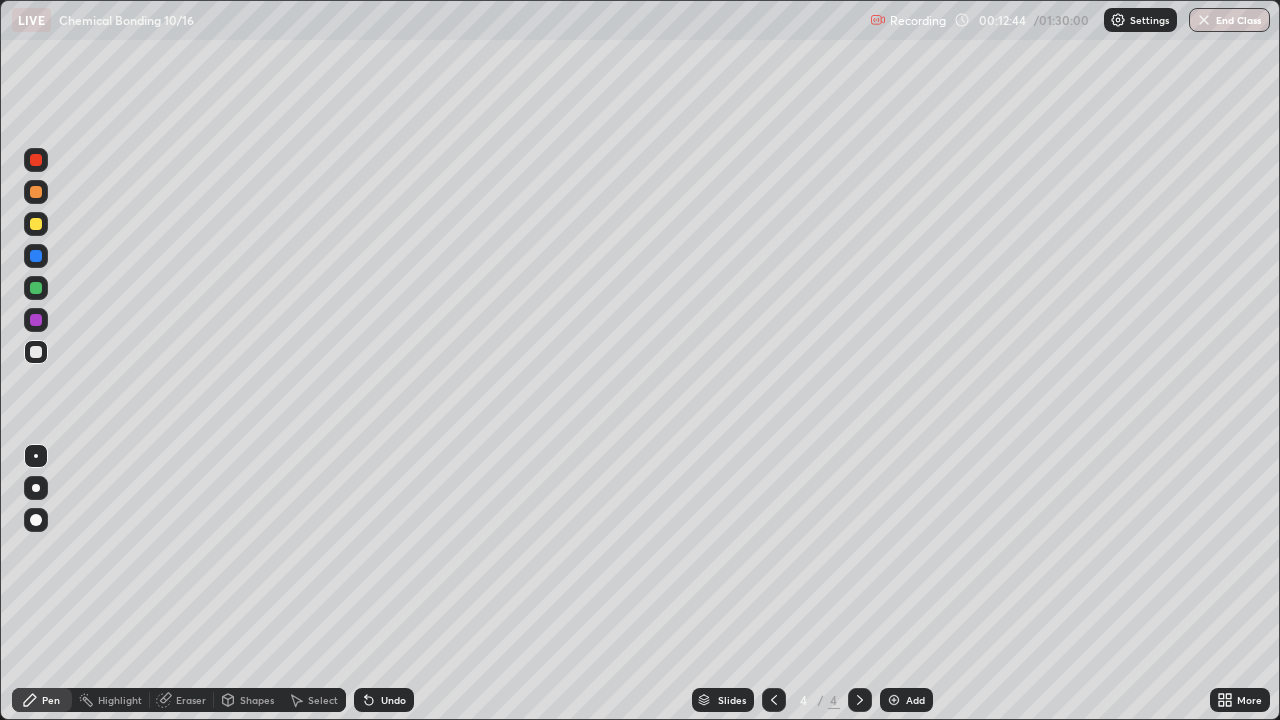 click at bounding box center [36, 192] 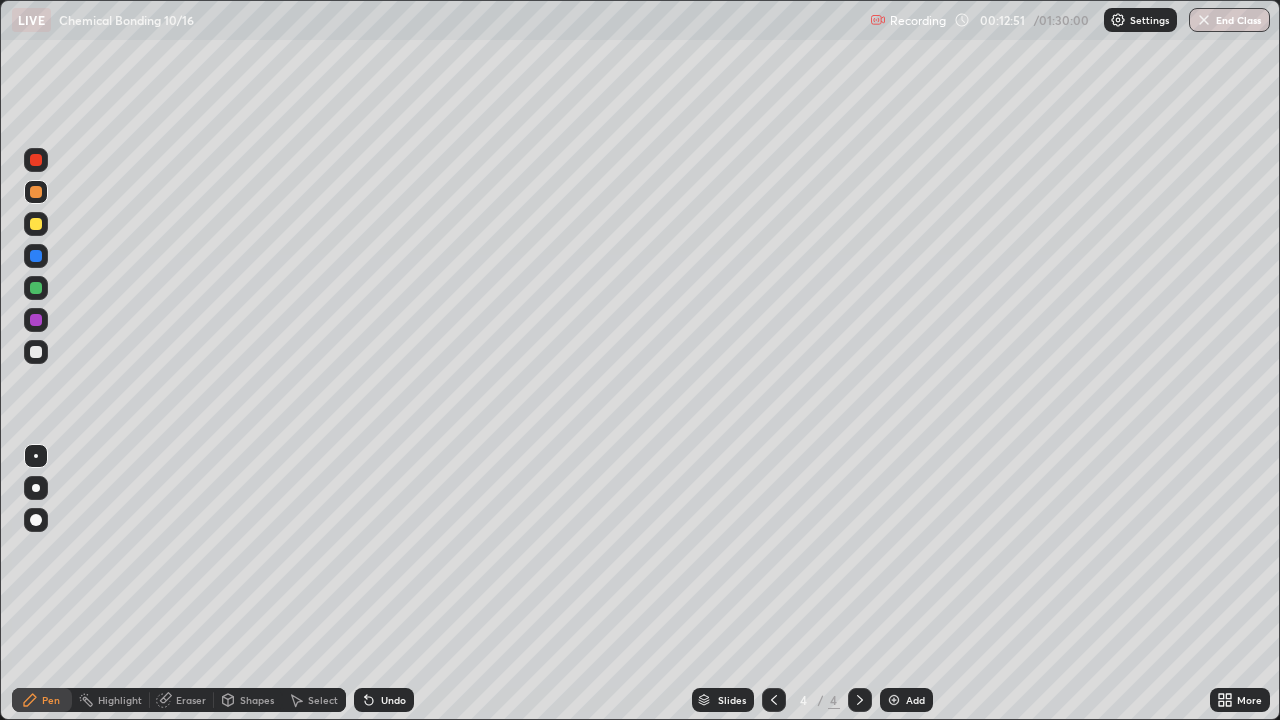 click at bounding box center [36, 352] 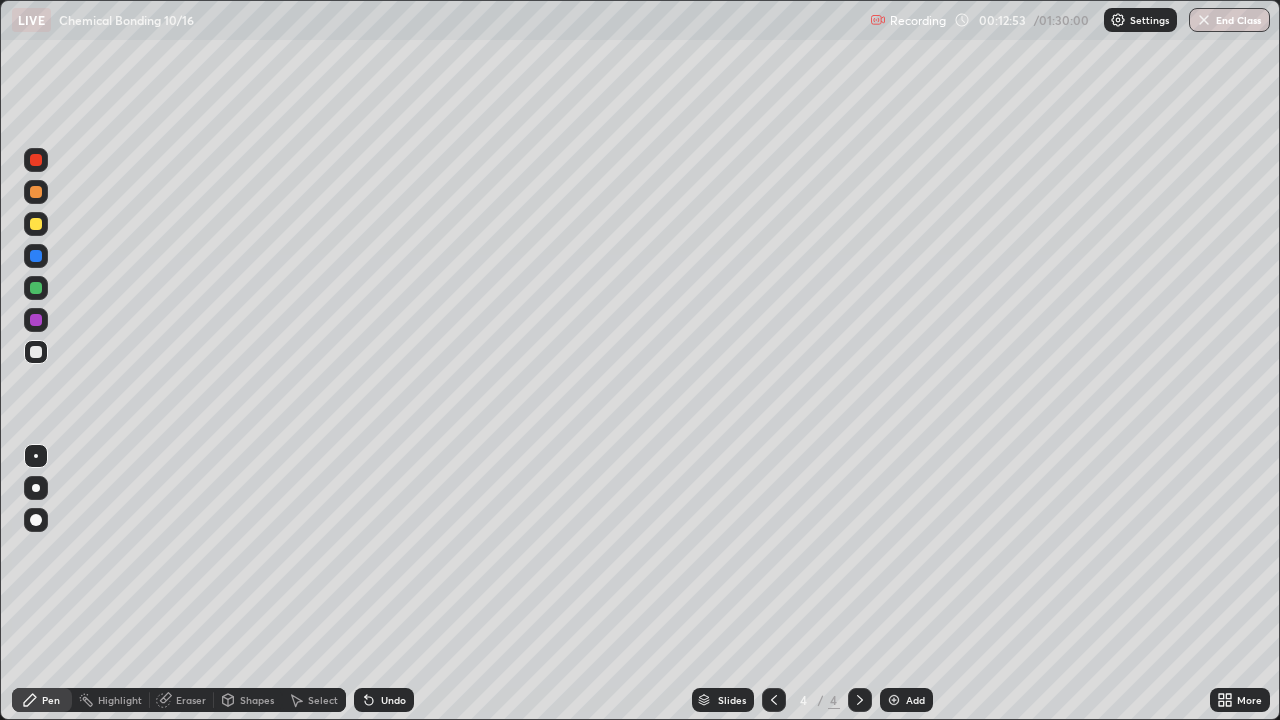 click at bounding box center [36, 224] 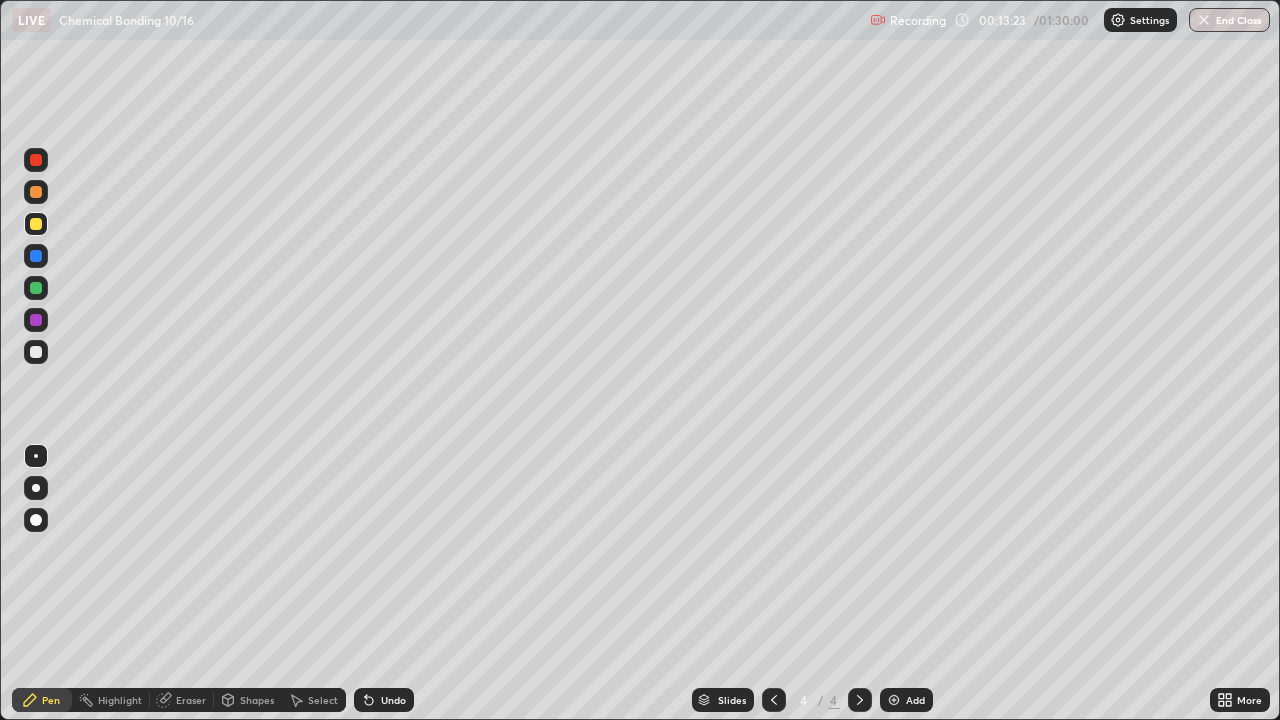 click at bounding box center [36, 352] 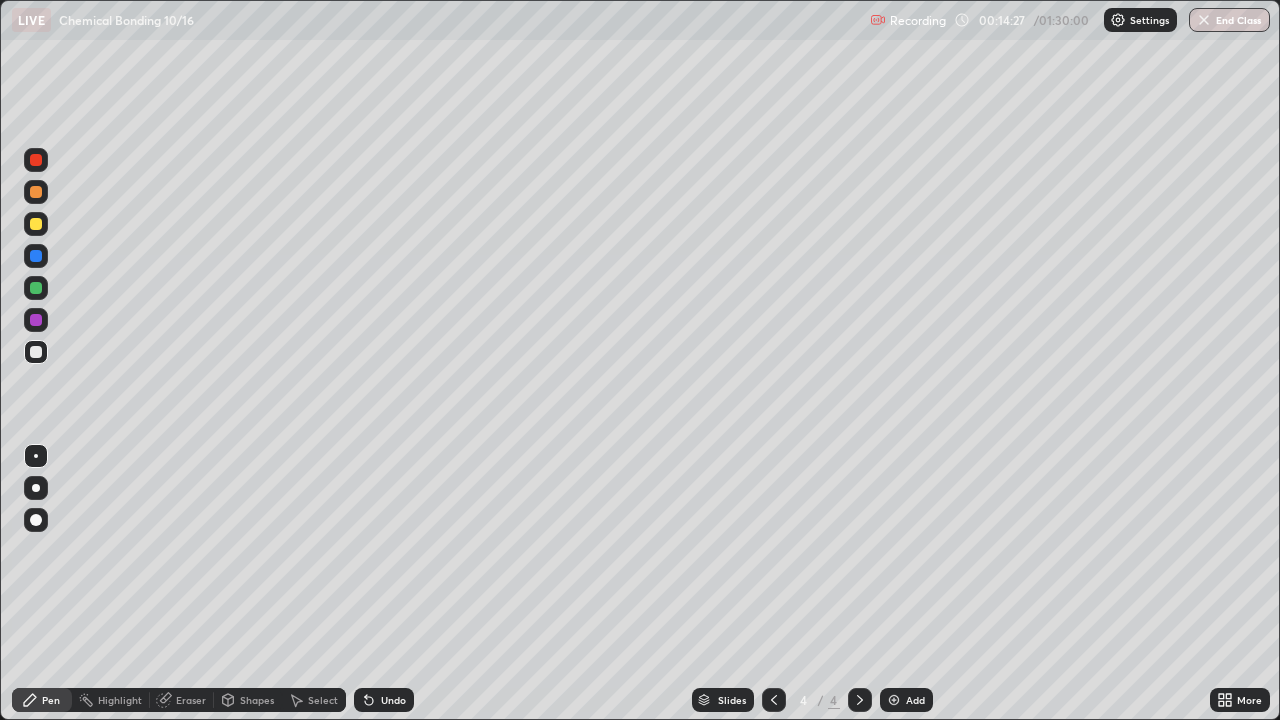 click at bounding box center (36, 288) 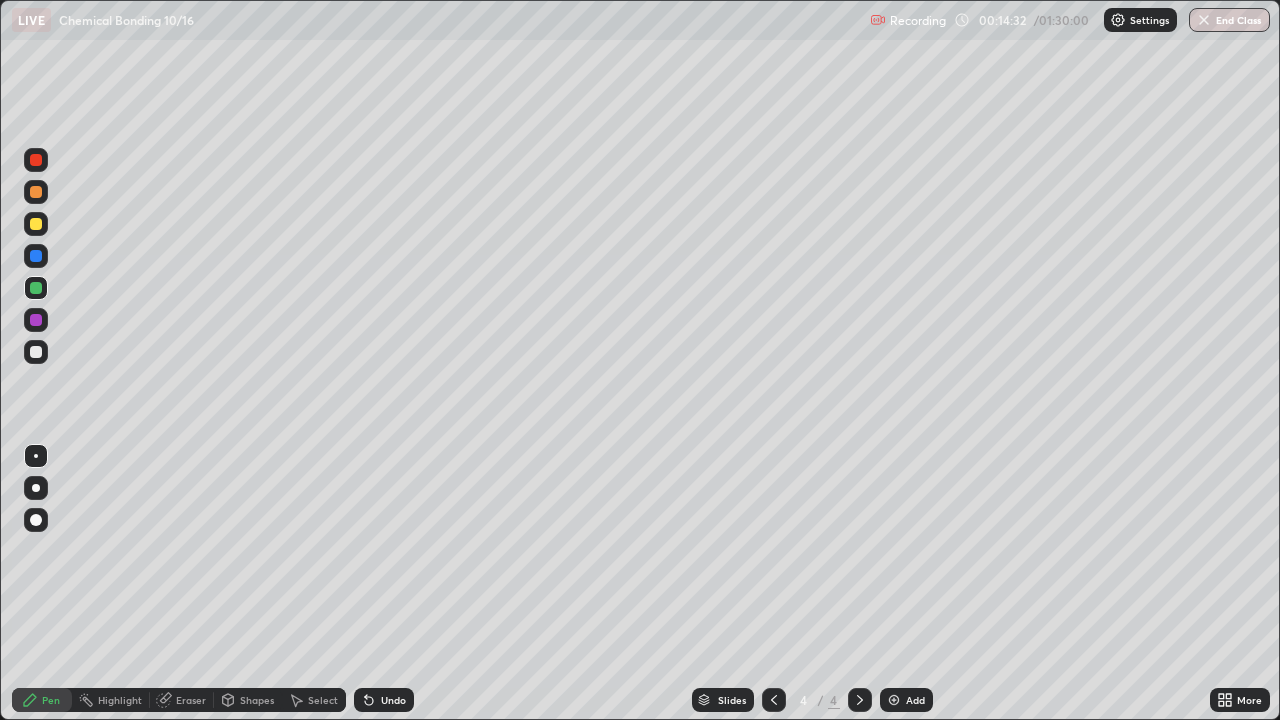 click on "Undo" at bounding box center (393, 700) 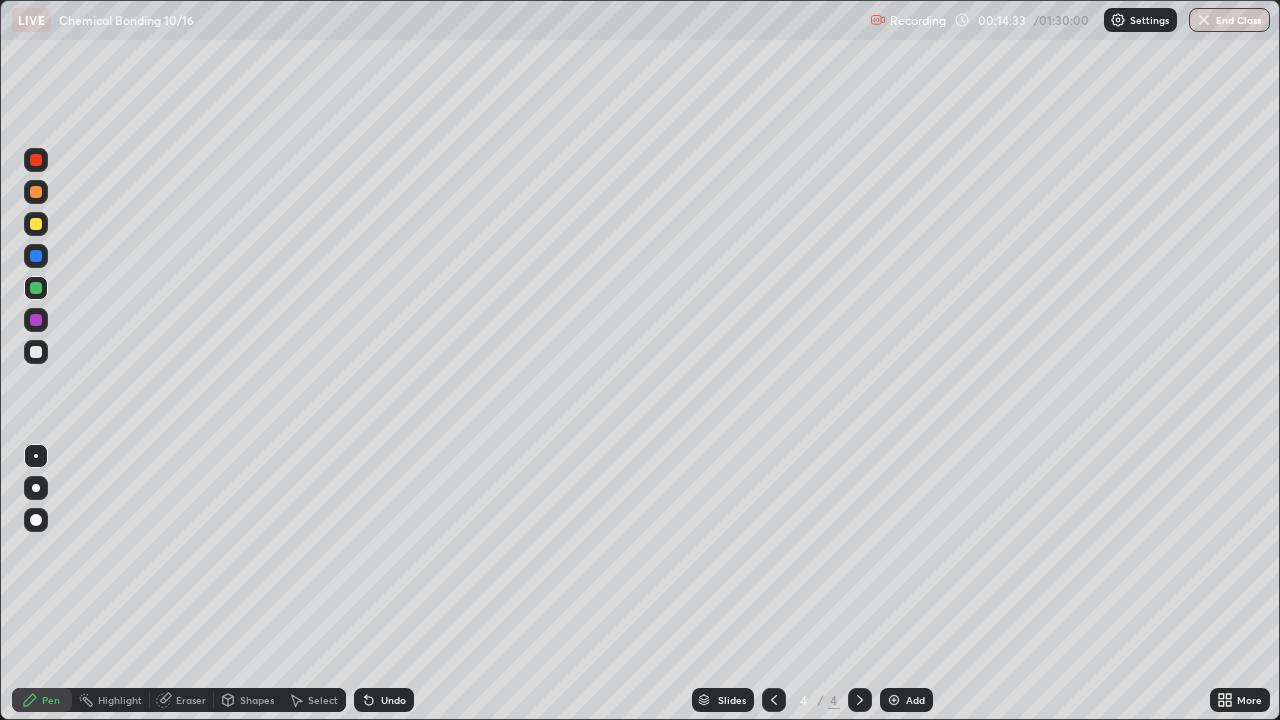click on "Undo" at bounding box center (393, 700) 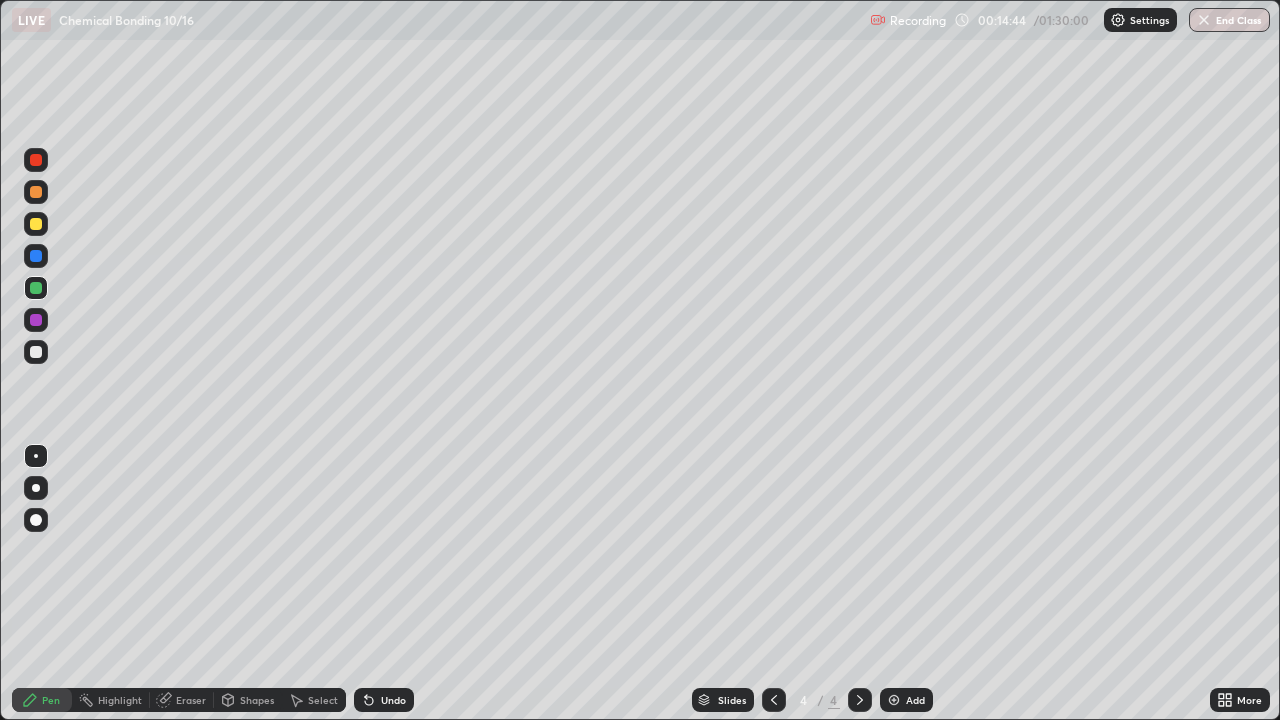click at bounding box center [36, 352] 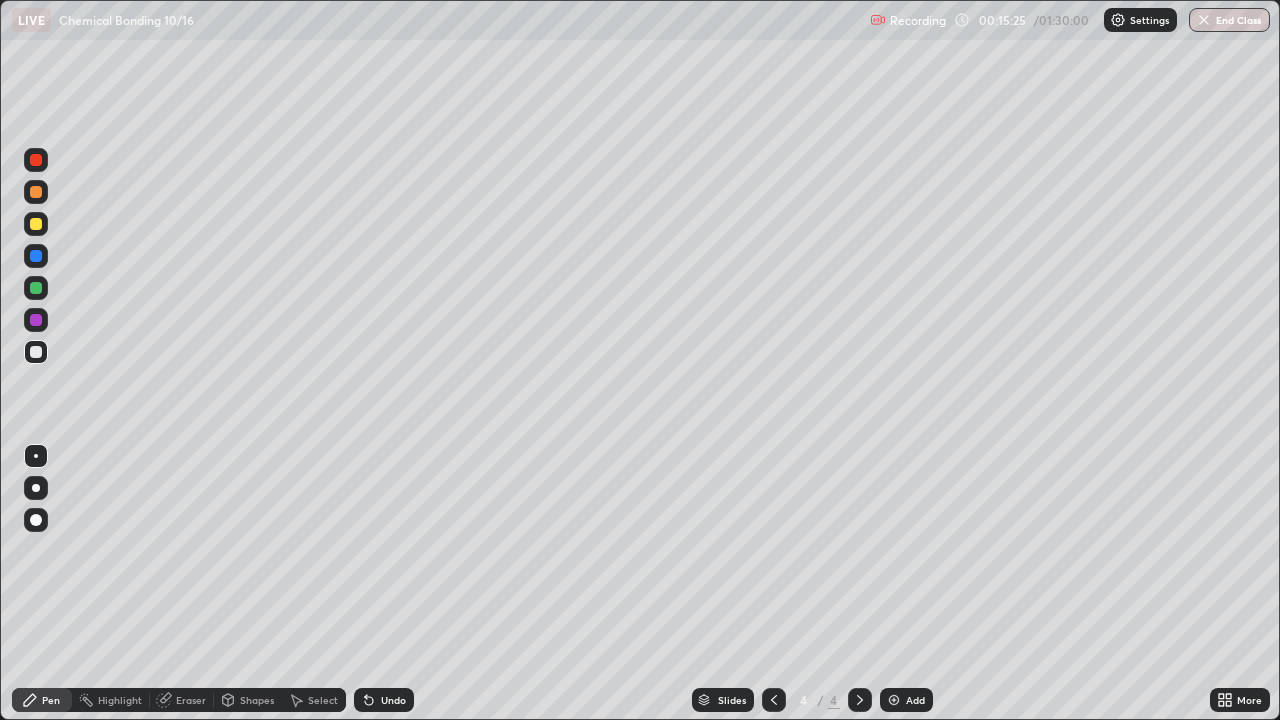 click 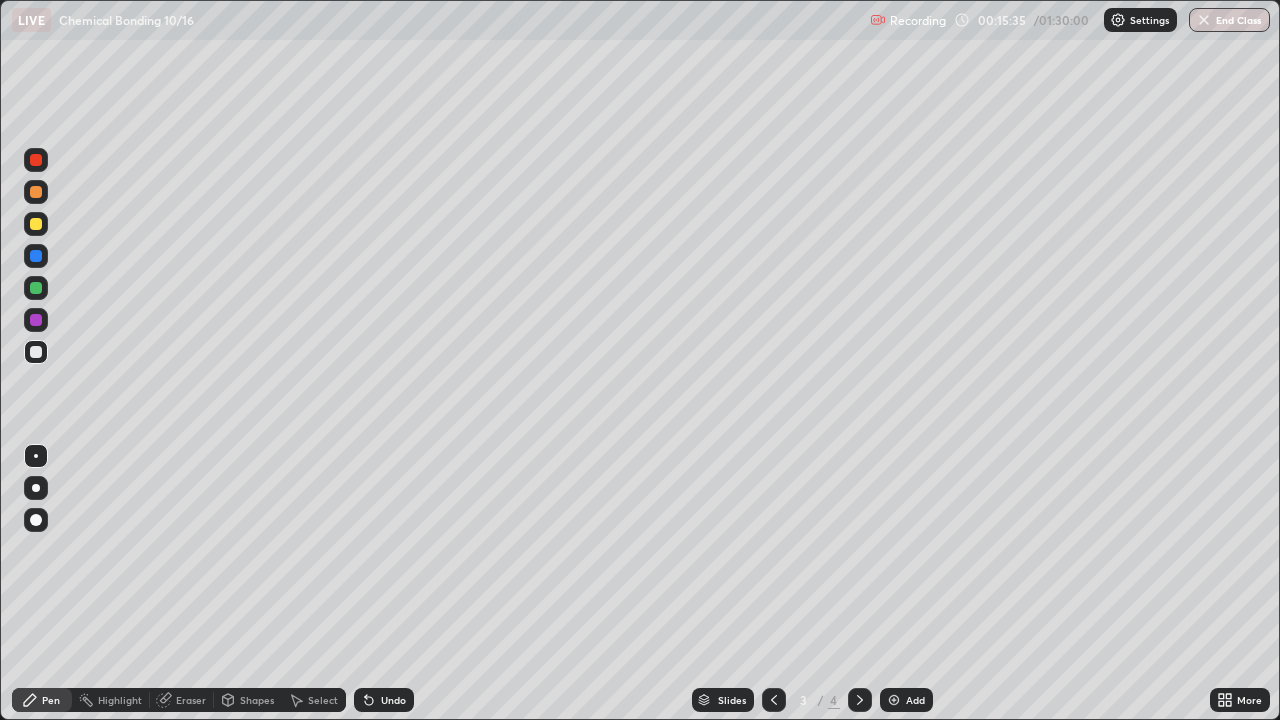 click at bounding box center (860, 700) 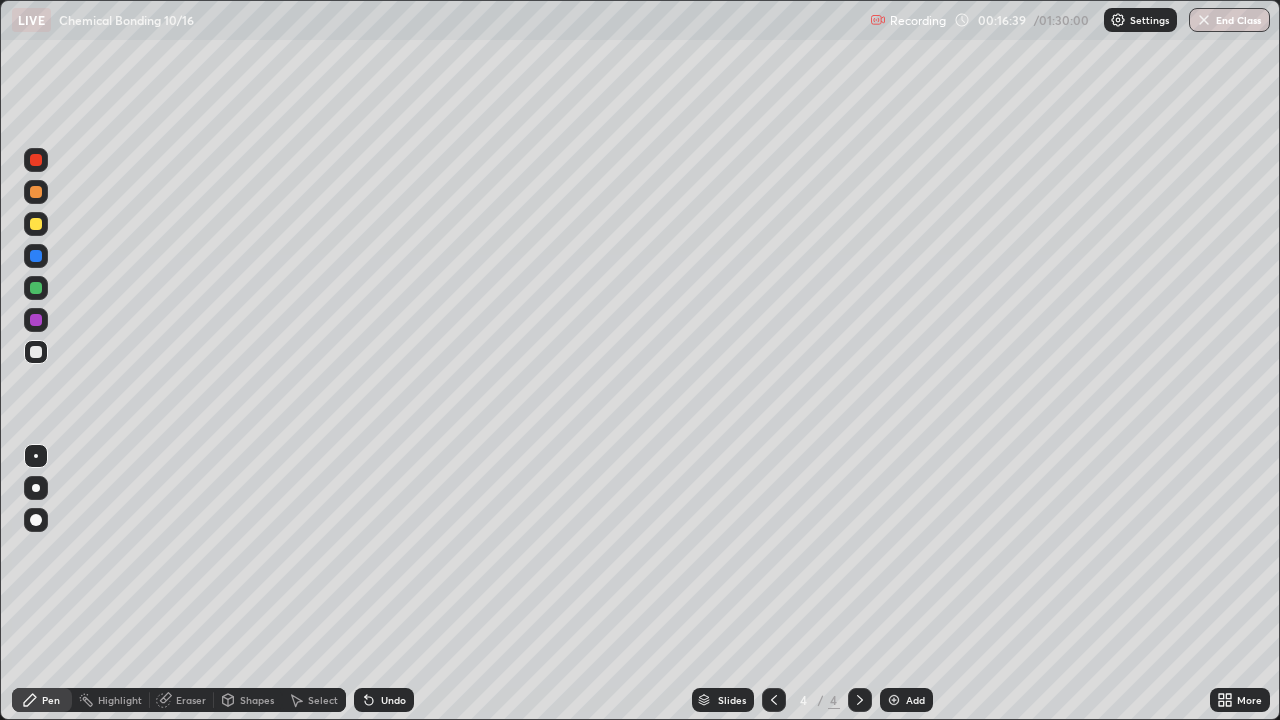 click 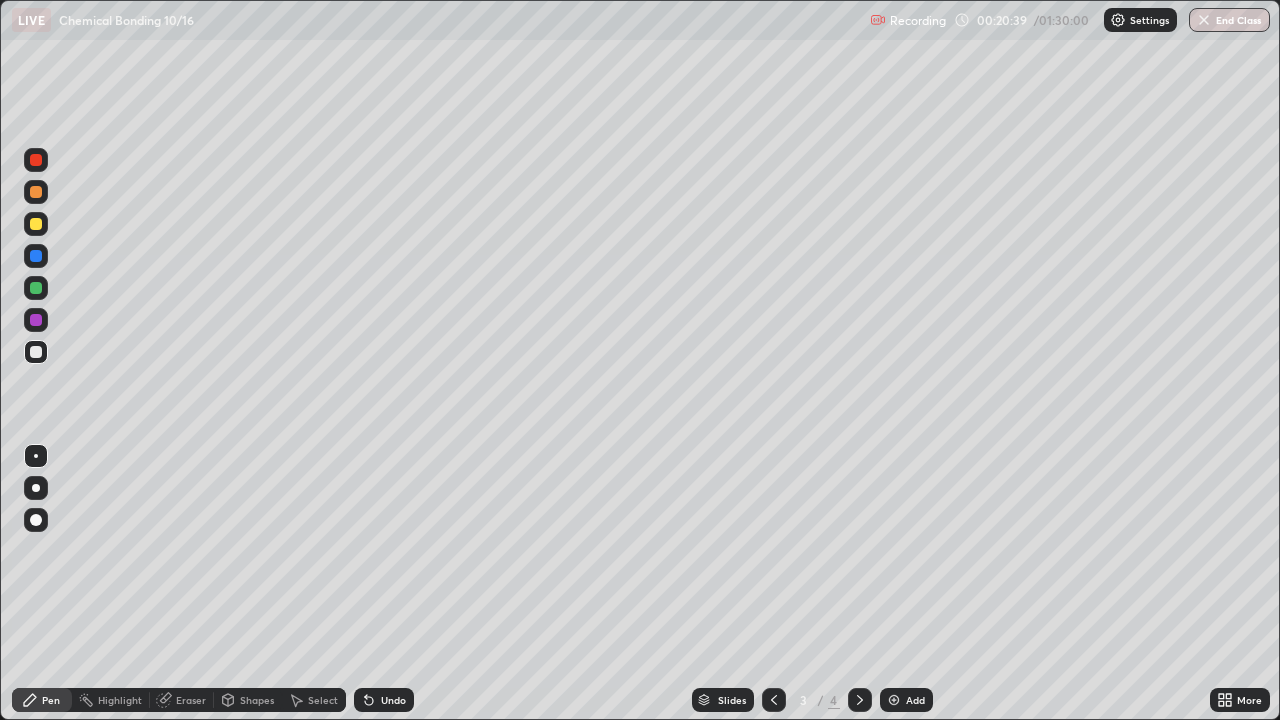 click at bounding box center [860, 700] 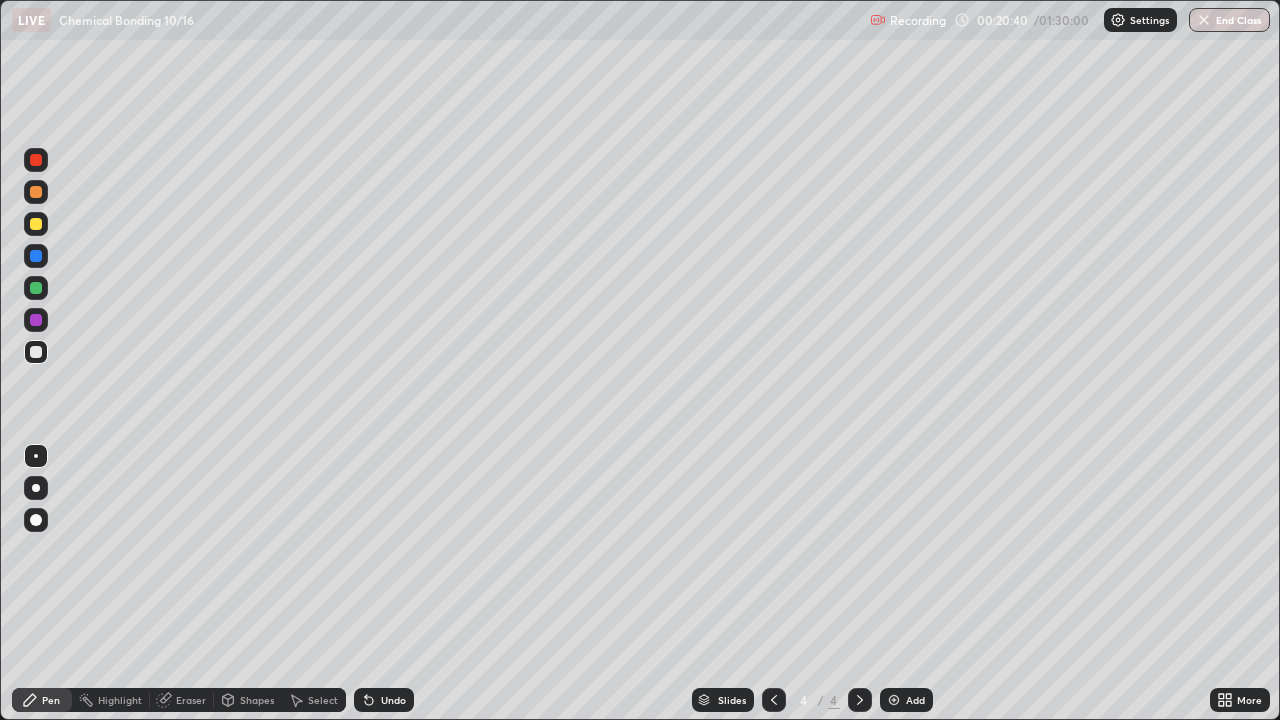 click on "Add" at bounding box center [906, 700] 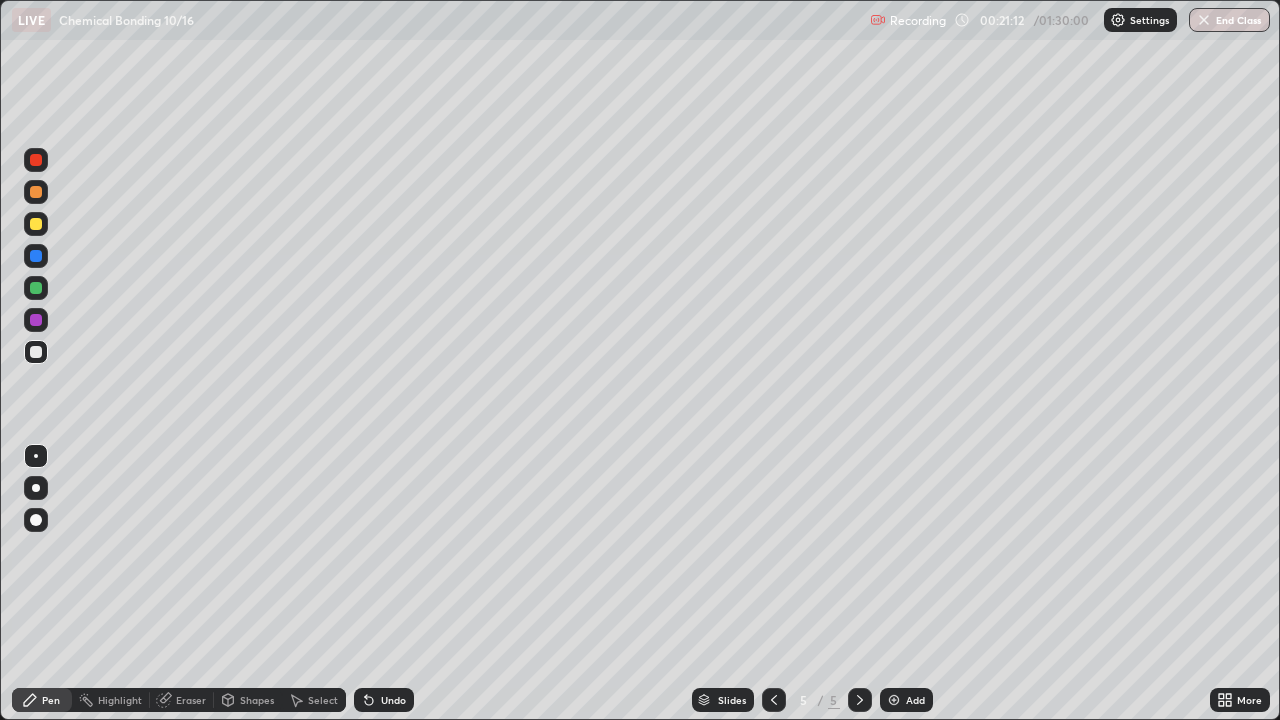 click 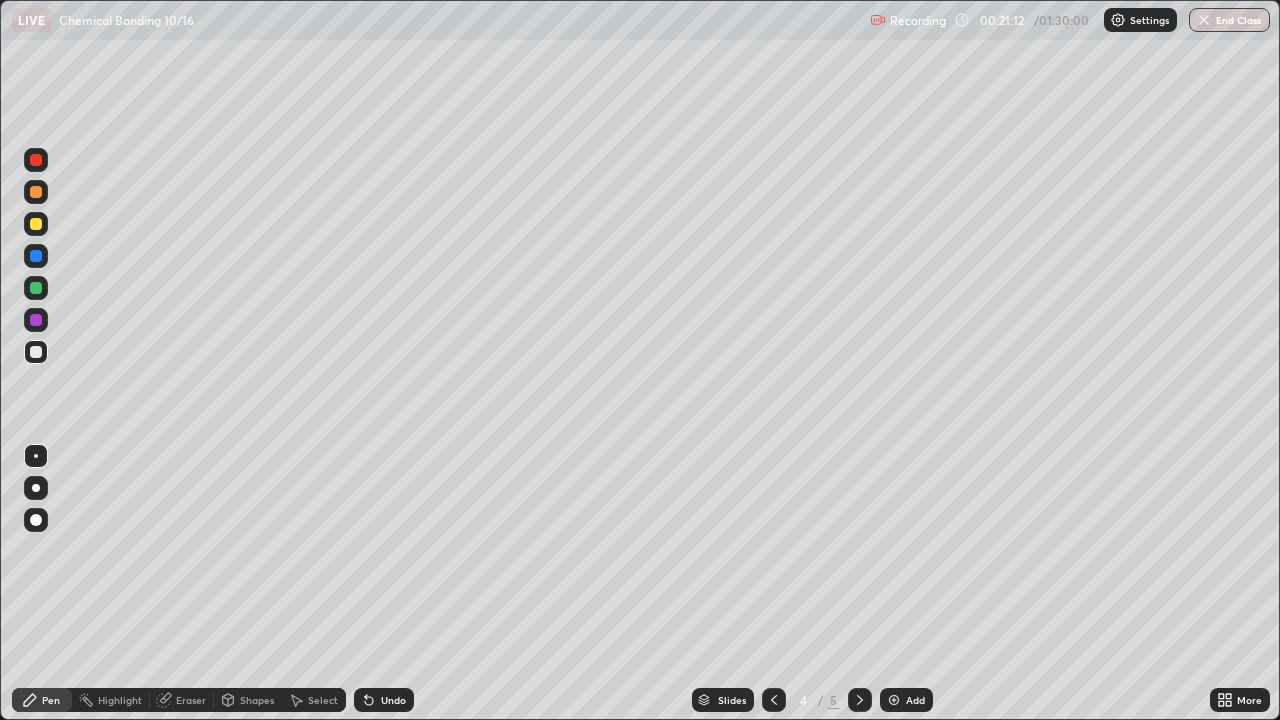 click 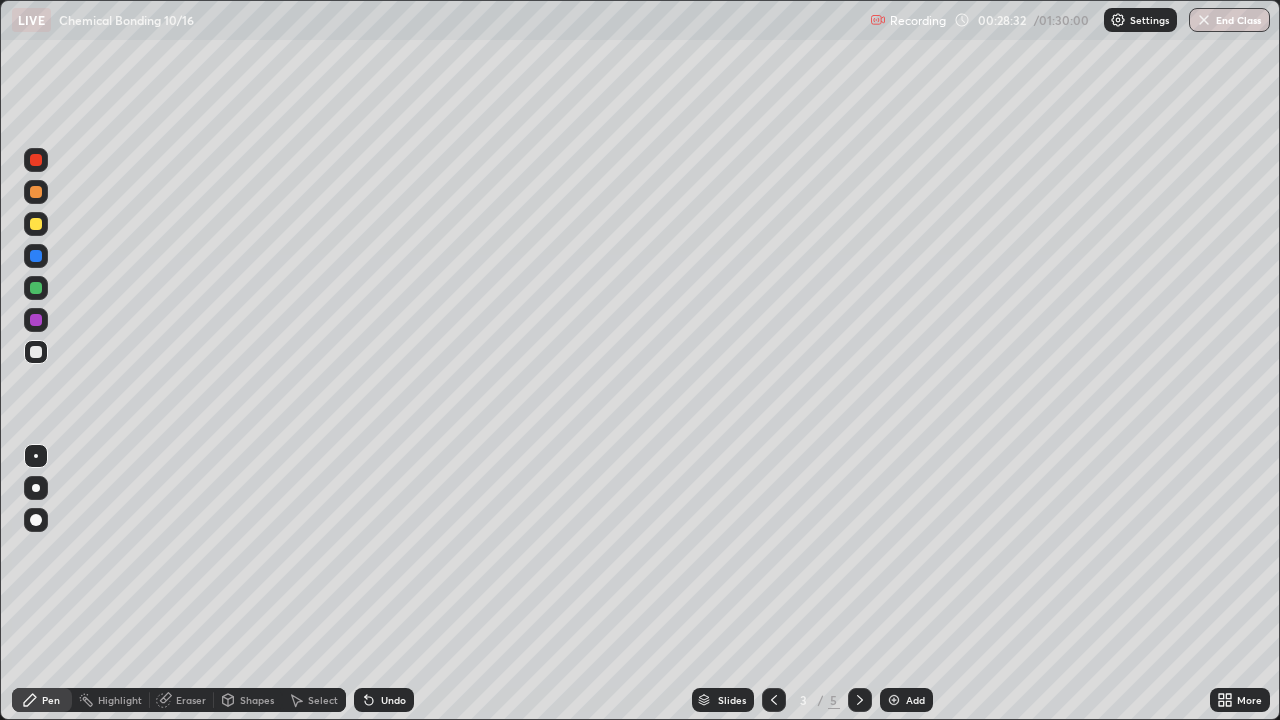 click 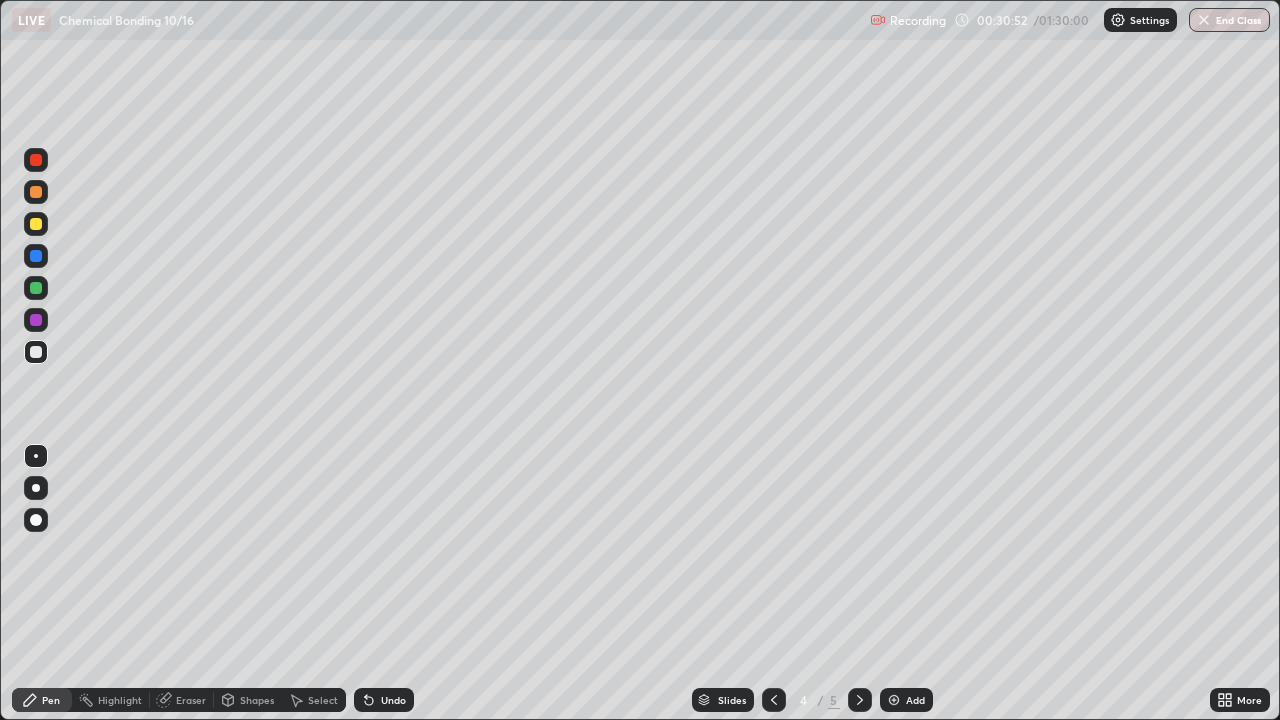 click at bounding box center (36, 488) 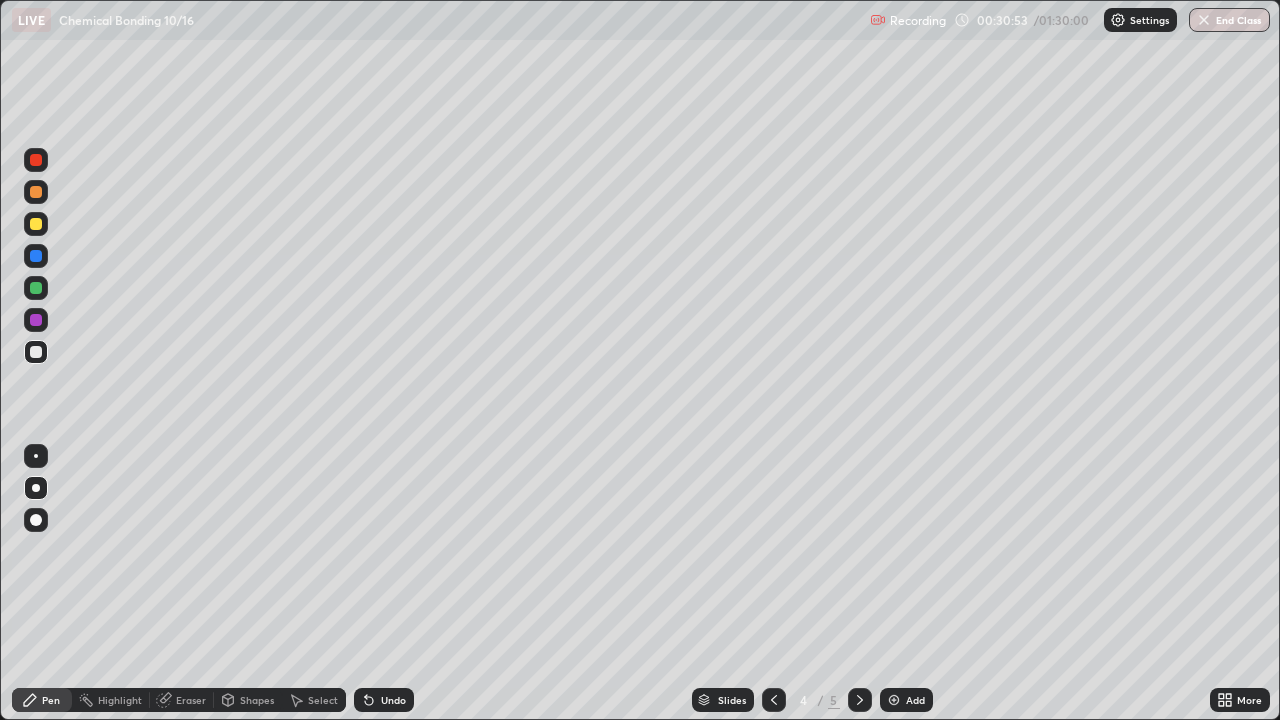 click at bounding box center (36, 192) 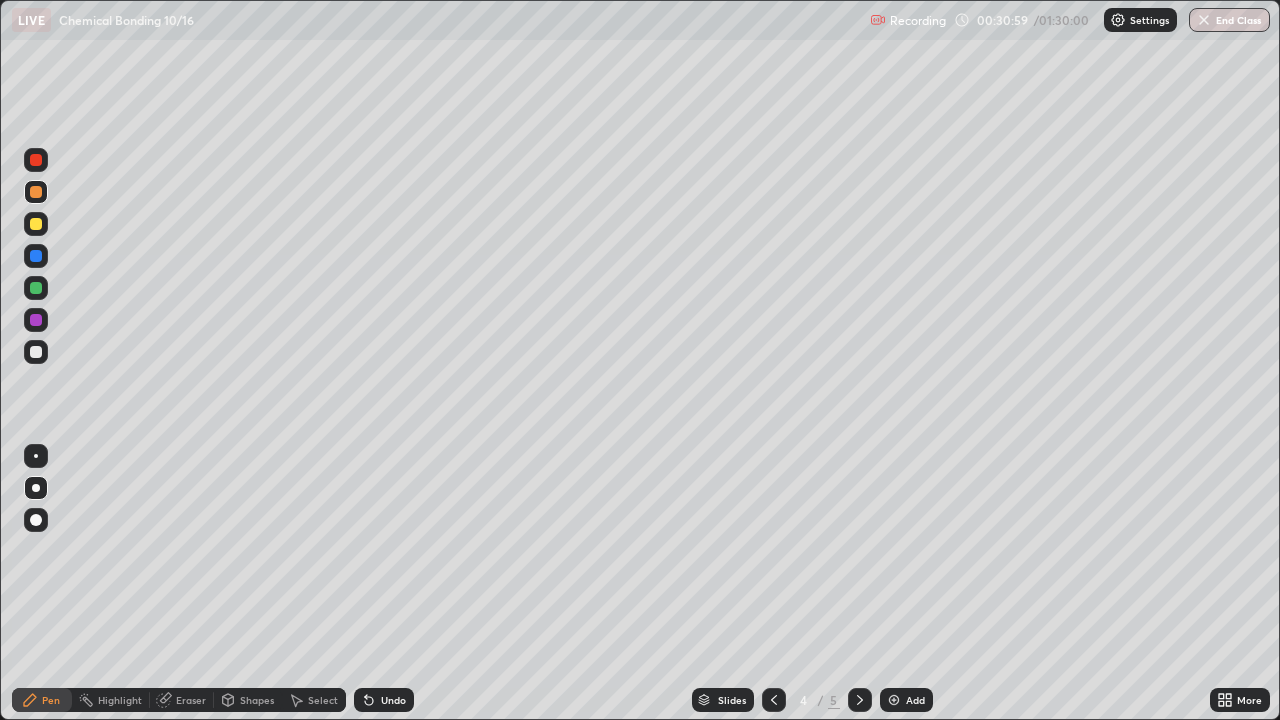 click 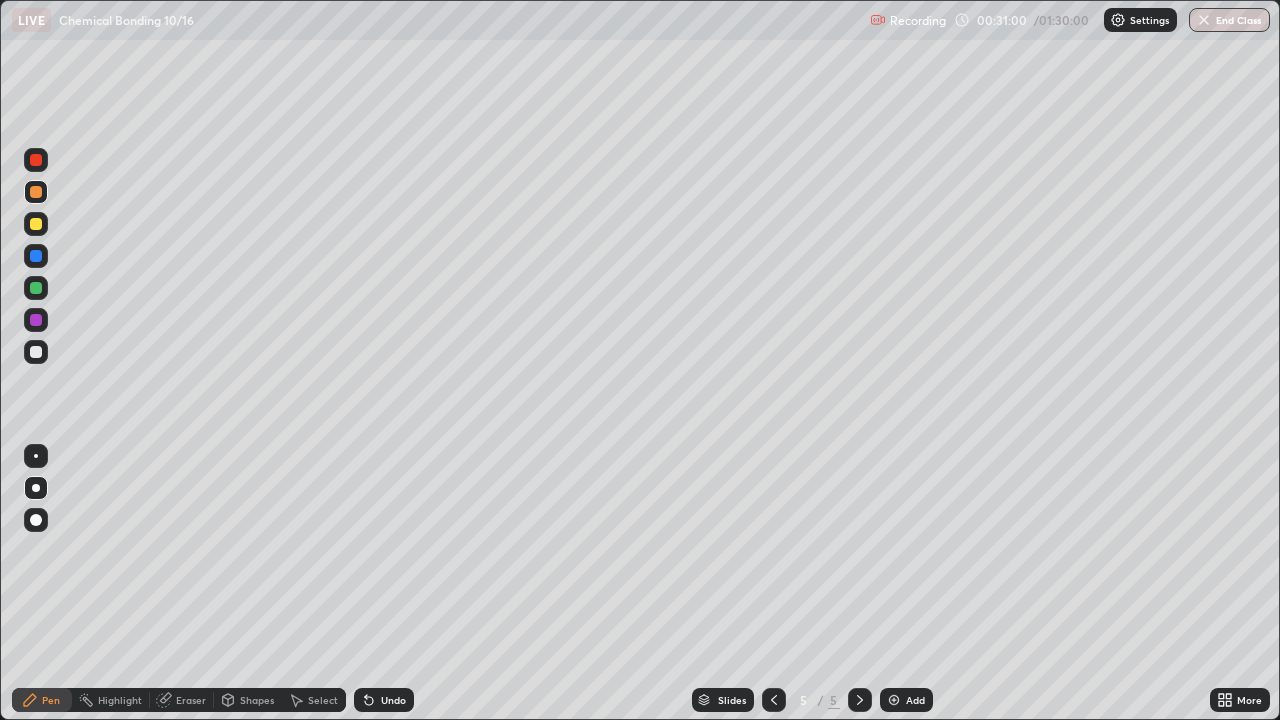 click on "Eraser" at bounding box center [191, 700] 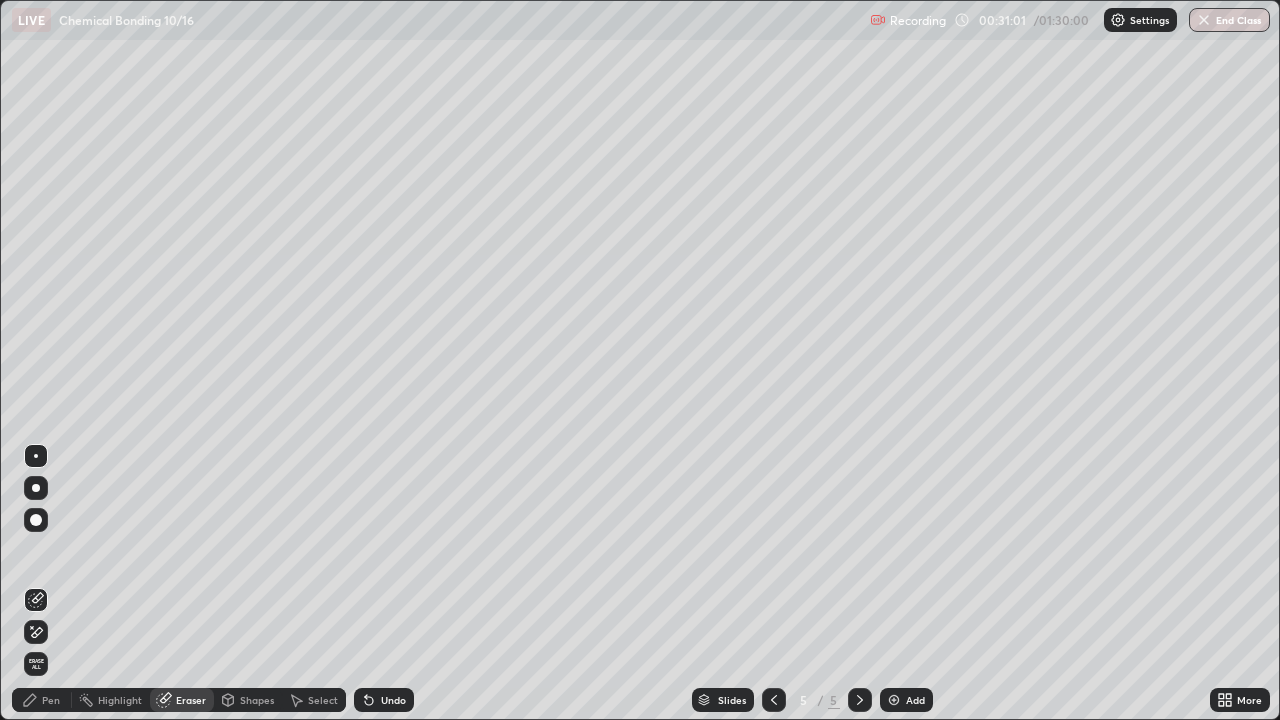 click on "Pen" at bounding box center (51, 700) 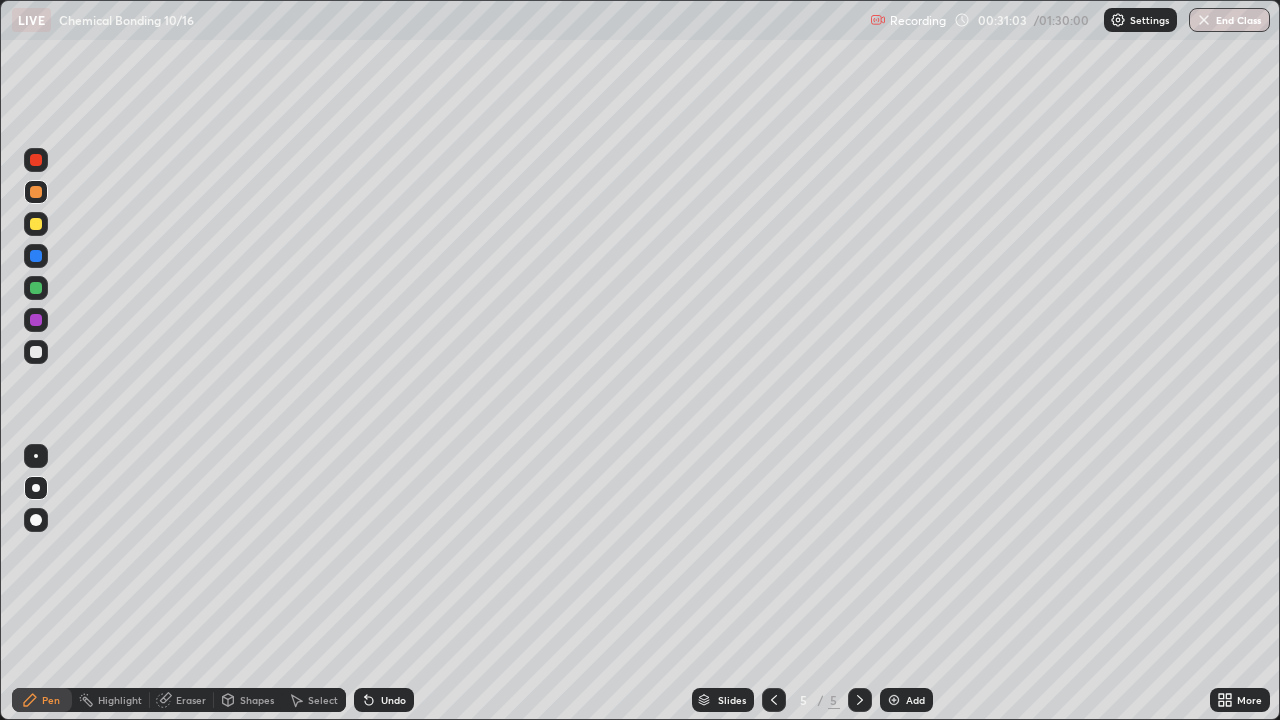 click on "Eraser" at bounding box center (191, 700) 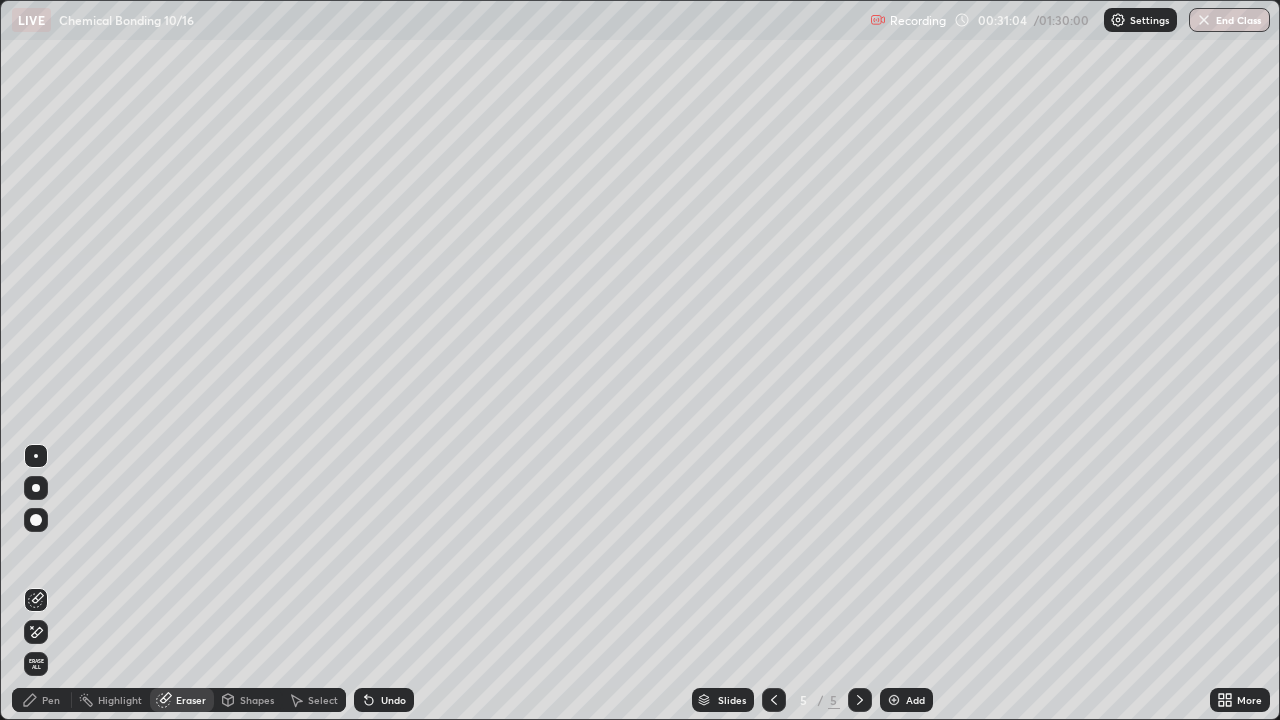 click on "Erase all" at bounding box center [36, 664] 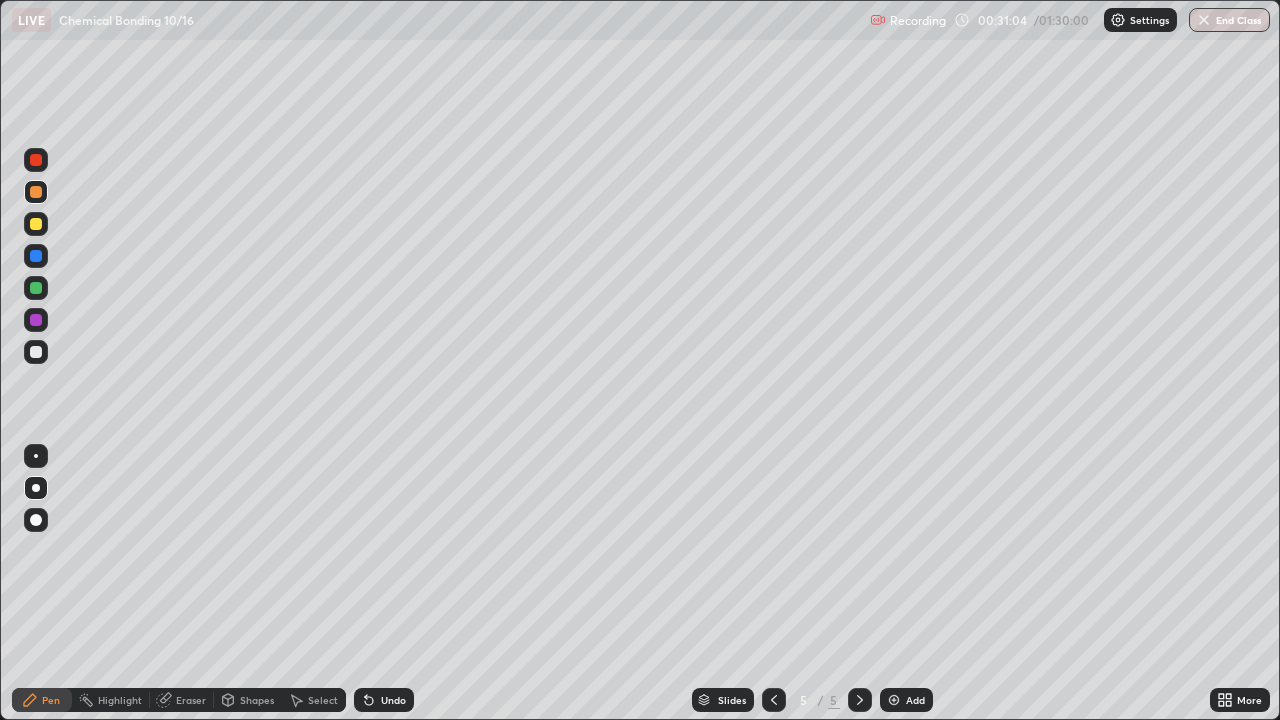 click on "Pen" at bounding box center [42, 700] 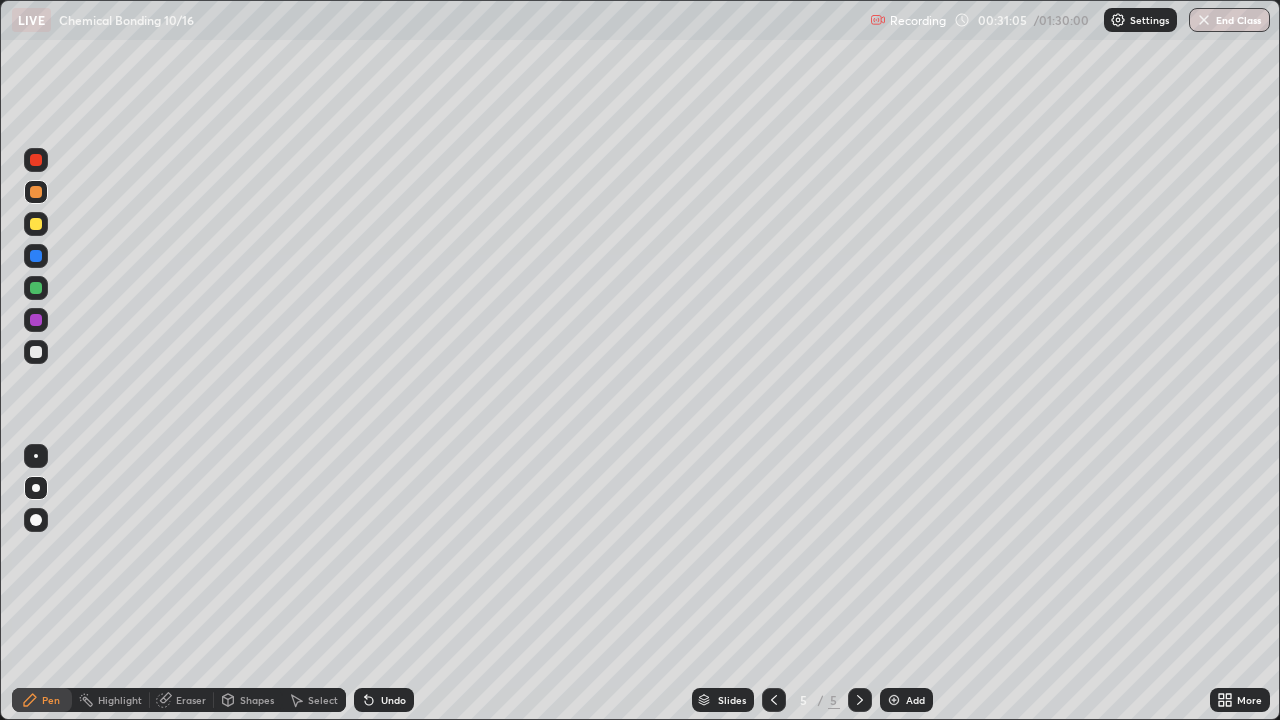 click at bounding box center (36, 352) 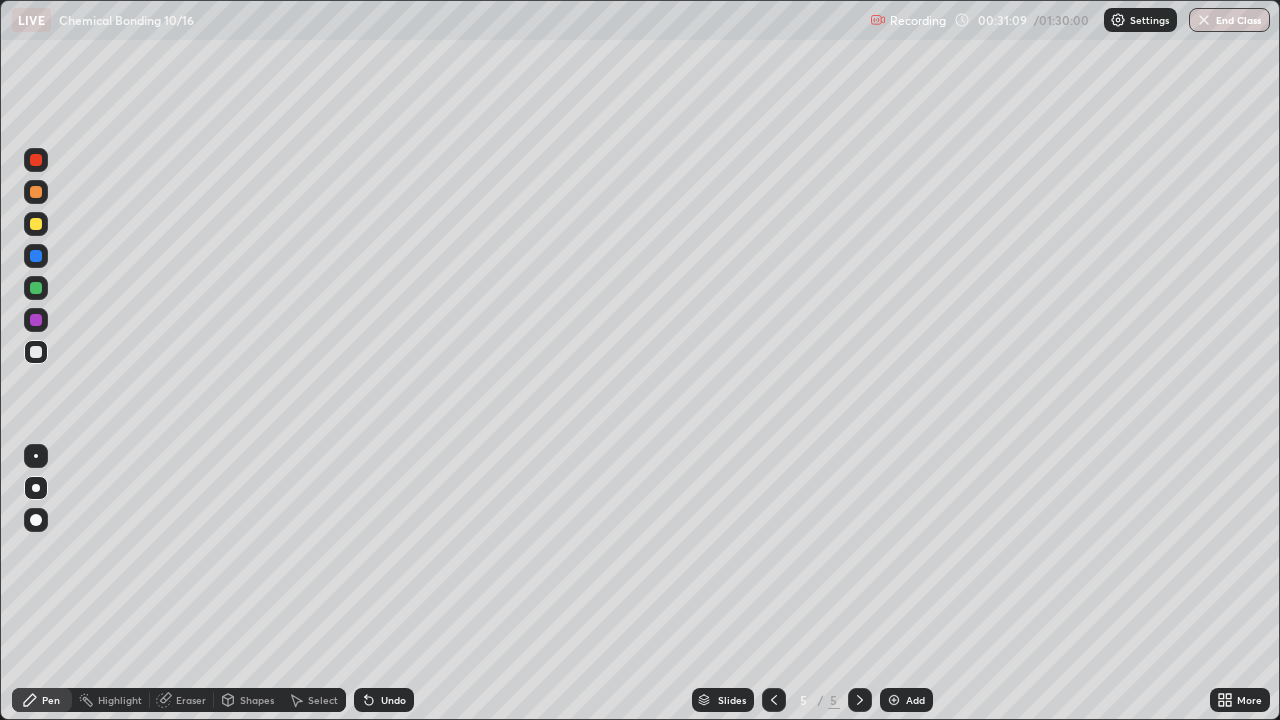 click at bounding box center [36, 224] 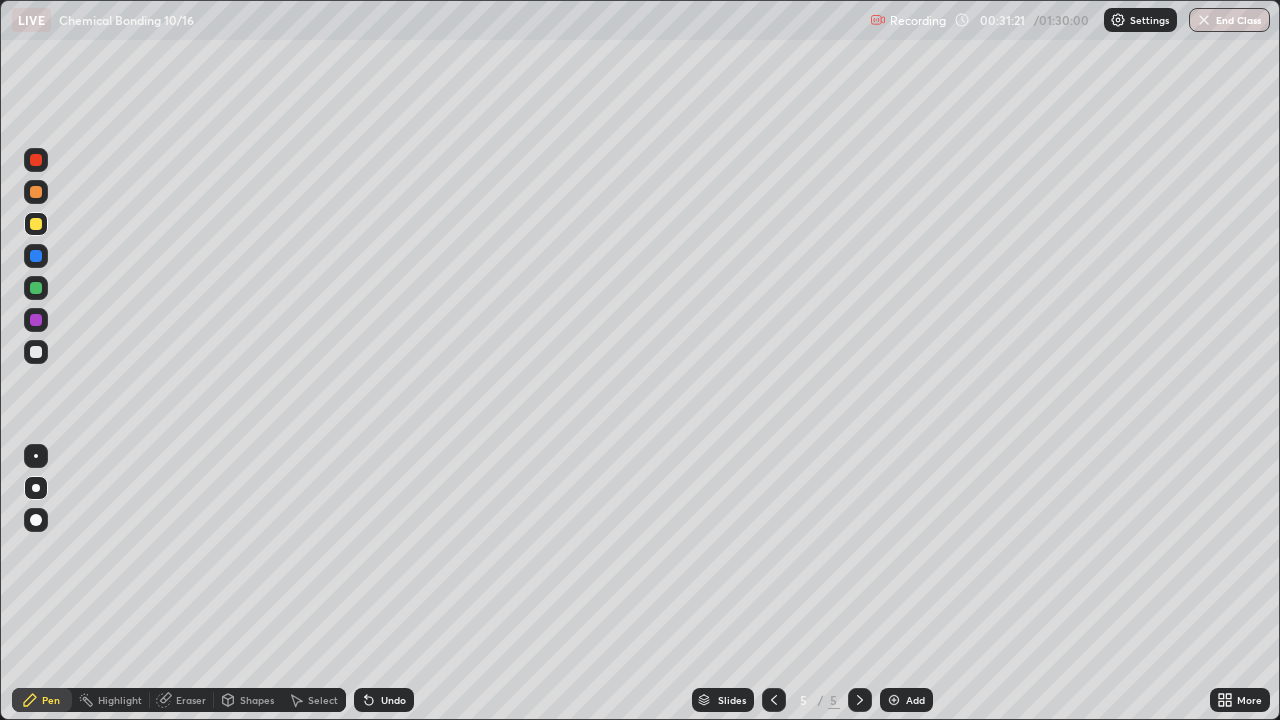 click at bounding box center (36, 352) 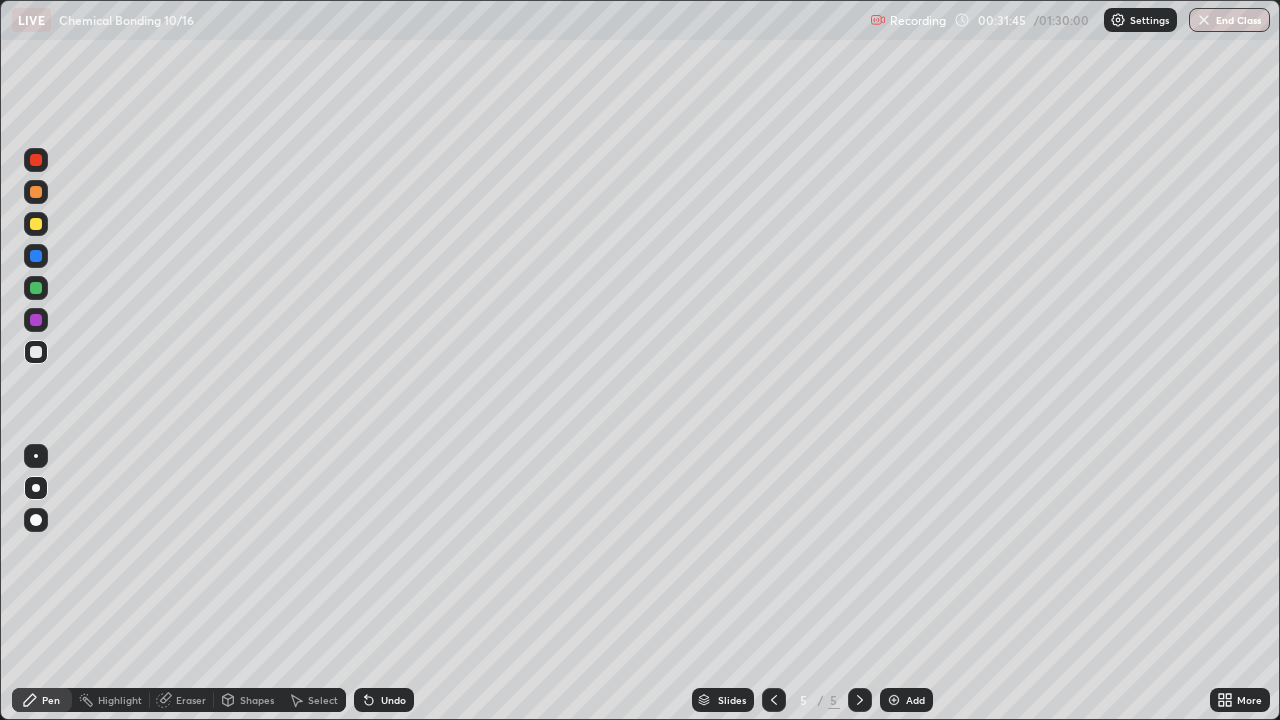 click at bounding box center [36, 288] 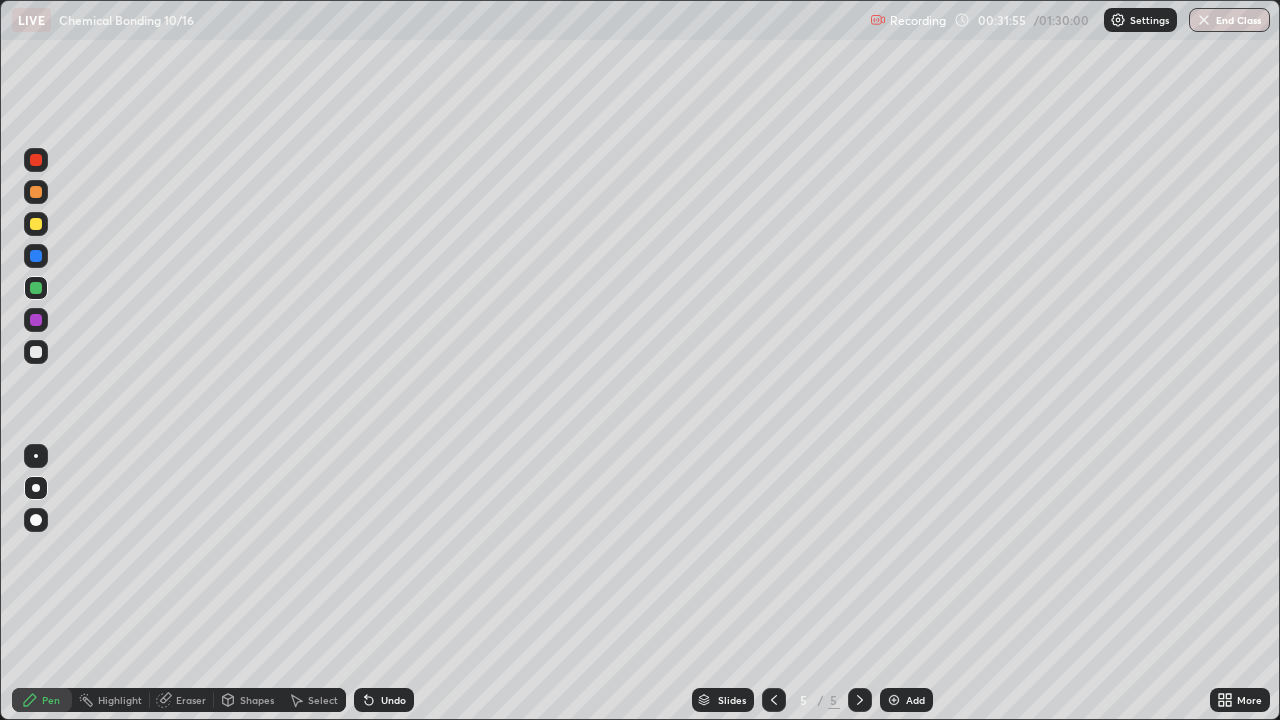 click at bounding box center (36, 352) 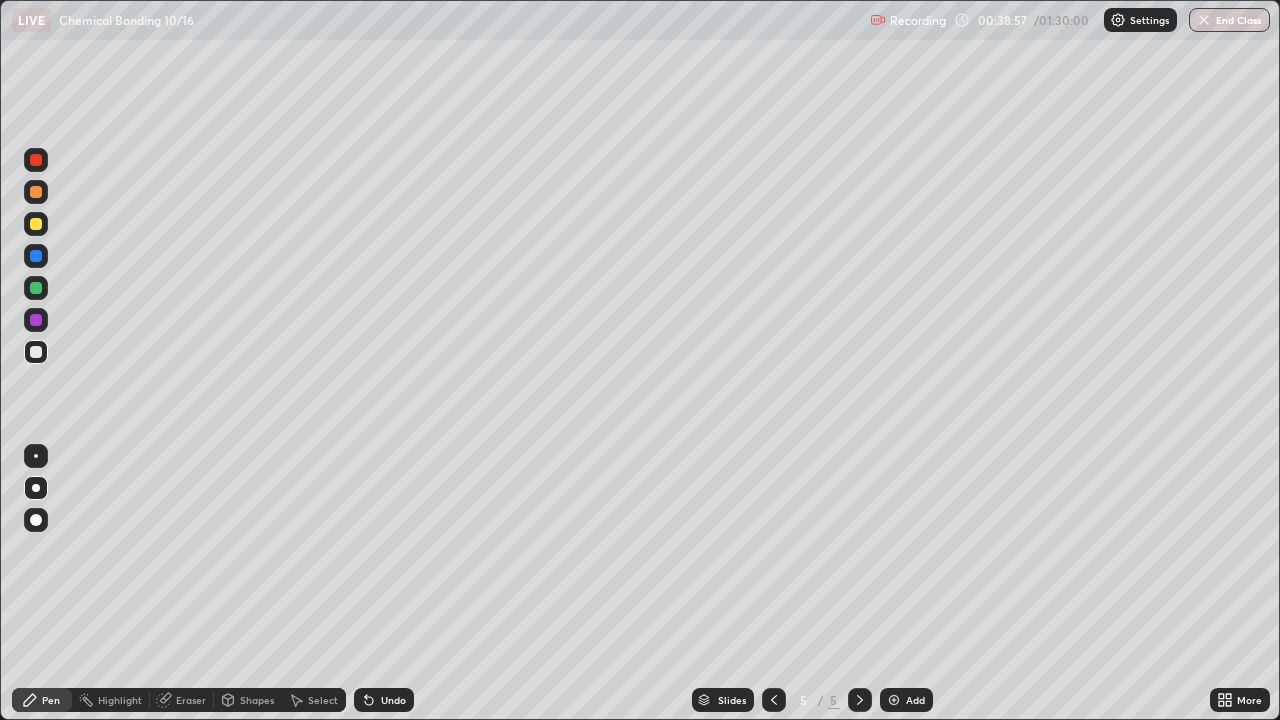 click on "Add" at bounding box center (906, 700) 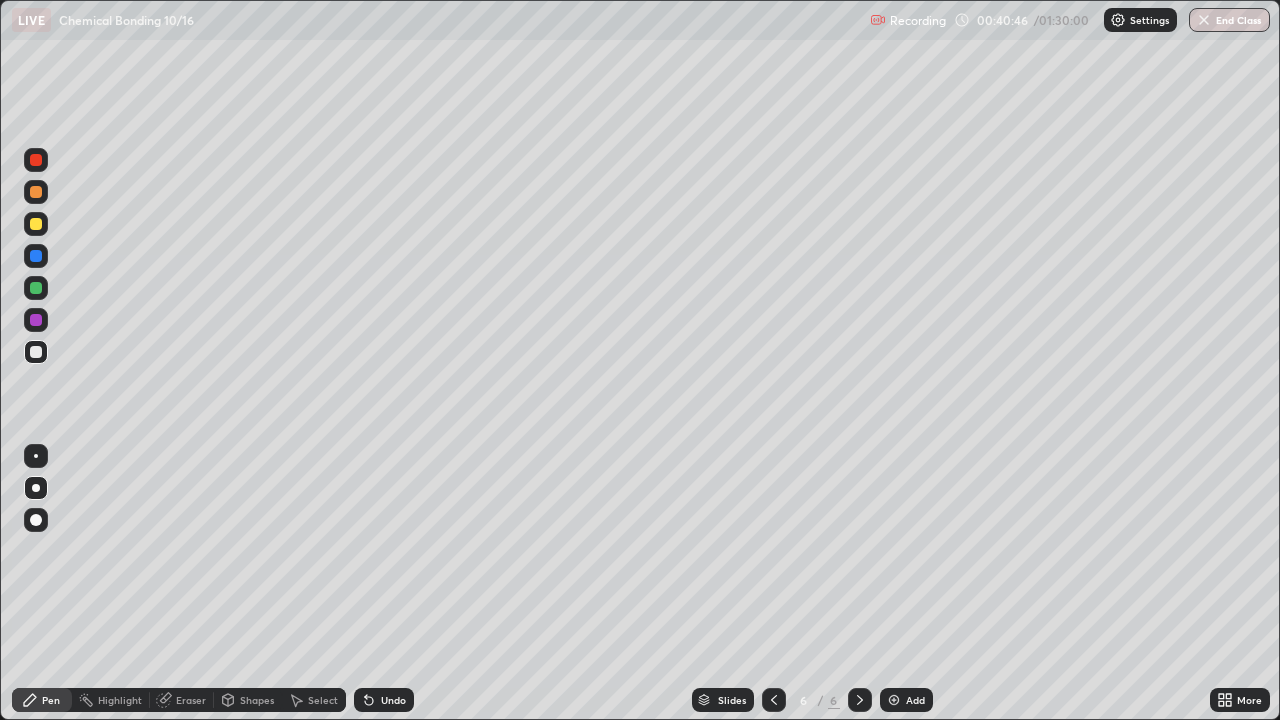 click 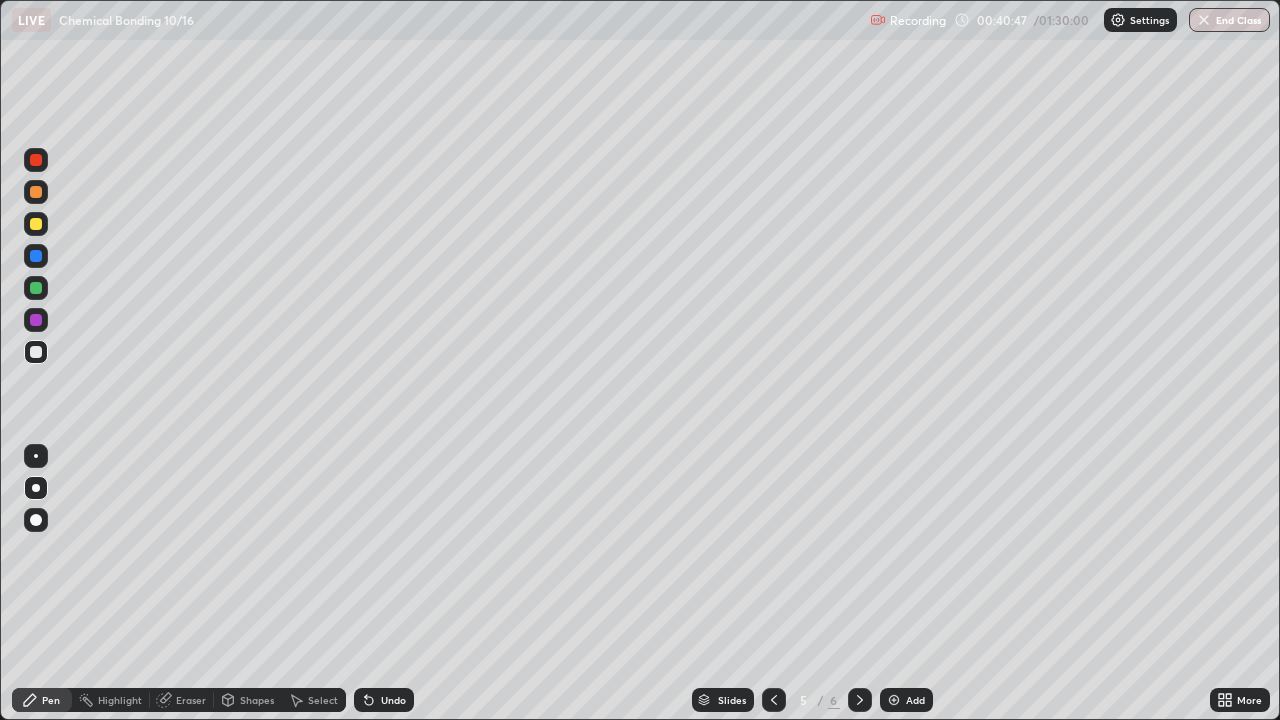 click 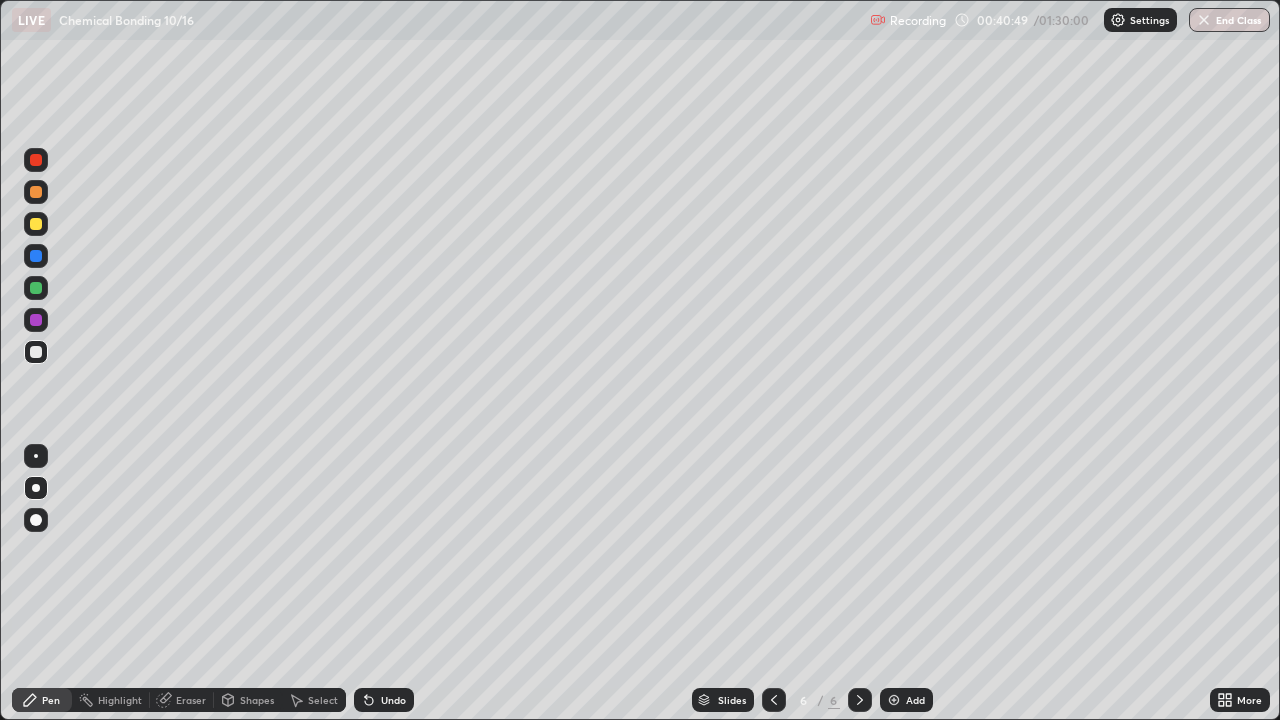 click on "Eraser" at bounding box center [191, 700] 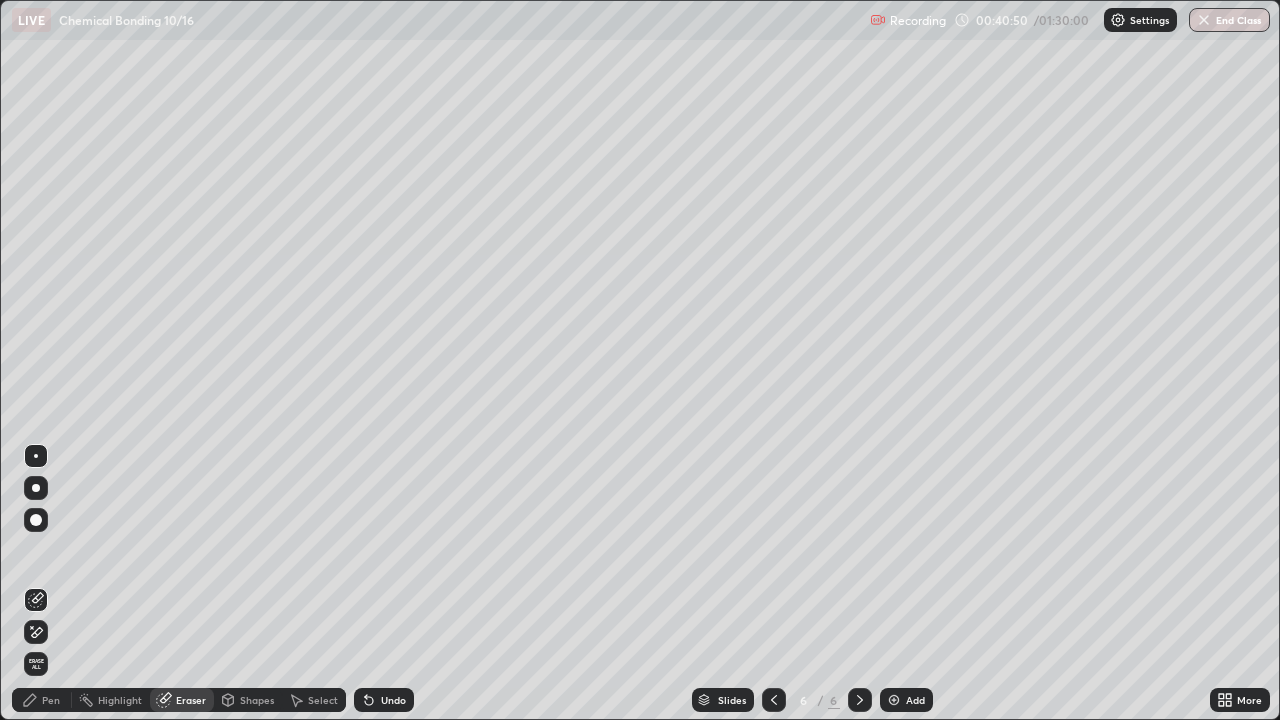 click on "Erase all" at bounding box center [36, 664] 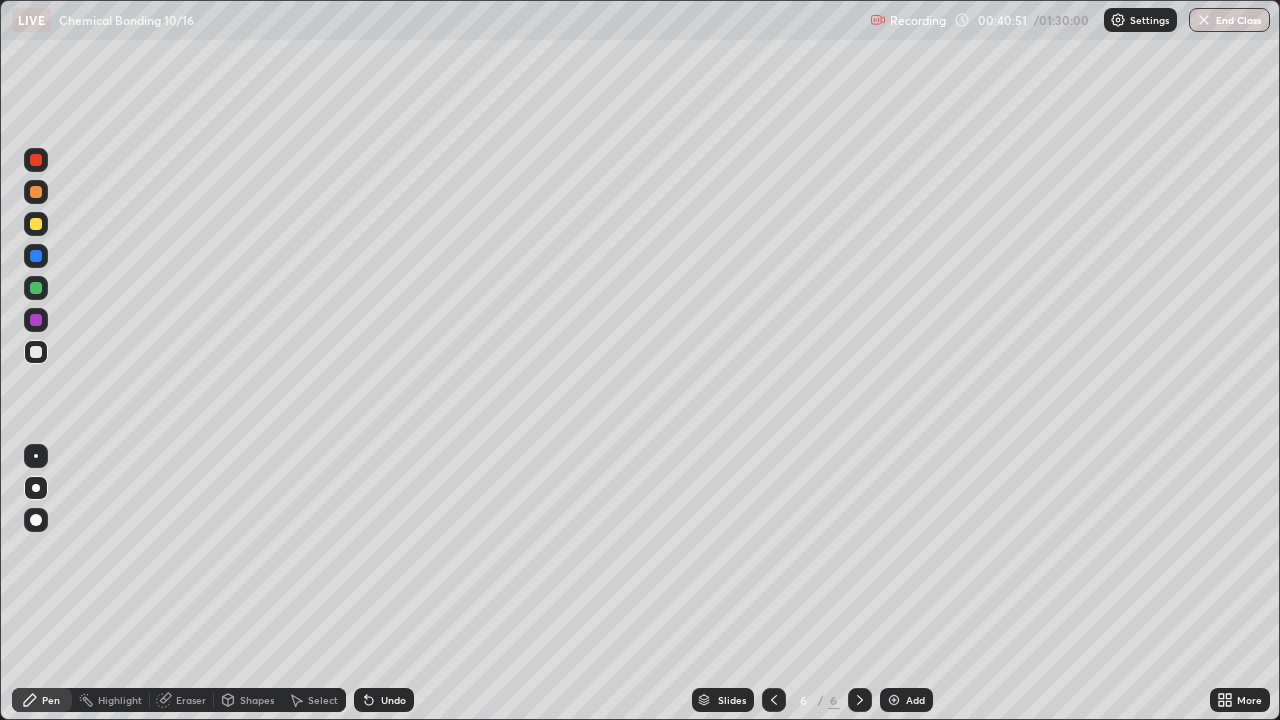 click on "Pen" at bounding box center (42, 700) 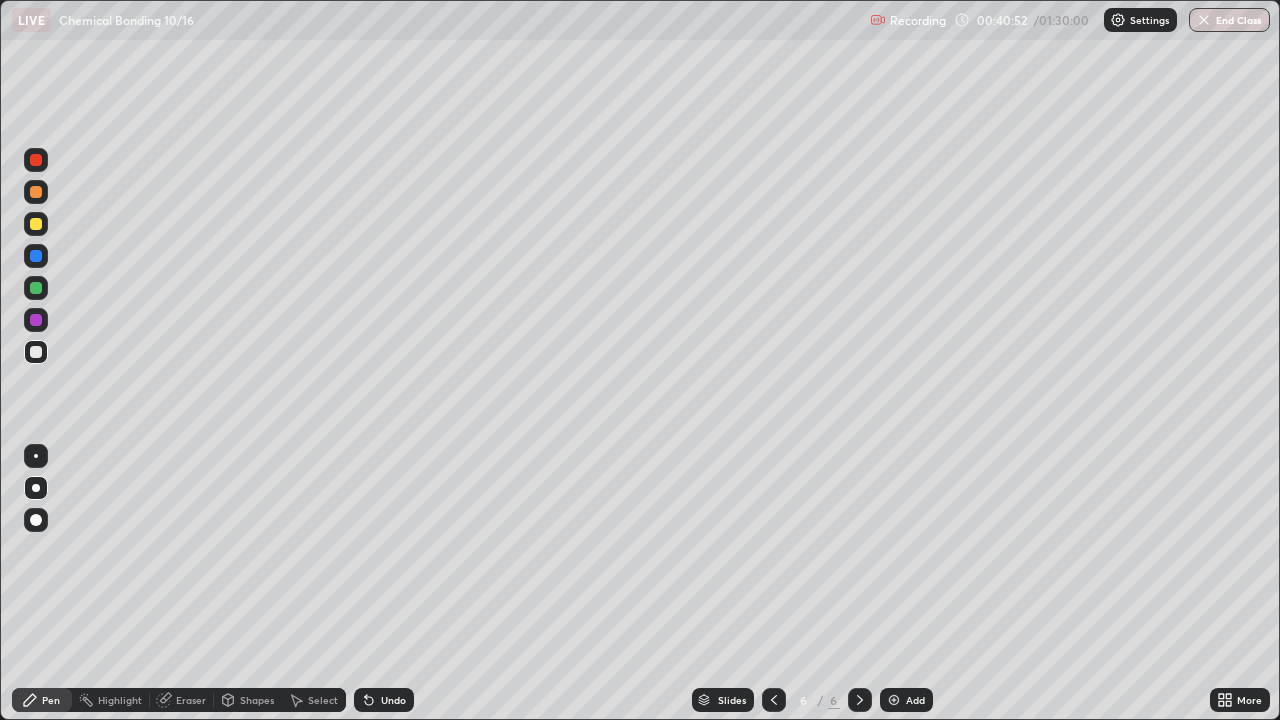 click at bounding box center [36, 192] 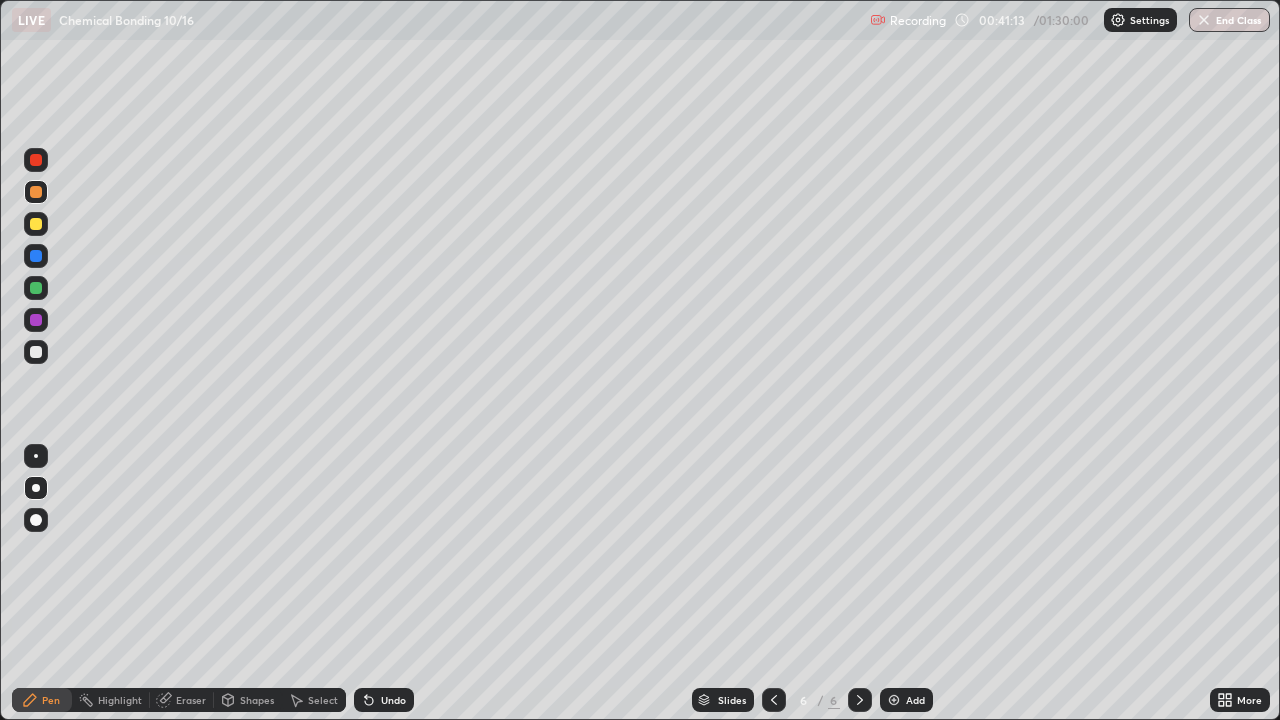 click on "Eraser" at bounding box center (191, 700) 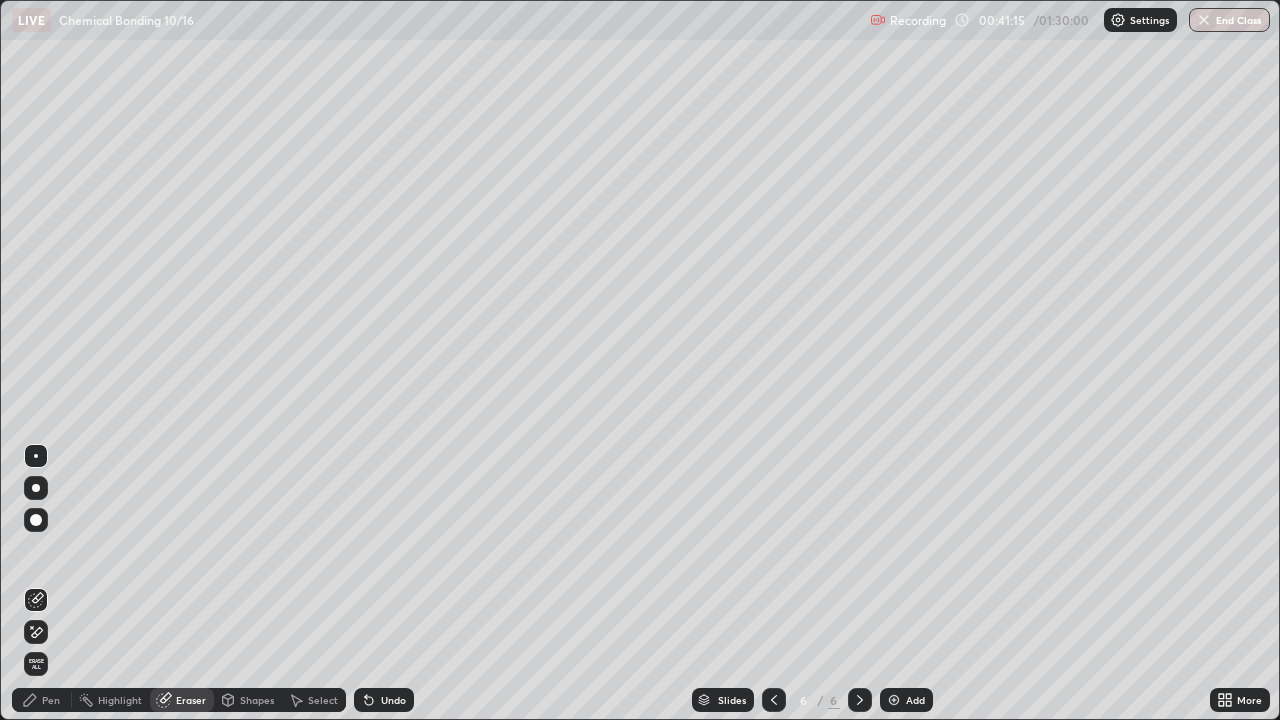 click on "Shapes" at bounding box center (248, 700) 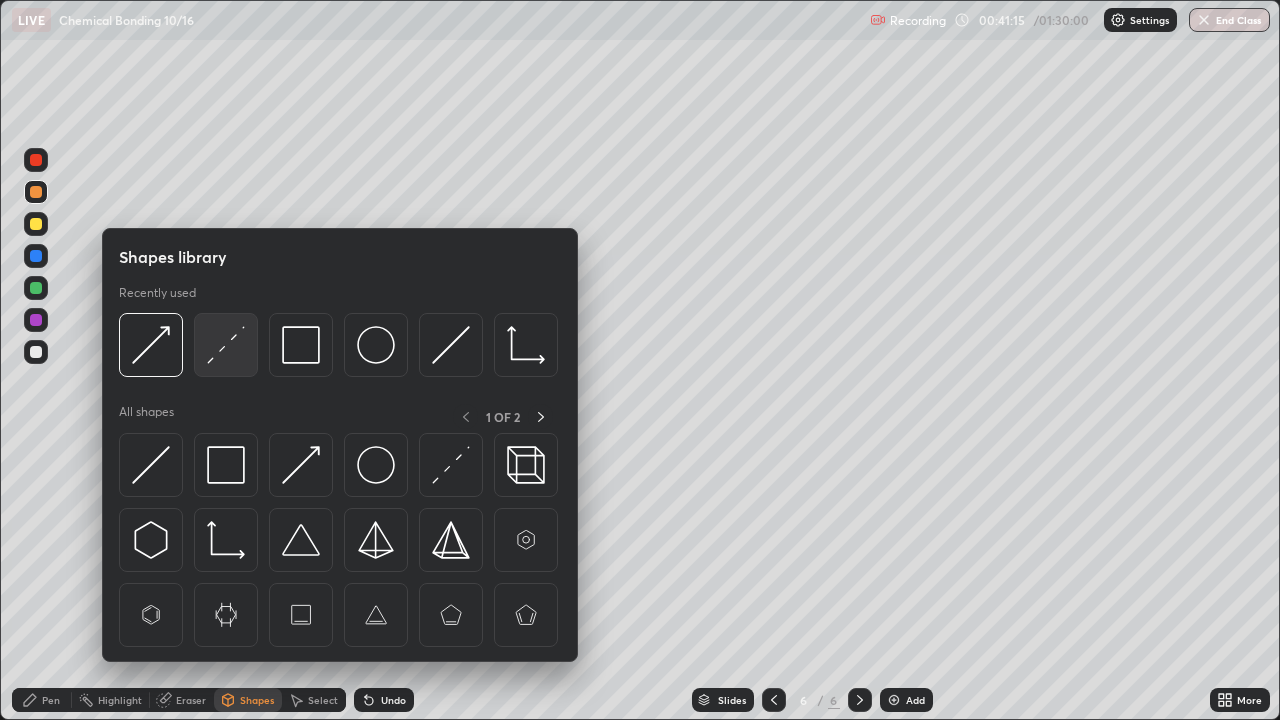 click at bounding box center (226, 345) 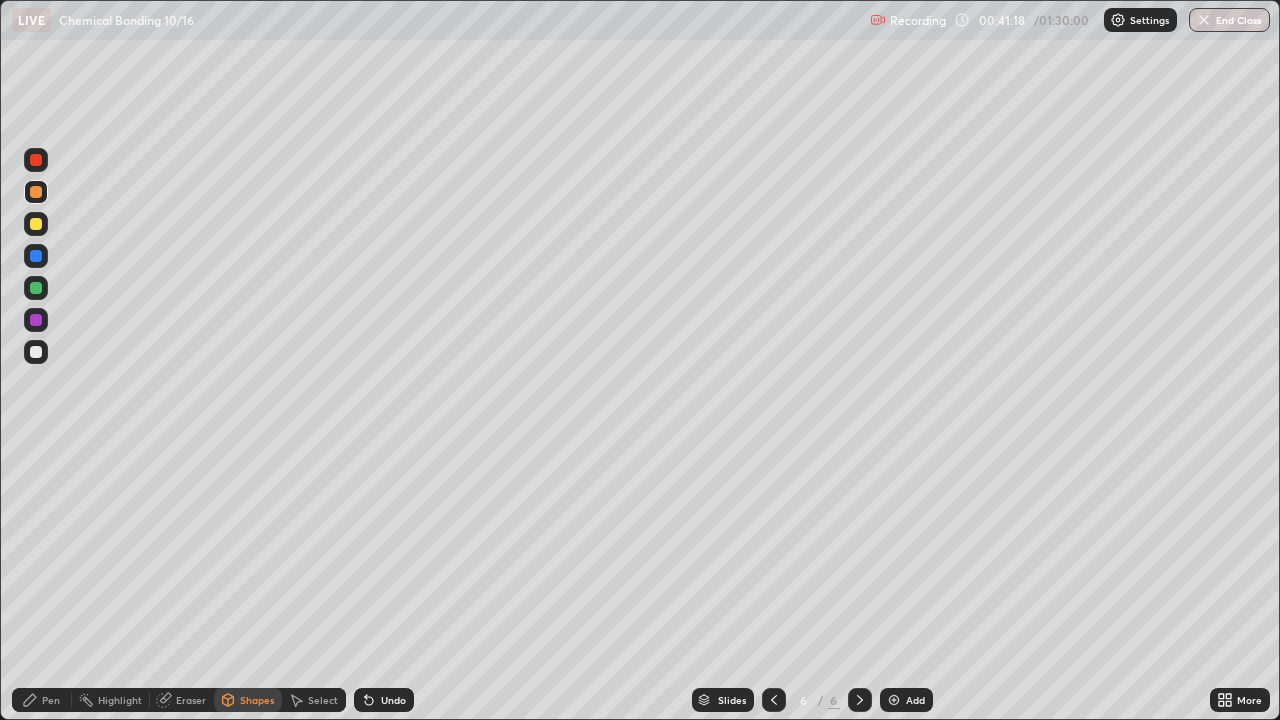 click 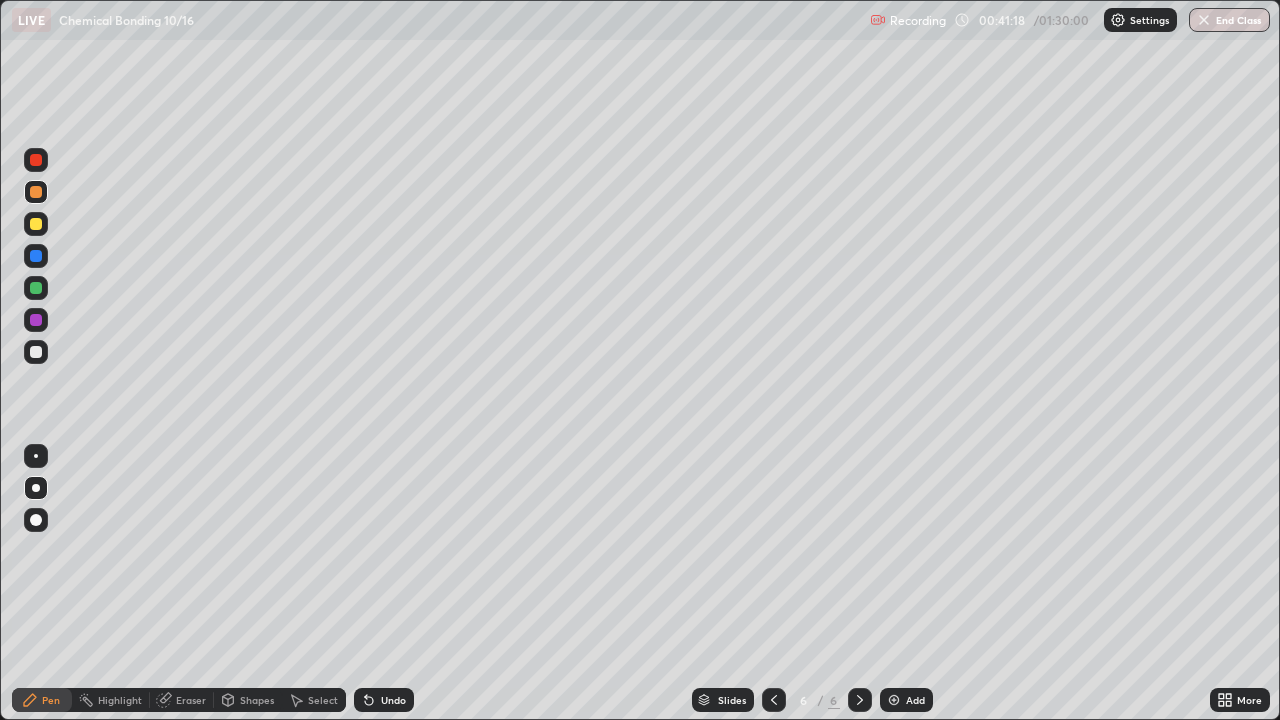 click at bounding box center [36, 352] 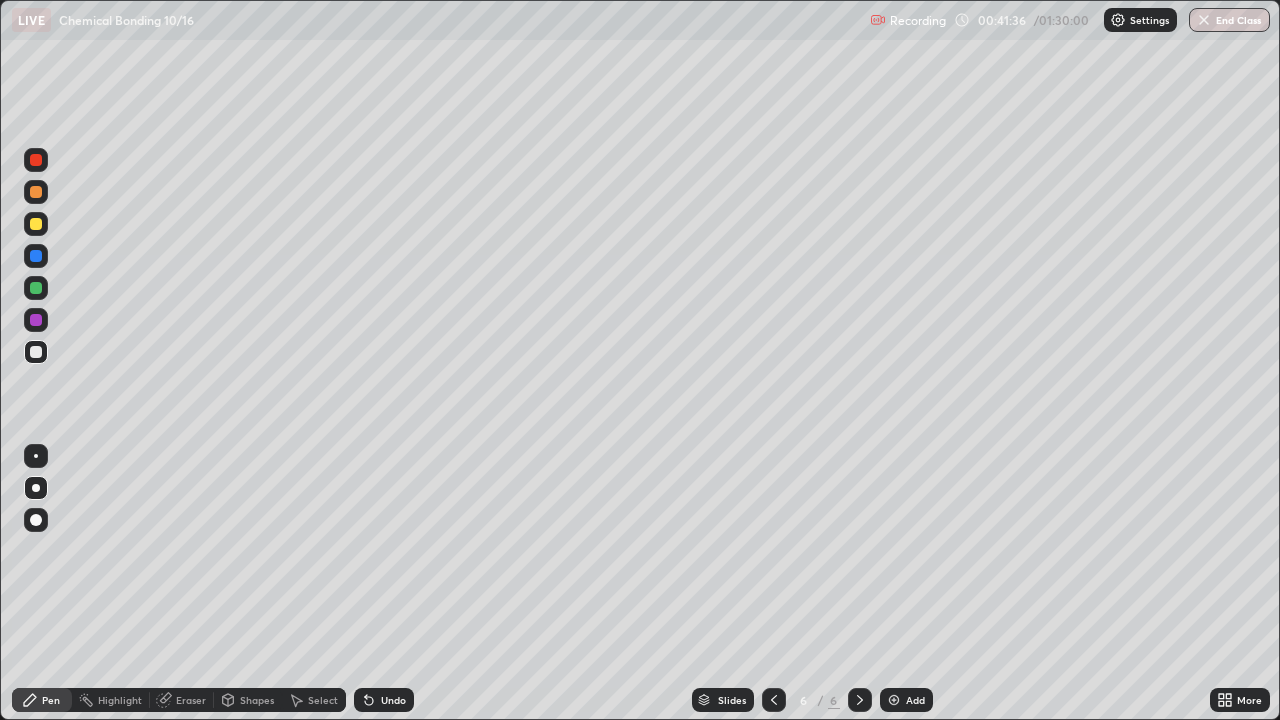 click at bounding box center [36, 288] 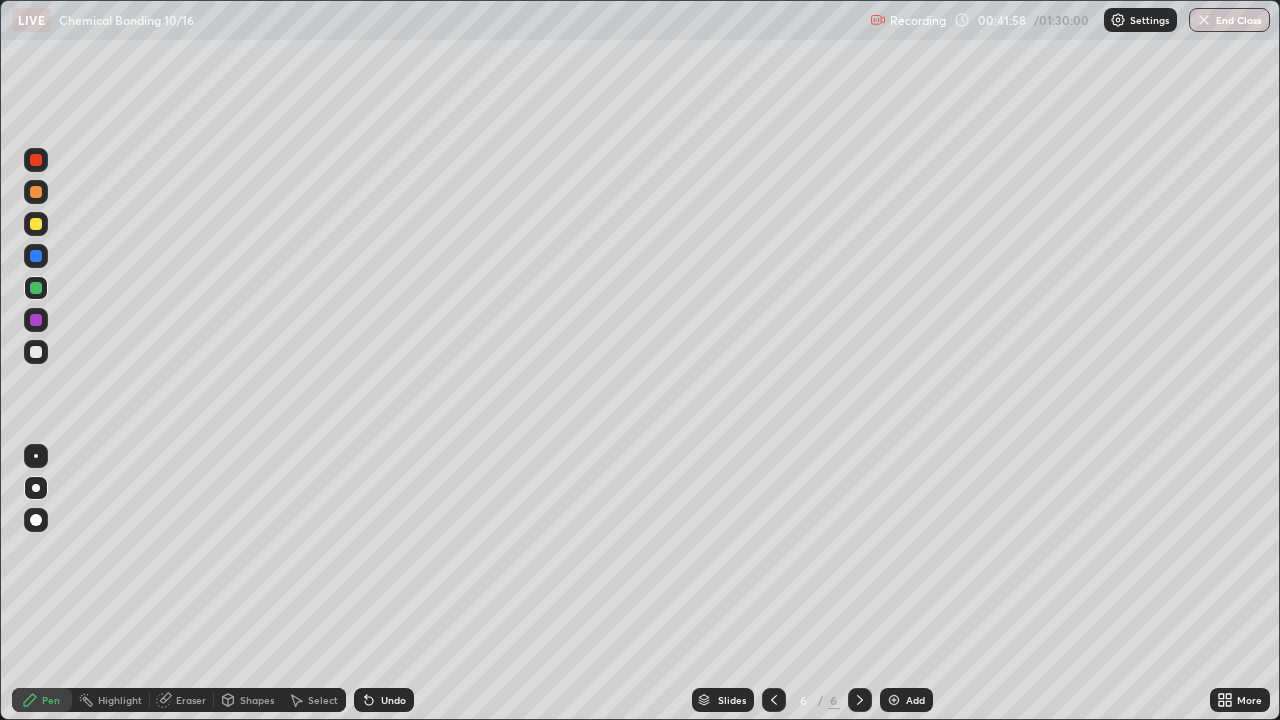 click on "Shapes" at bounding box center [257, 700] 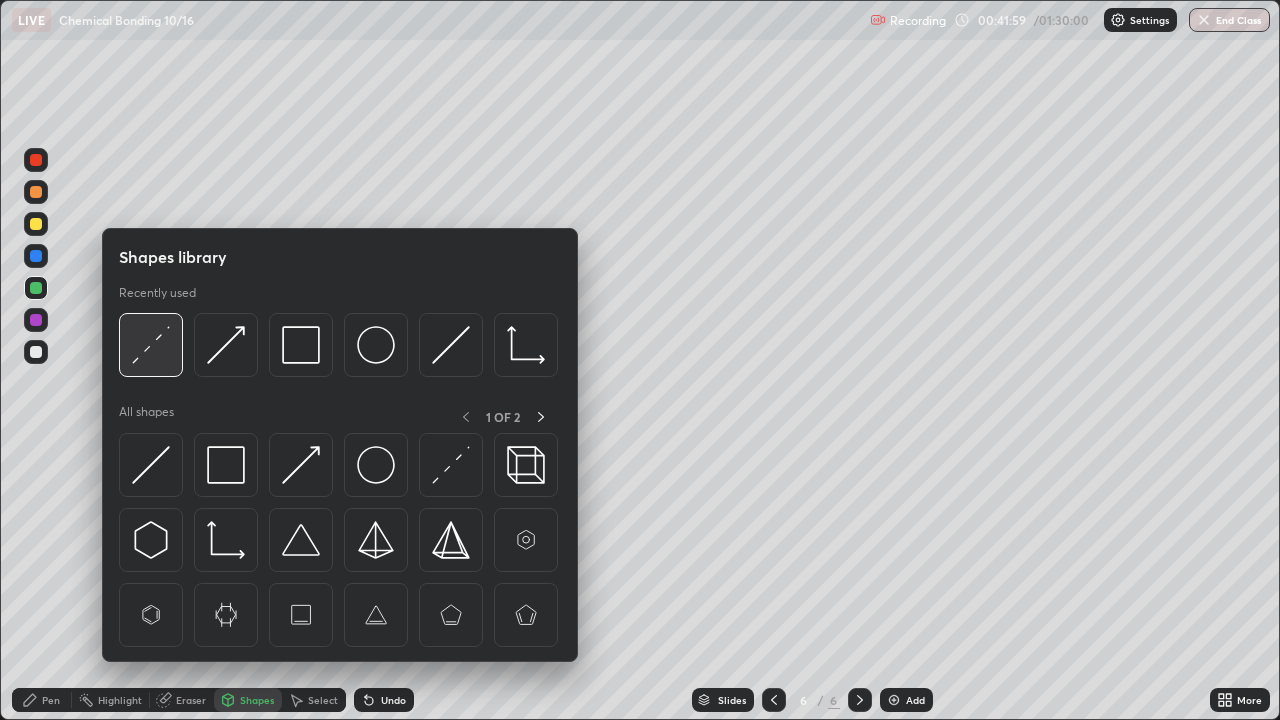 click at bounding box center [151, 345] 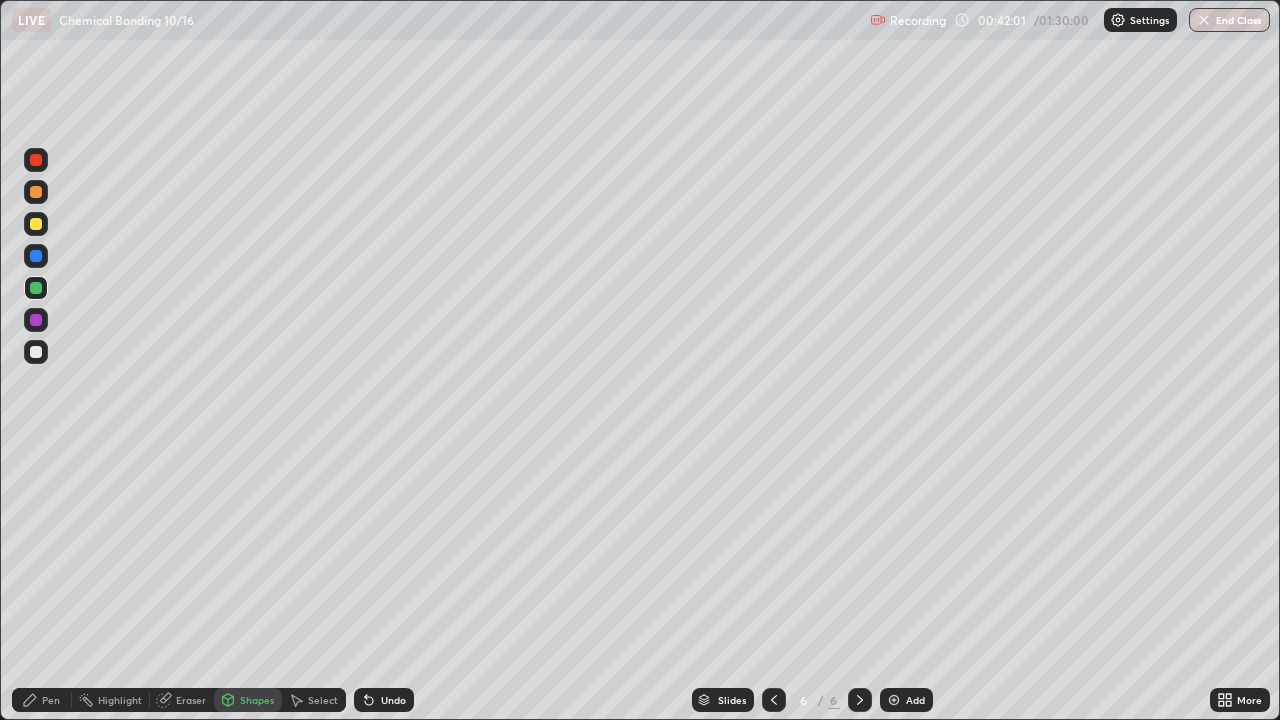 click on "Shapes" at bounding box center [257, 700] 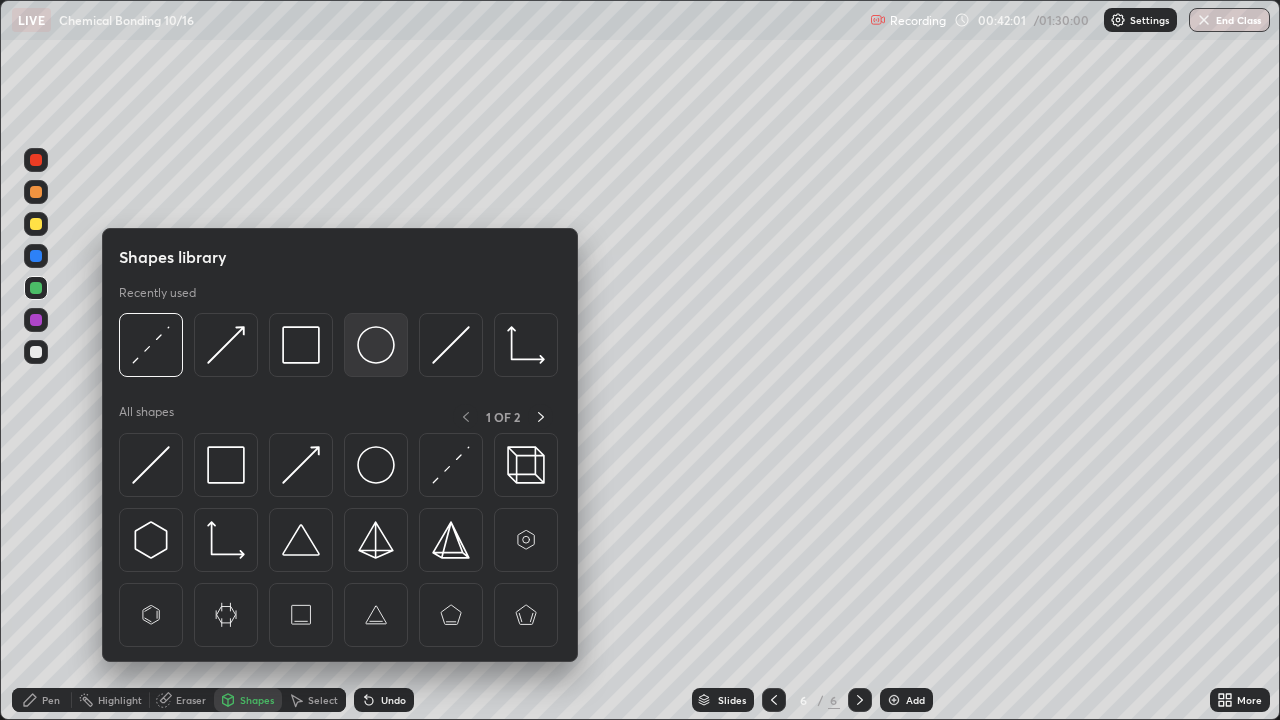 click at bounding box center (376, 345) 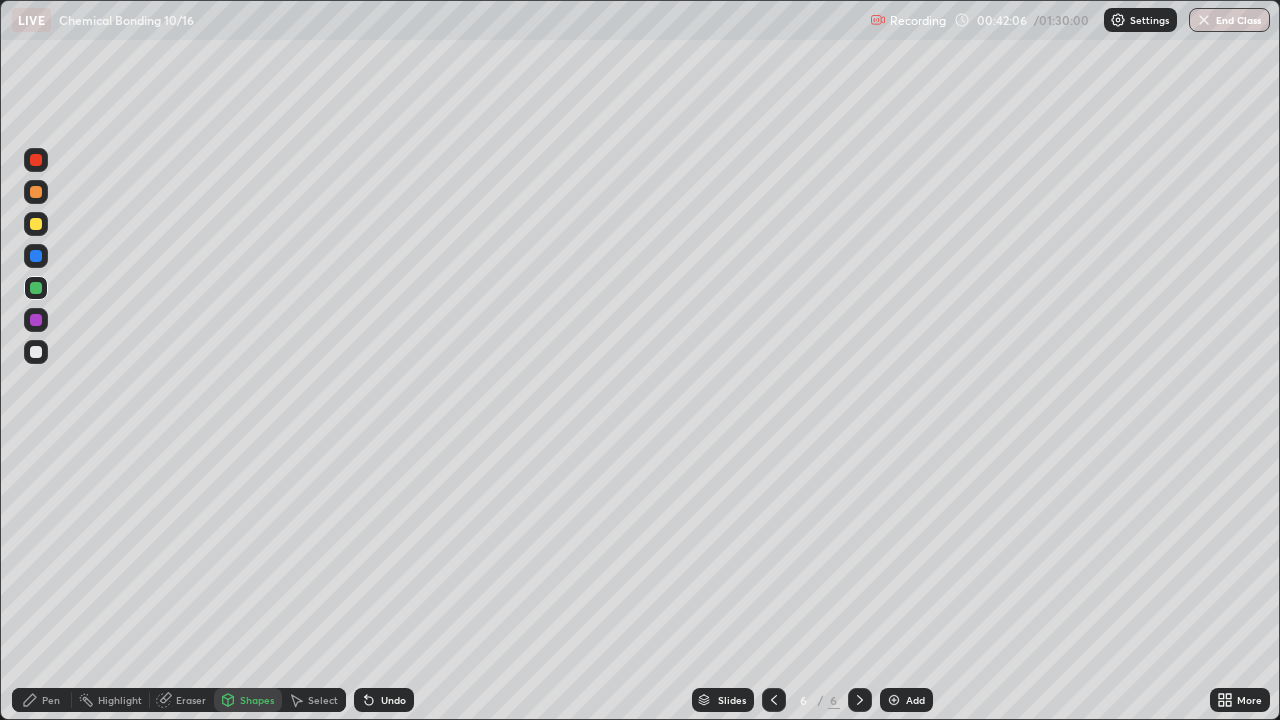 click on "Shapes" at bounding box center (248, 700) 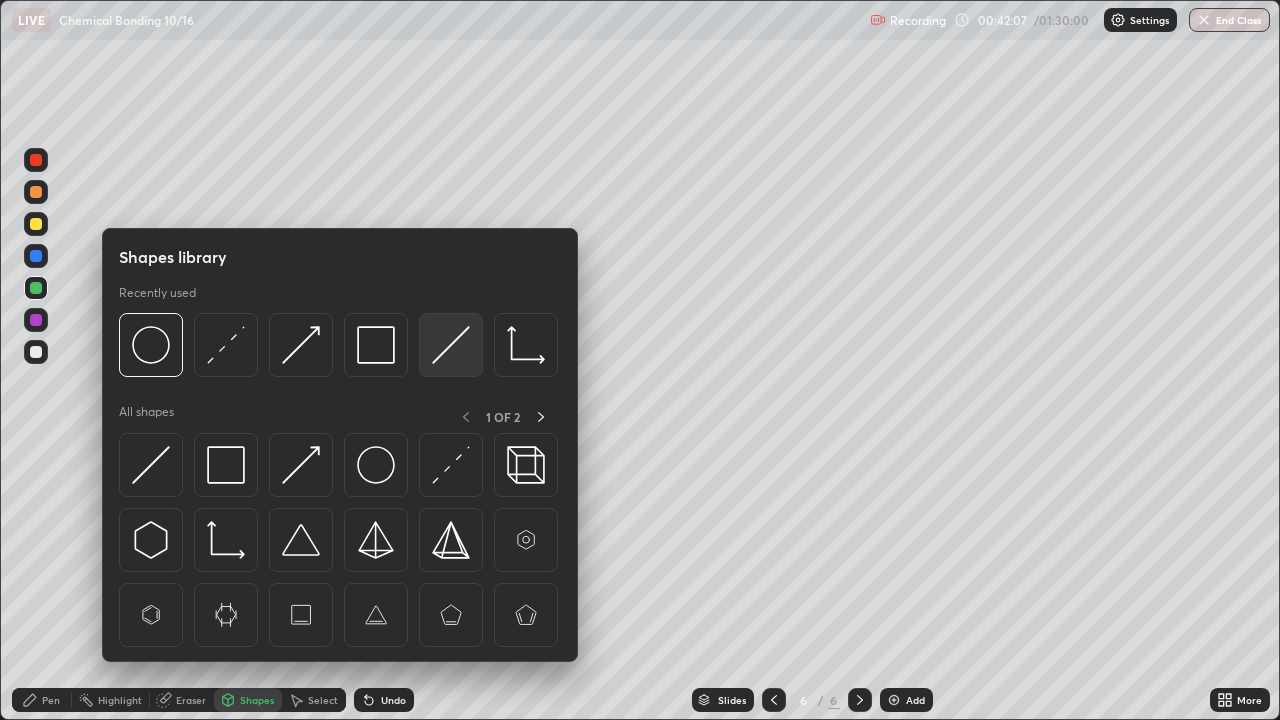 click at bounding box center (451, 345) 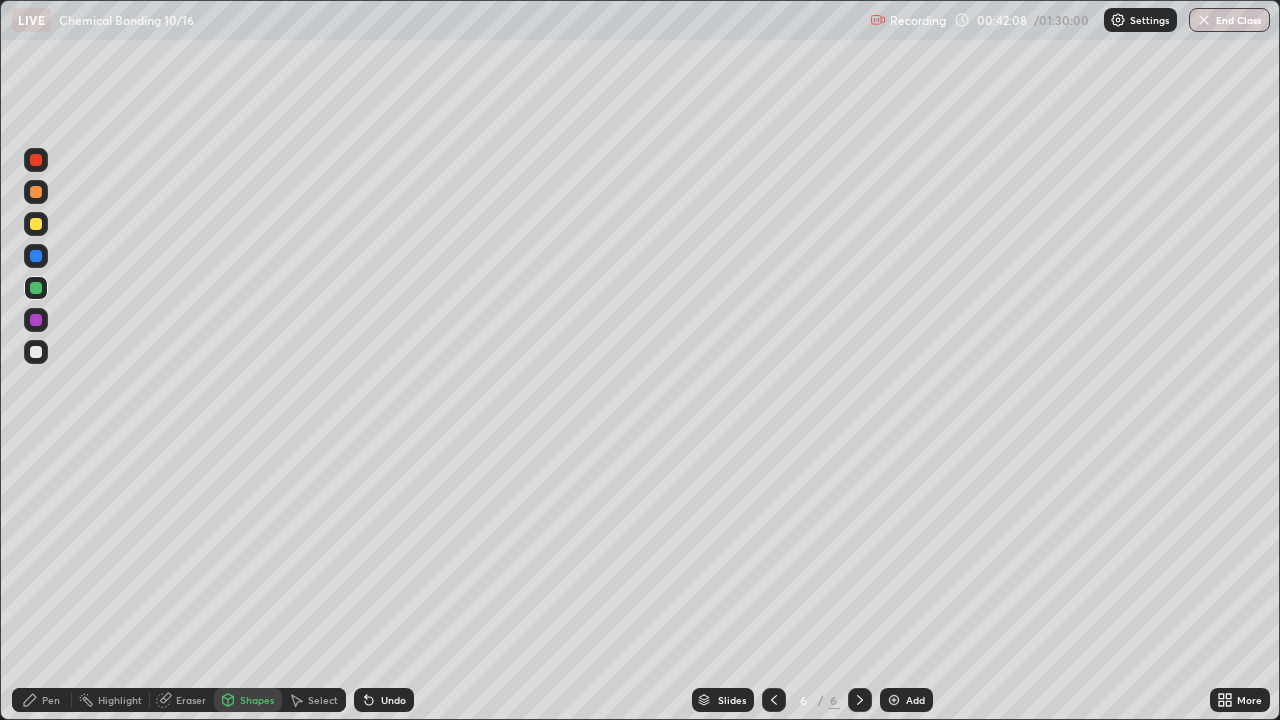 click at bounding box center (36, 352) 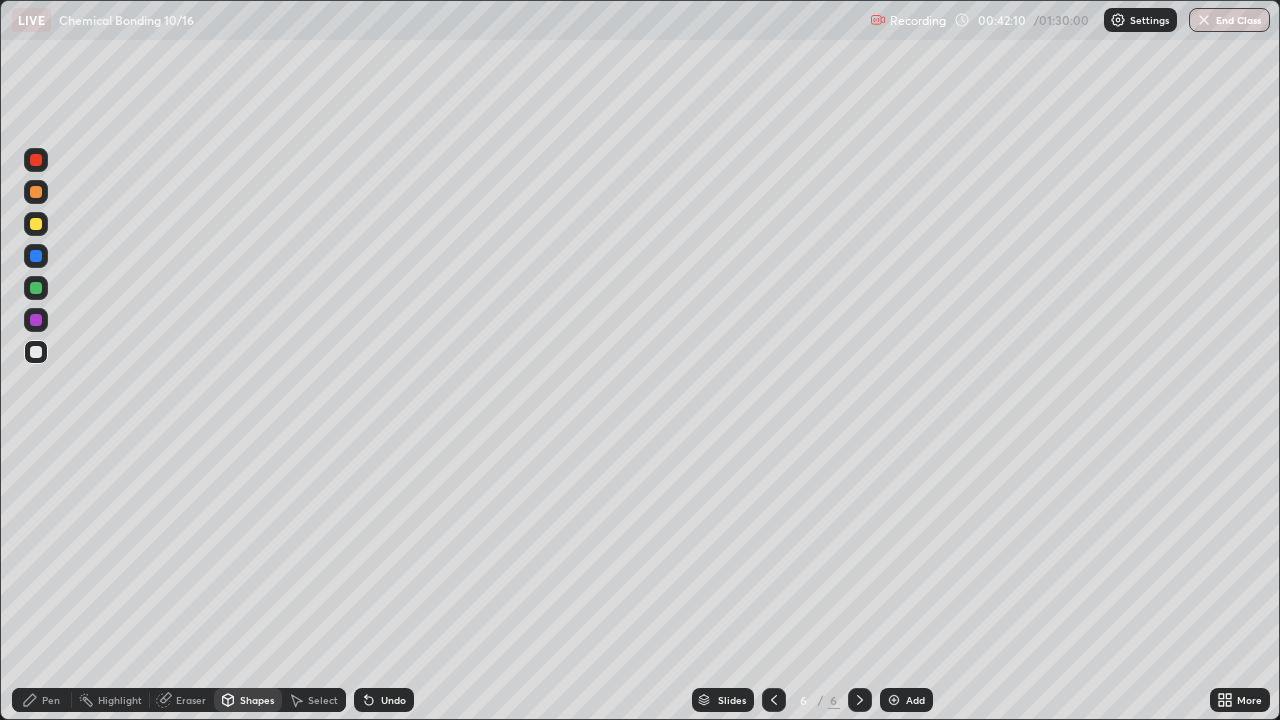 click on "Pen" at bounding box center [51, 700] 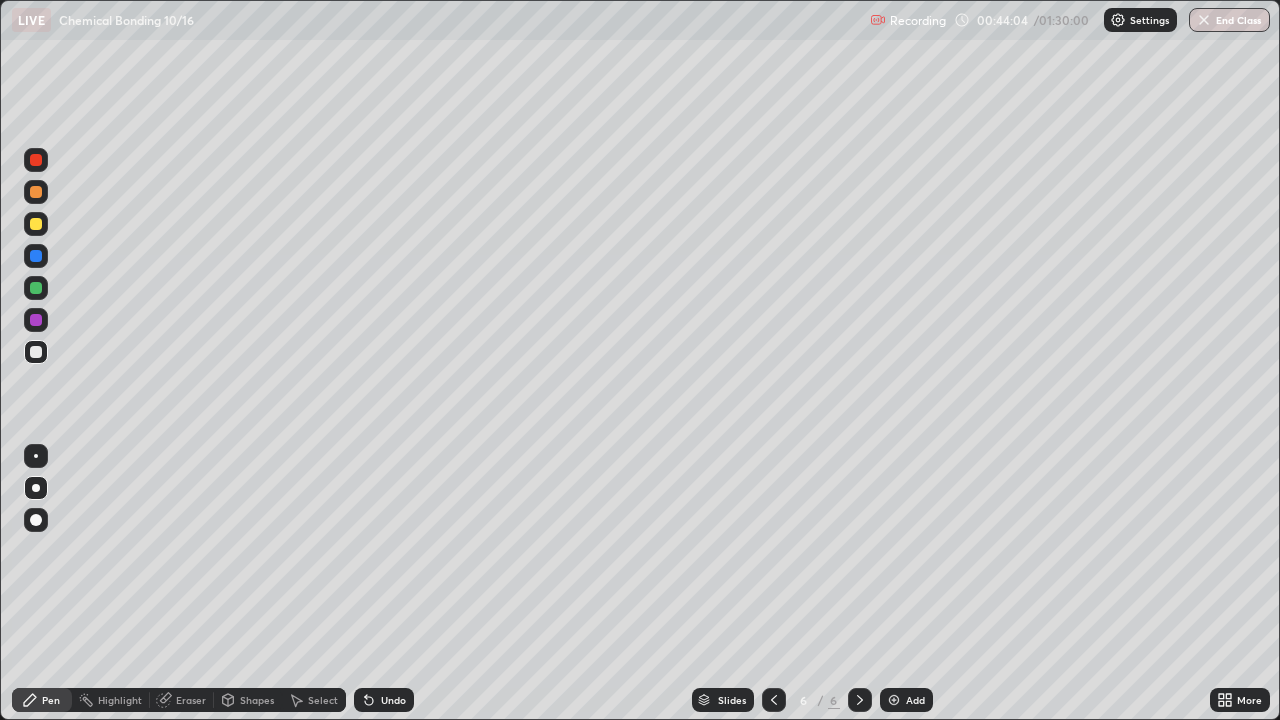 click at bounding box center [36, 224] 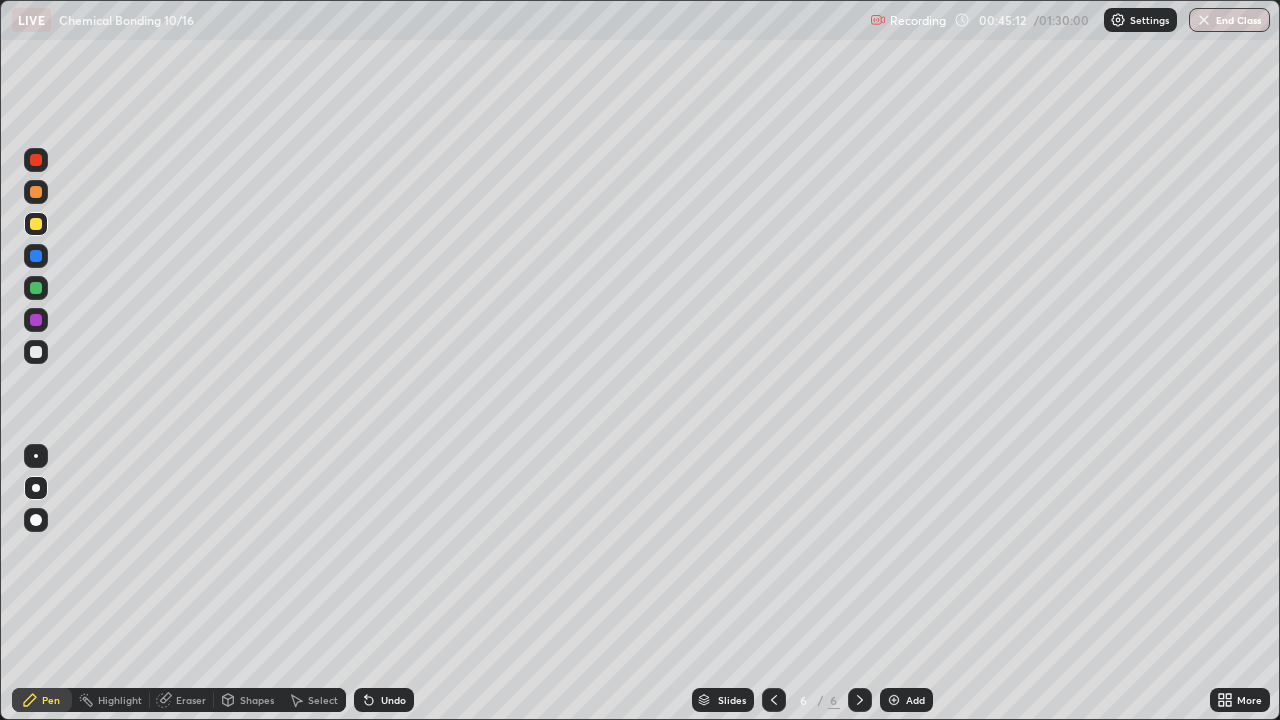 click at bounding box center (894, 700) 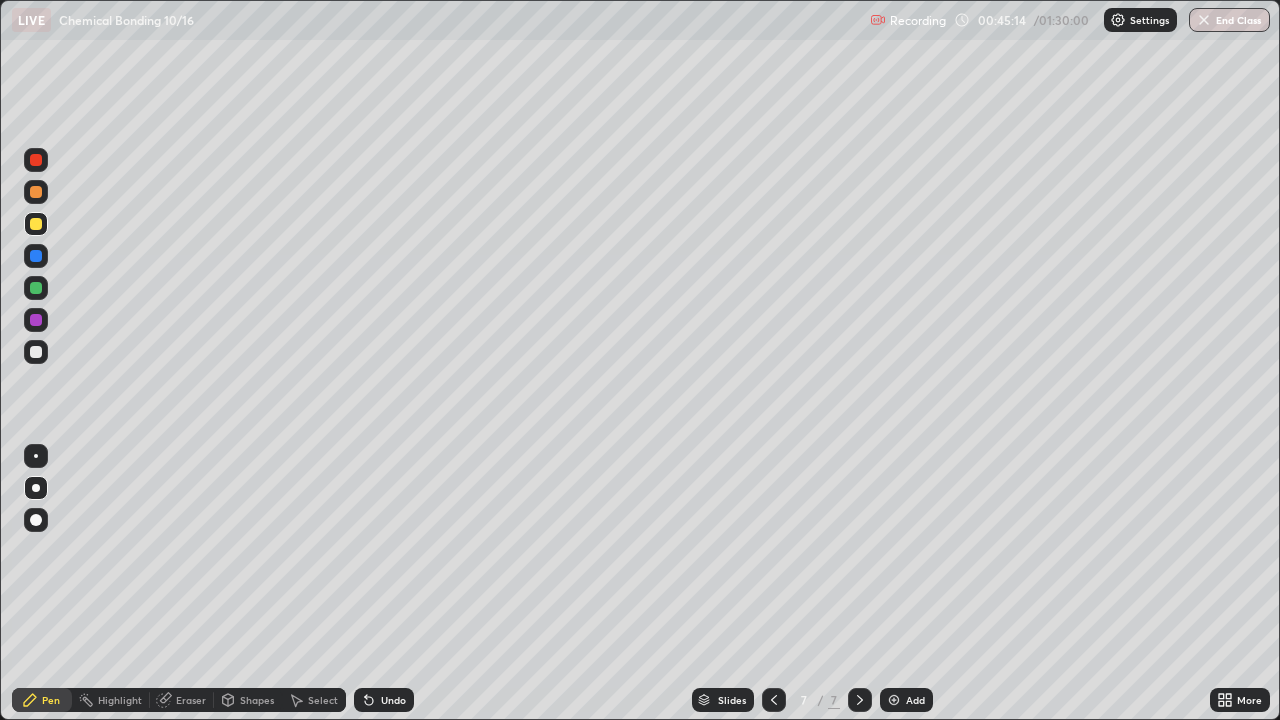 click at bounding box center [36, 288] 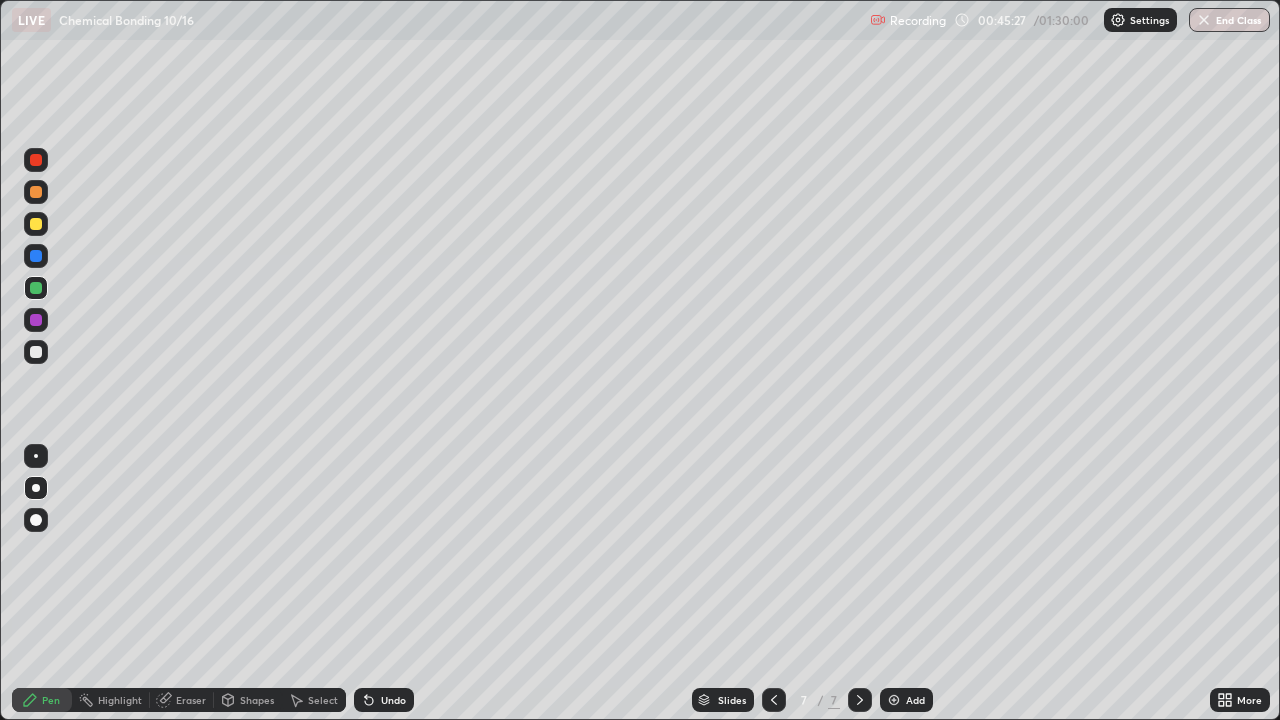 click at bounding box center [36, 352] 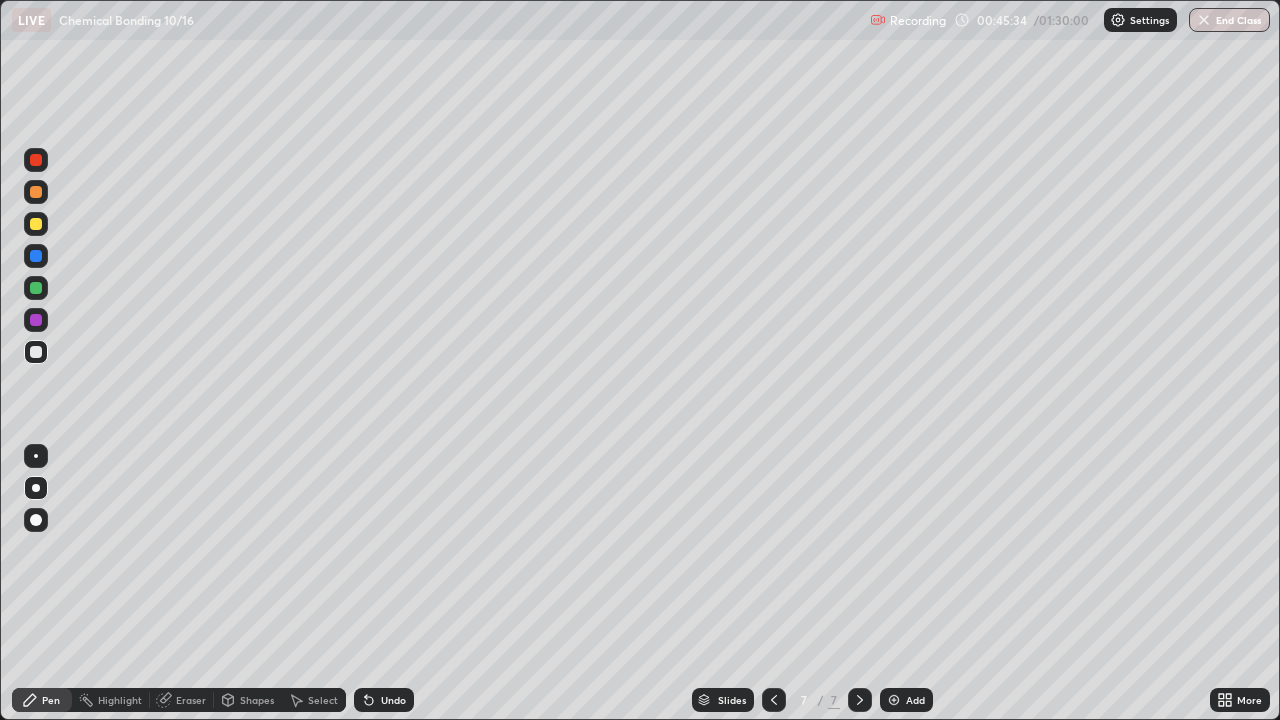 click on "Shapes" at bounding box center (257, 700) 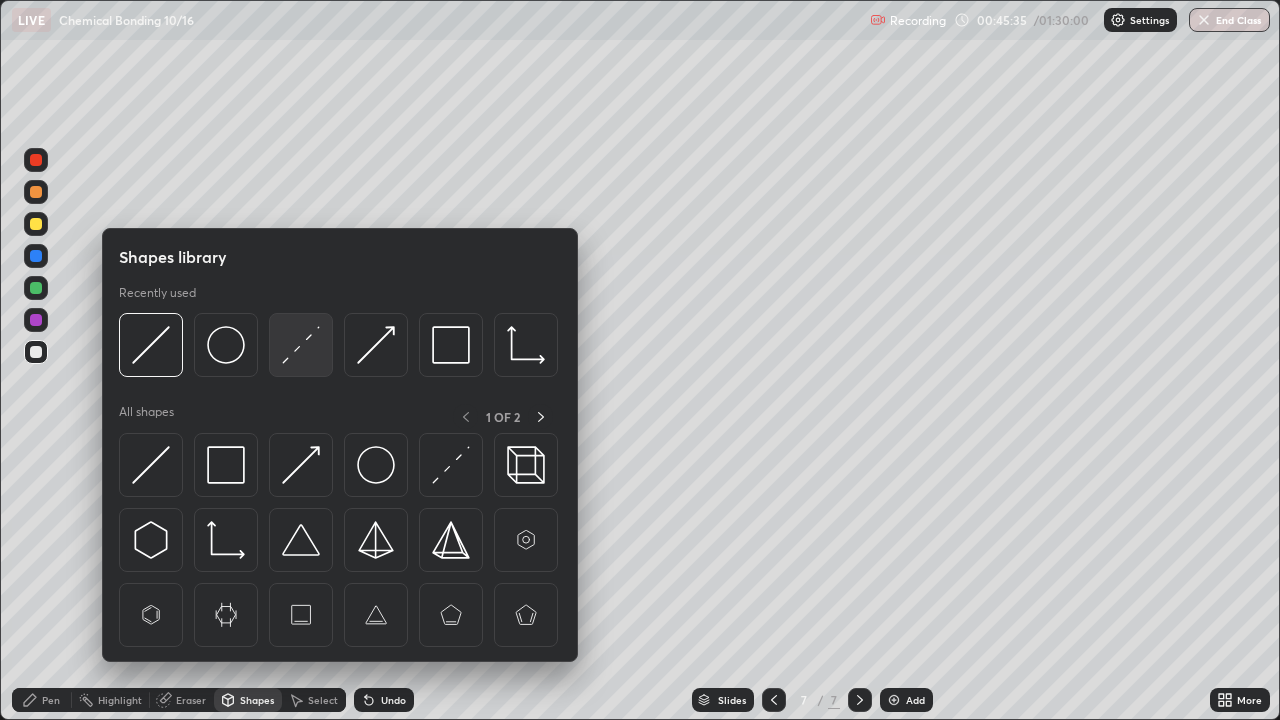 click at bounding box center [301, 345] 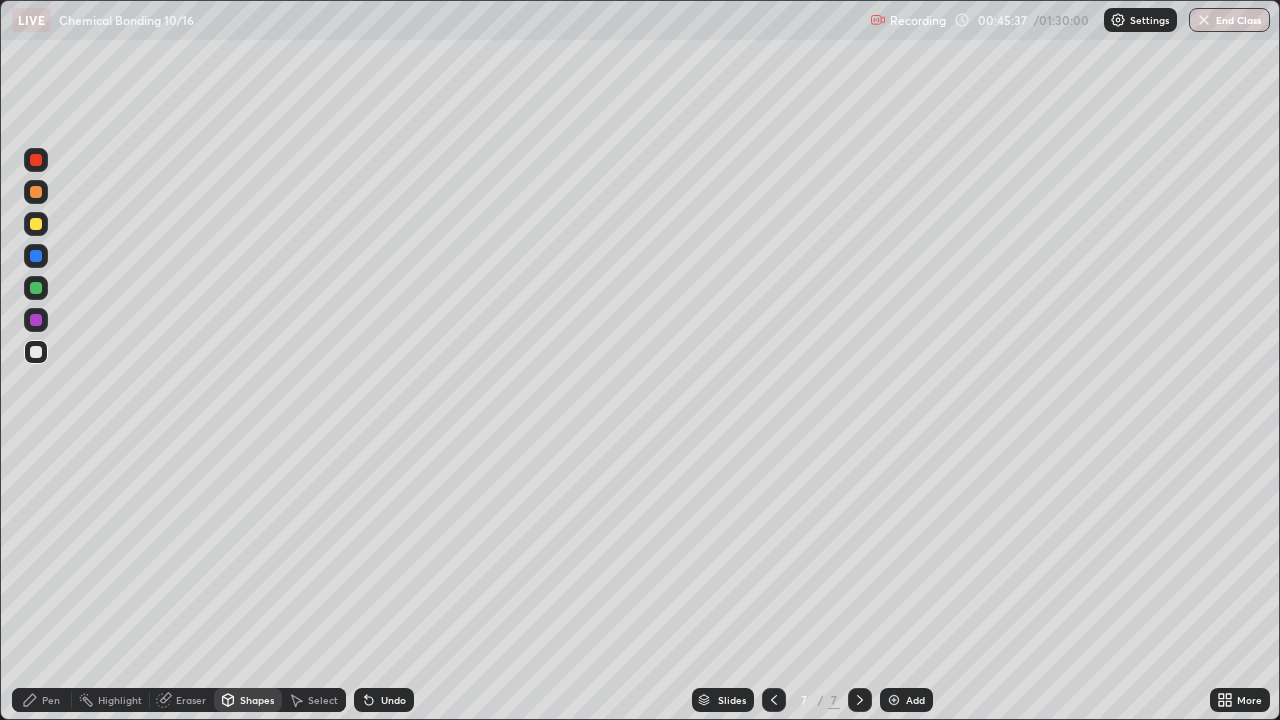 click on "Pen" at bounding box center (51, 700) 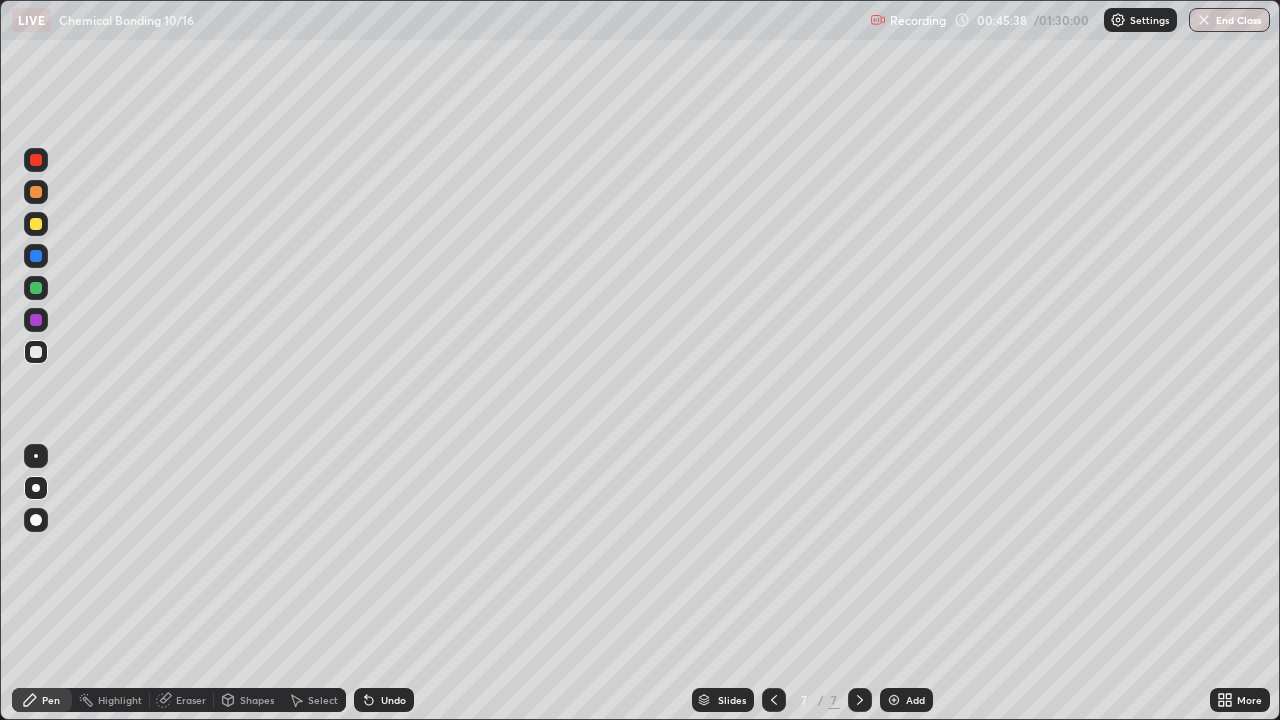 click at bounding box center (36, 352) 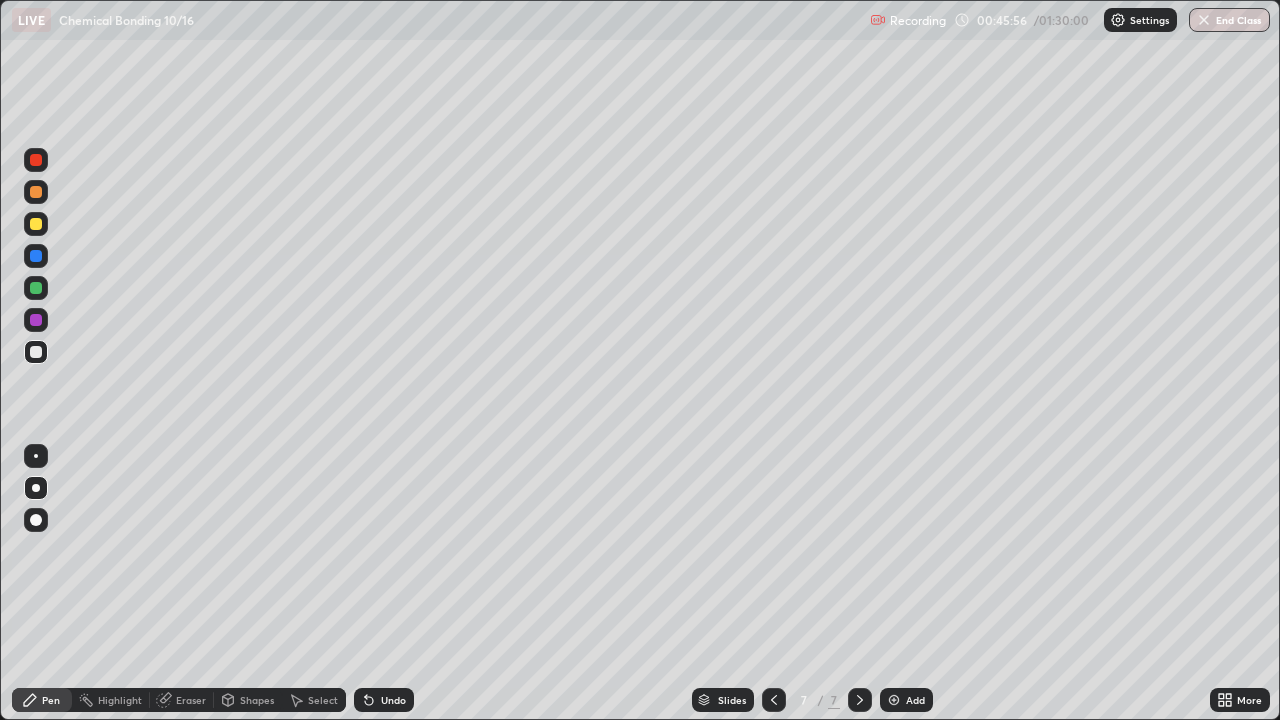 click on "Shapes" at bounding box center (257, 700) 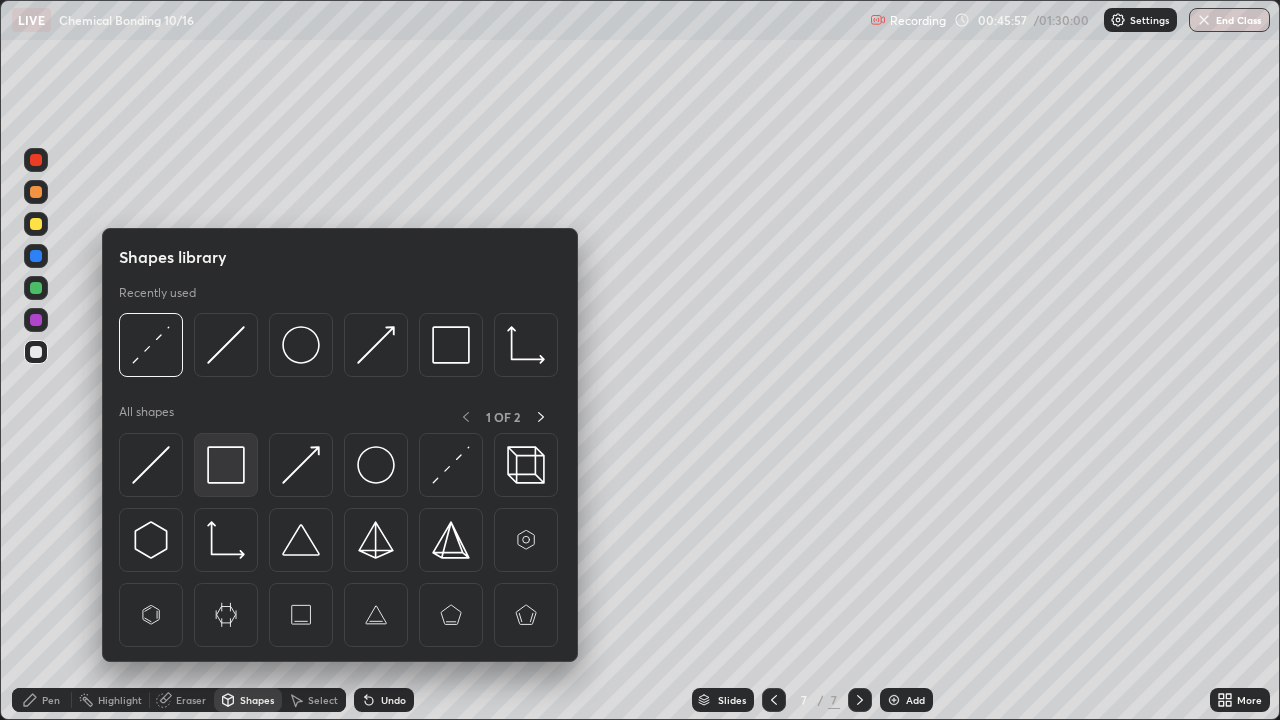 click at bounding box center [226, 465] 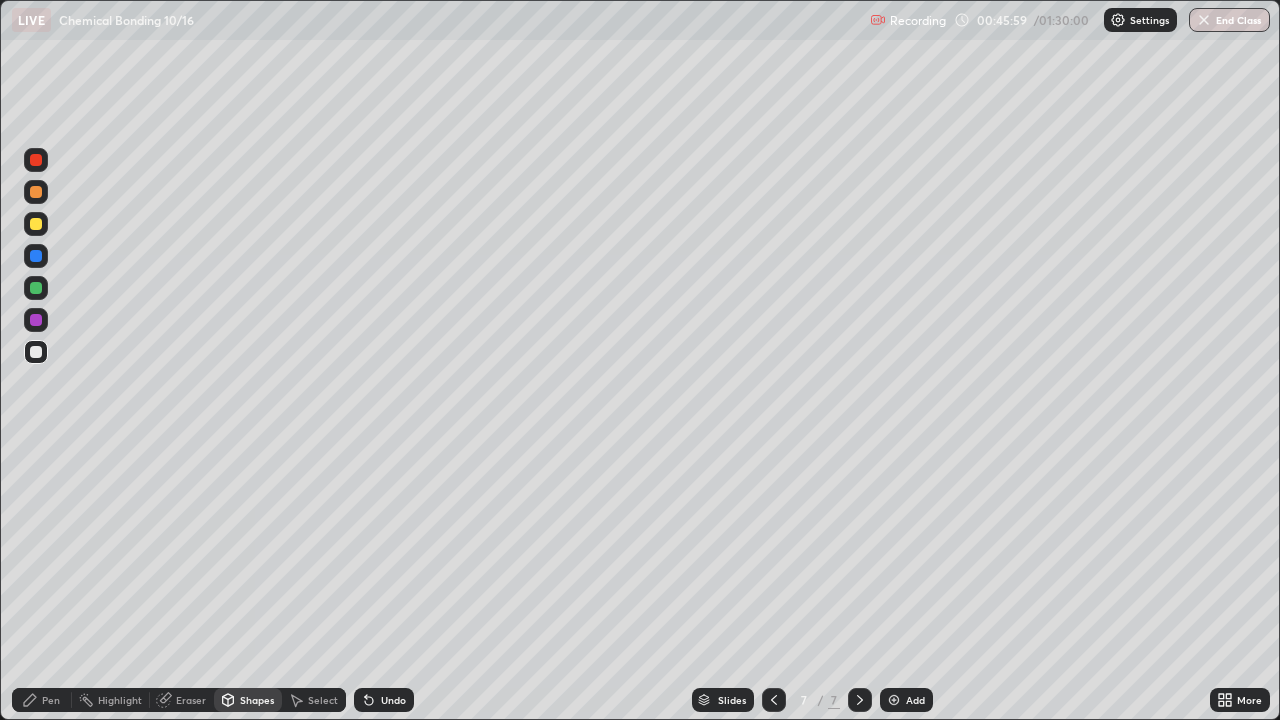 click on "Pen" at bounding box center [51, 700] 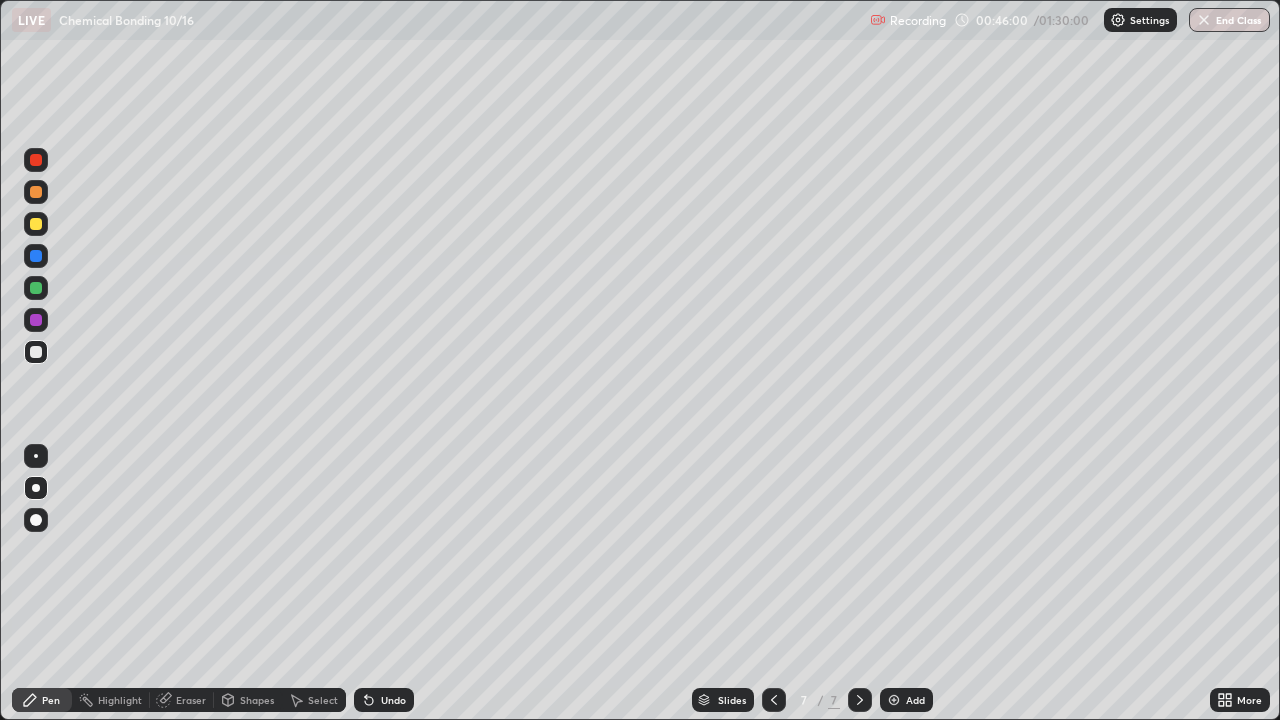 click at bounding box center [36, 288] 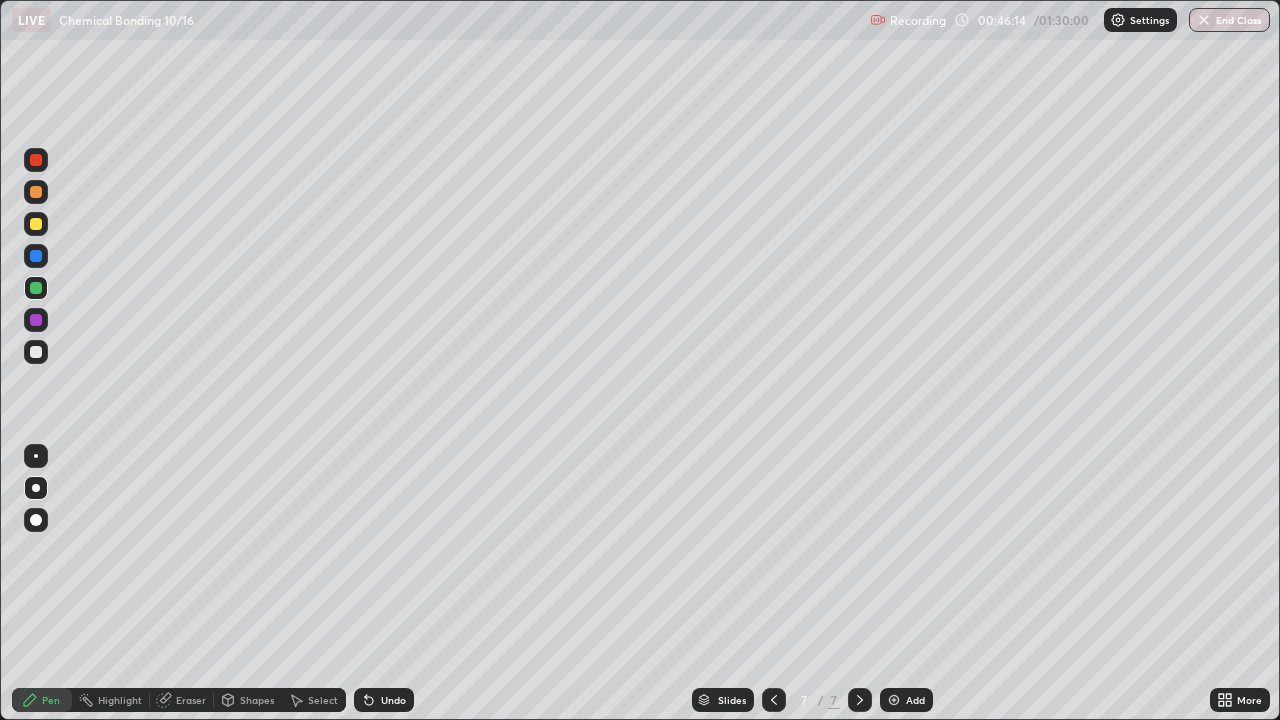 click at bounding box center (36, 352) 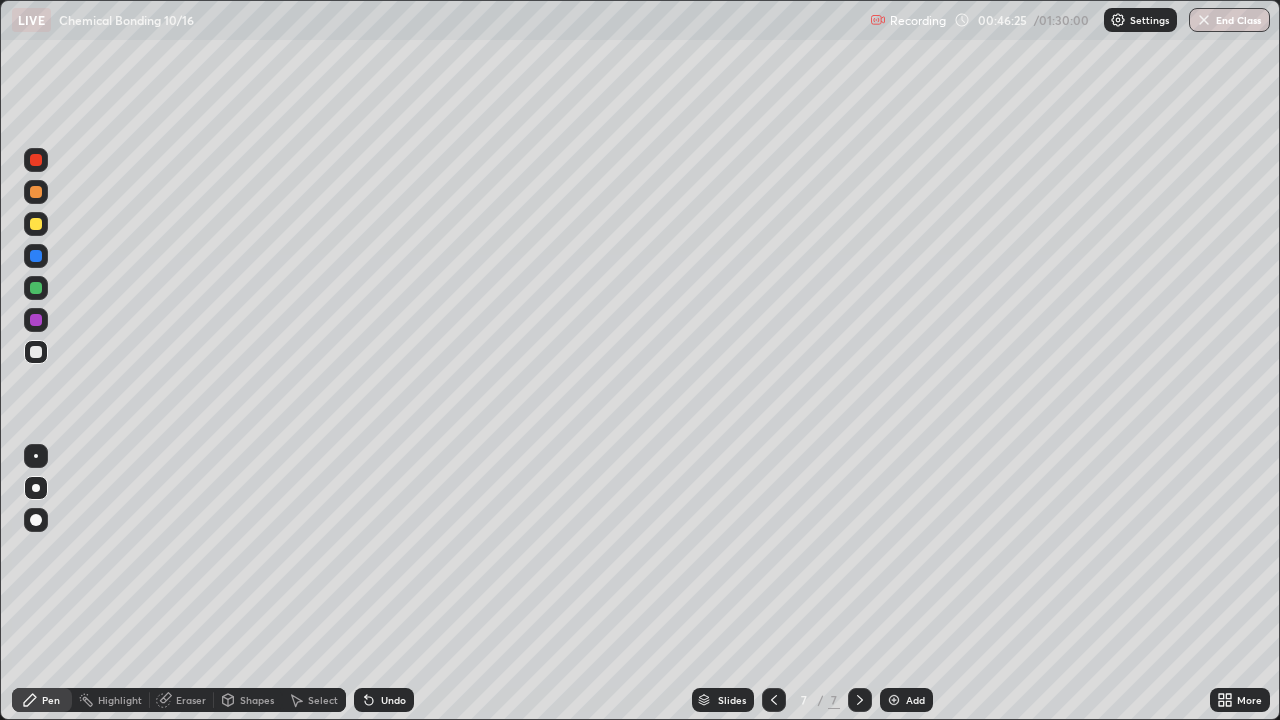 click on "Undo" at bounding box center (393, 700) 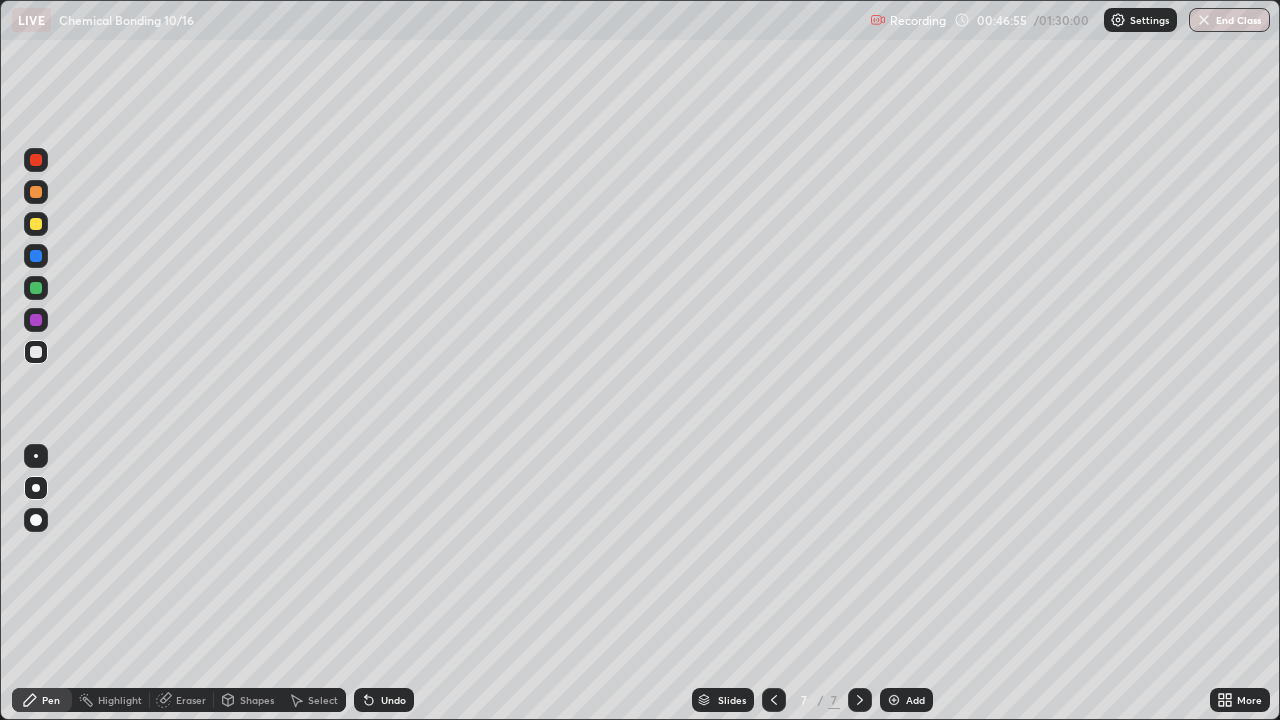 click at bounding box center [774, 700] 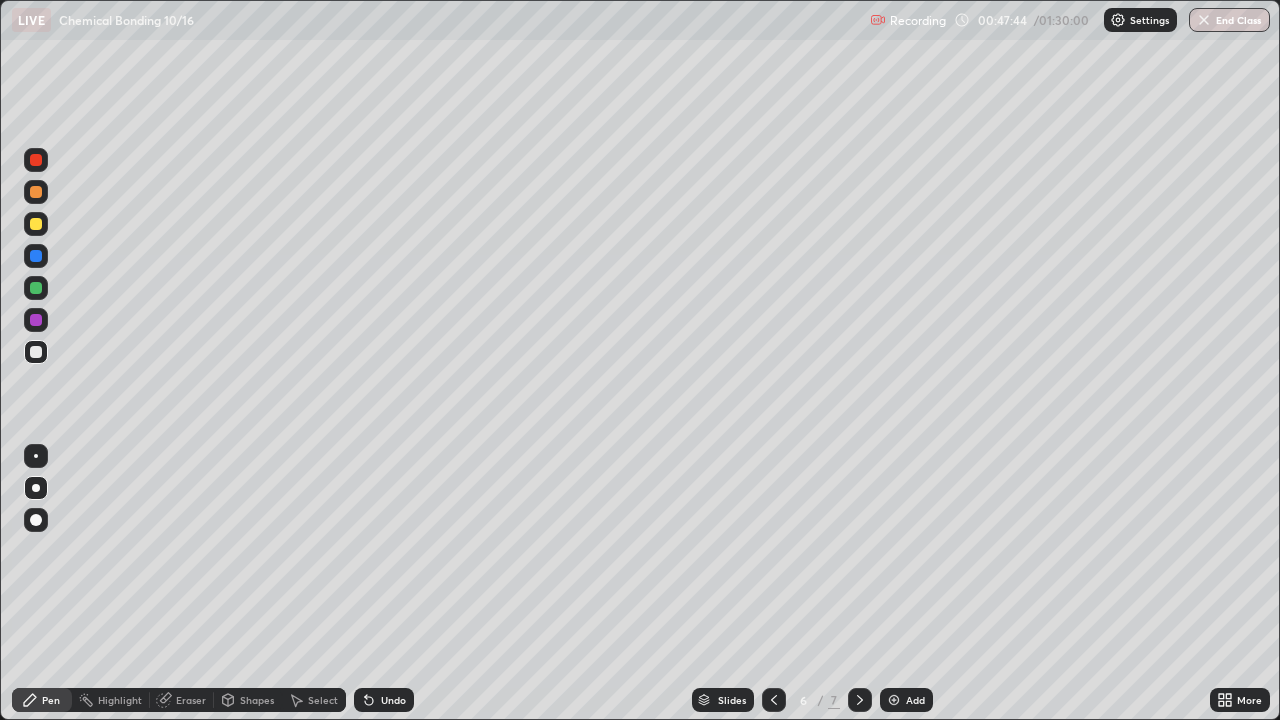click at bounding box center [860, 700] 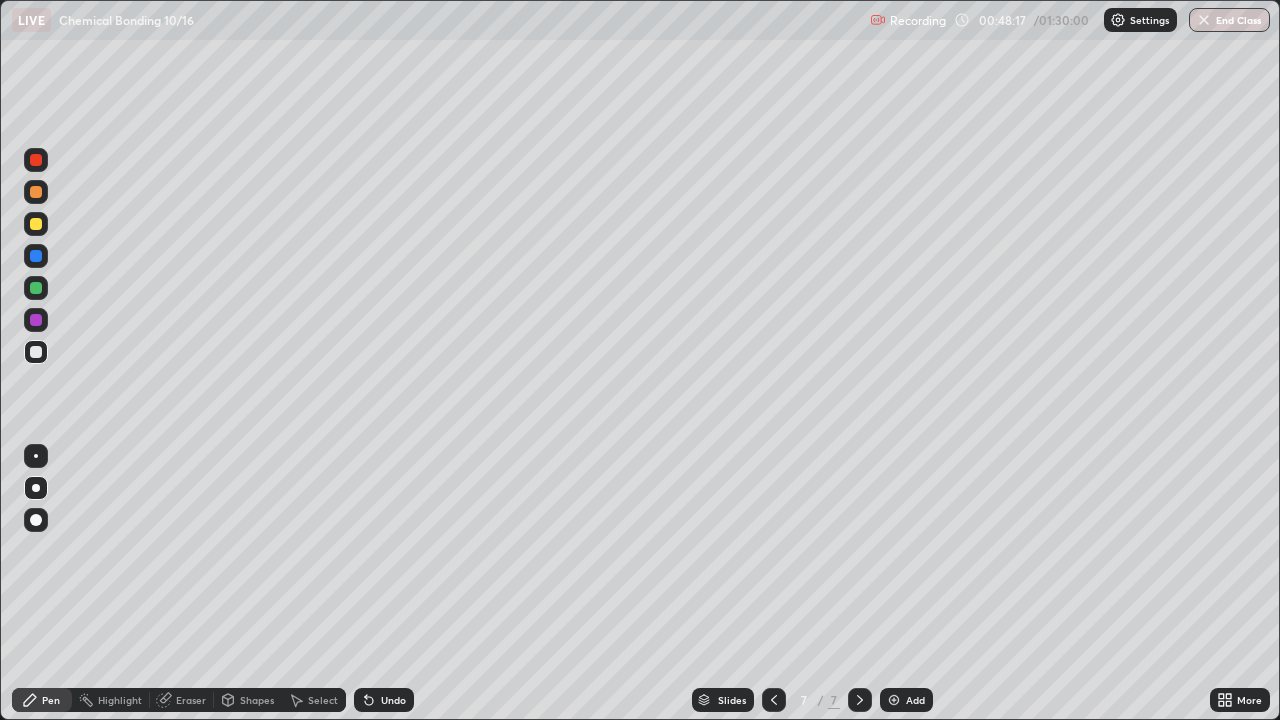 click at bounding box center [774, 700] 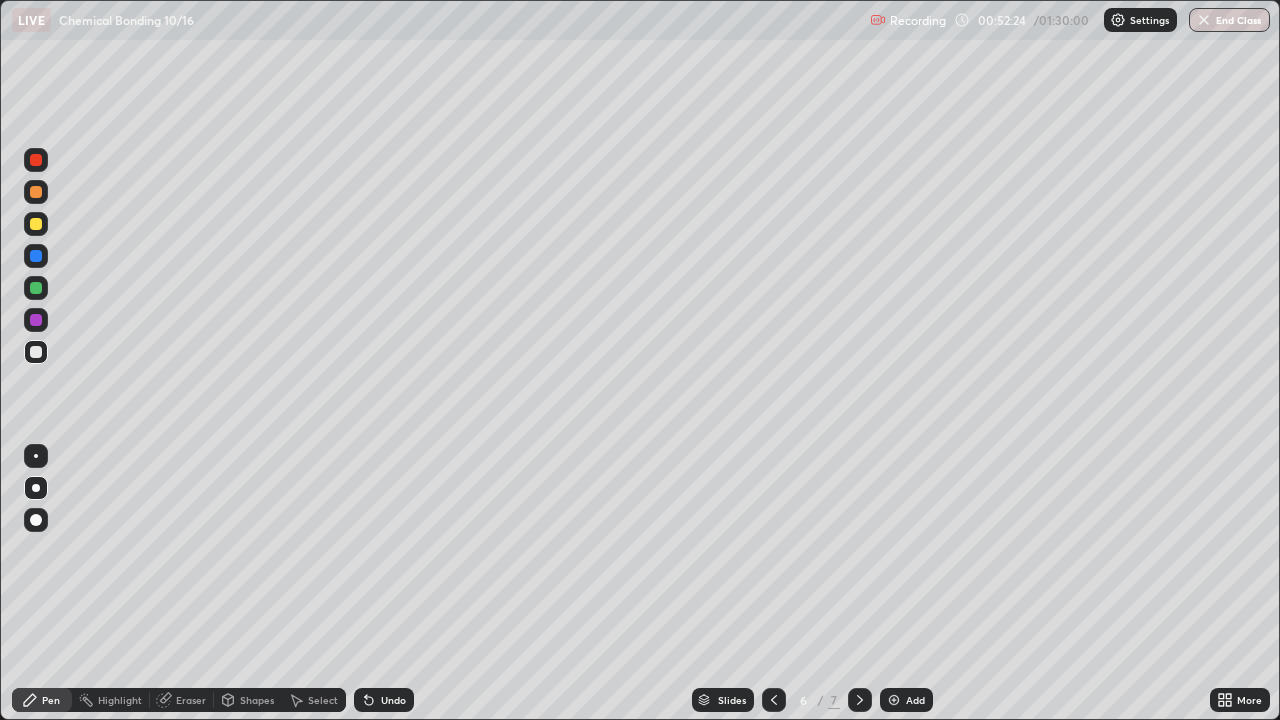 click 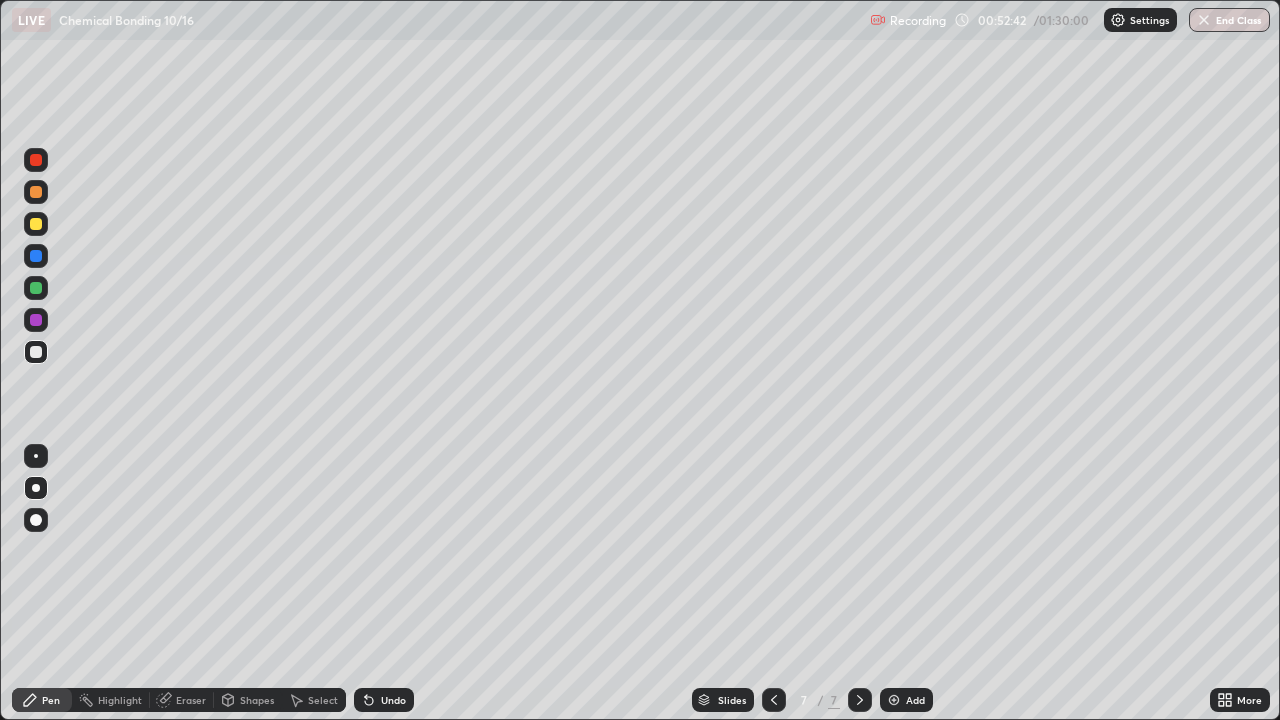 click at bounding box center (36, 320) 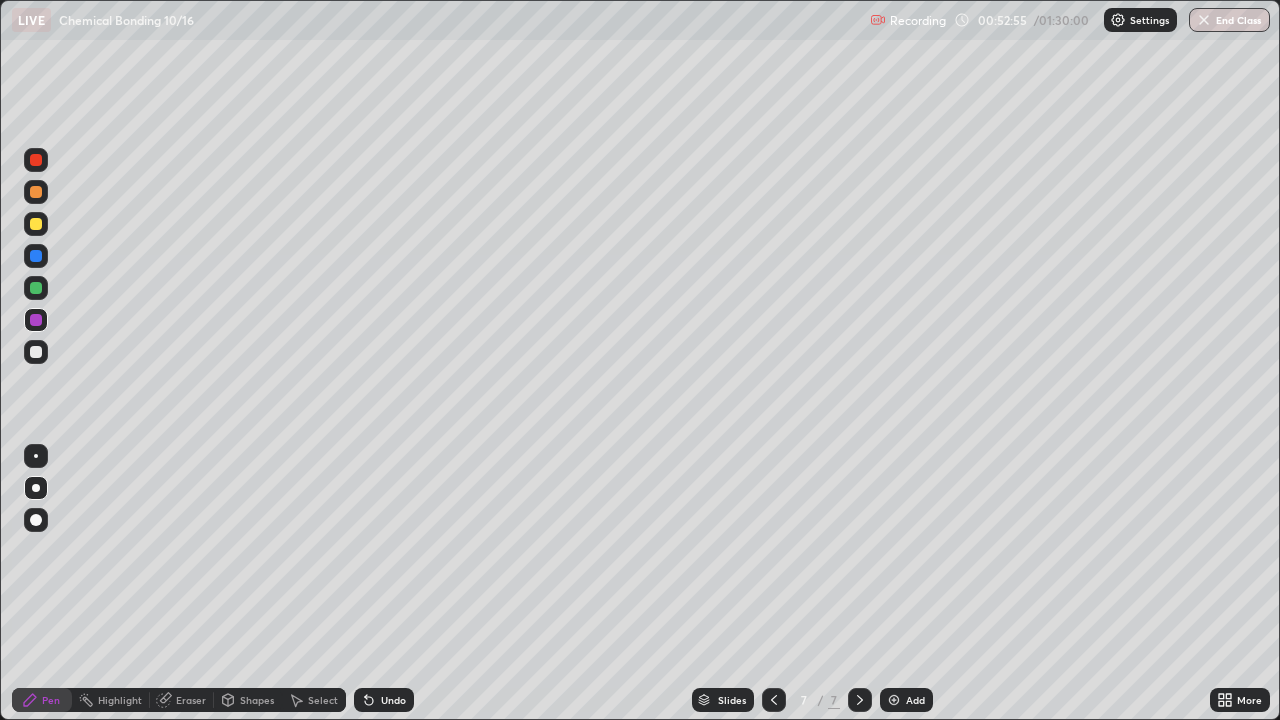 click at bounding box center [36, 352] 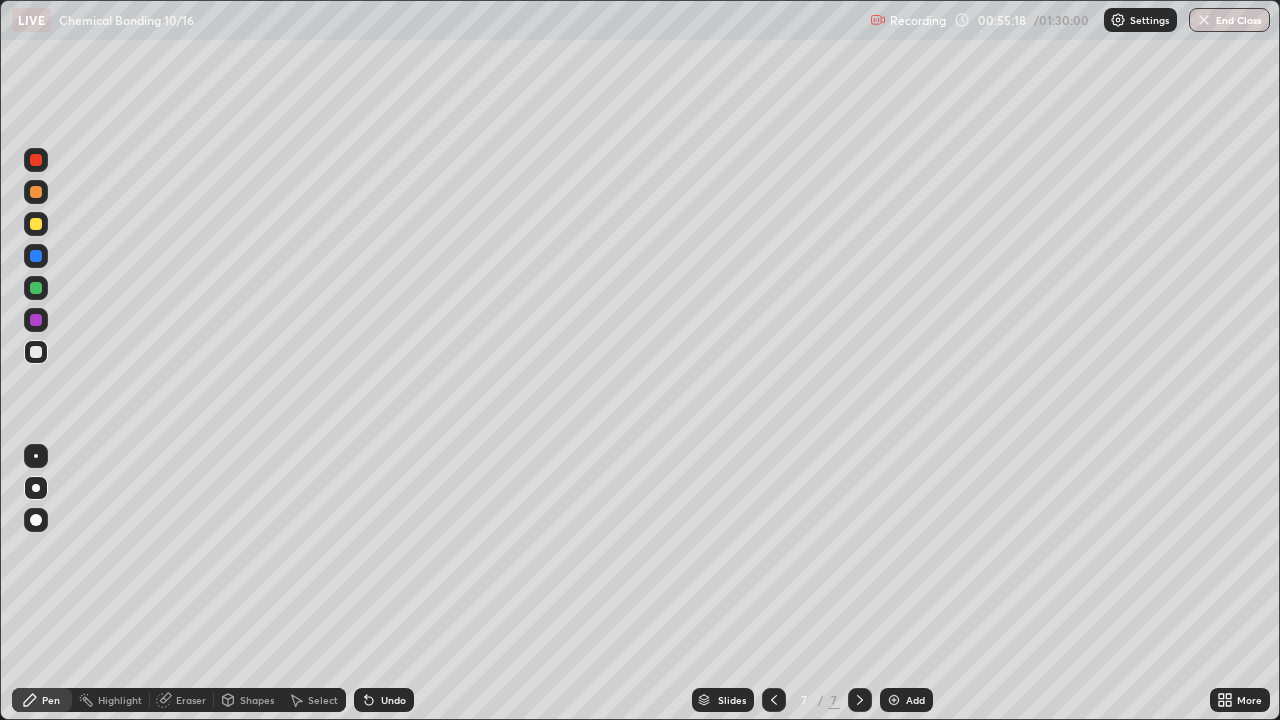 click at bounding box center (894, 700) 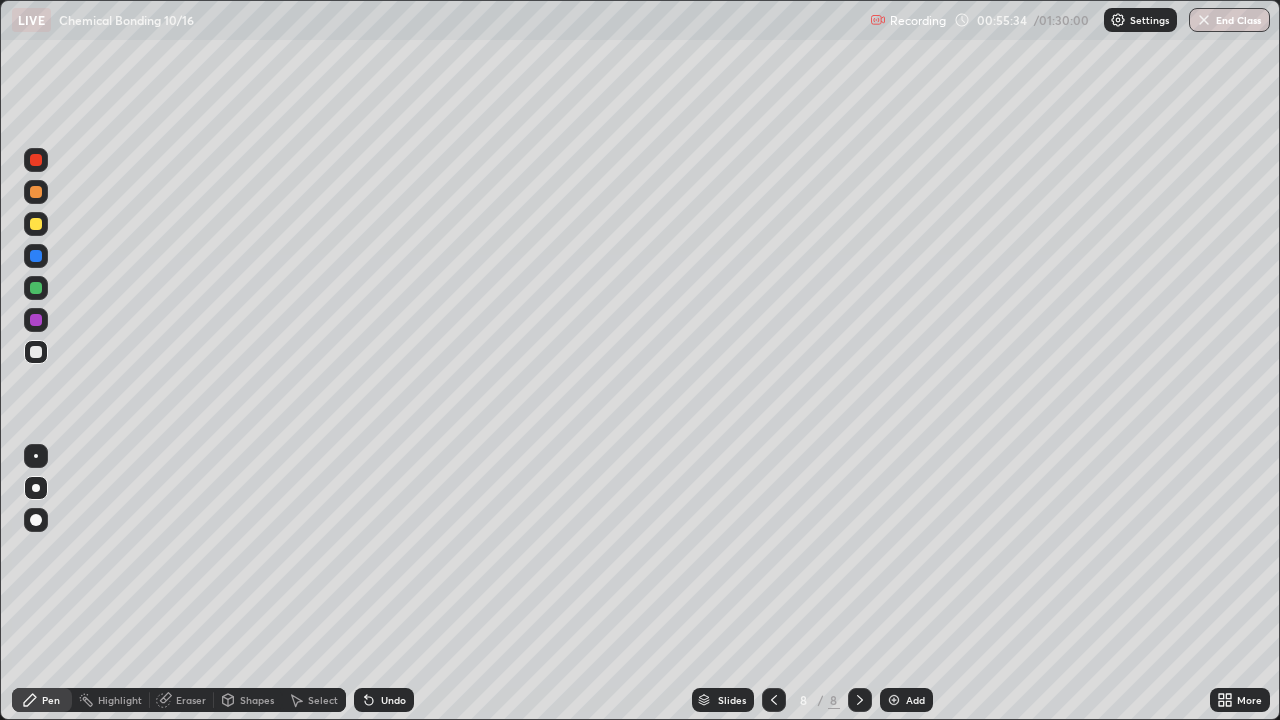 click 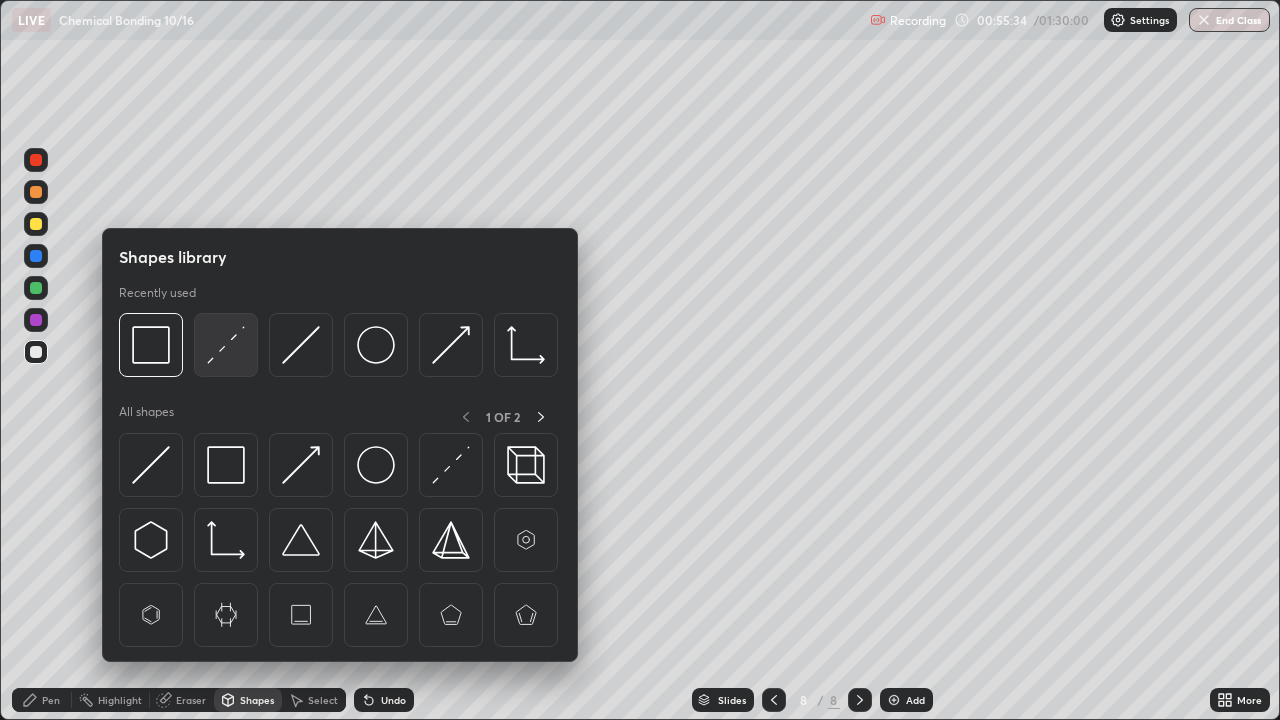 click at bounding box center (226, 345) 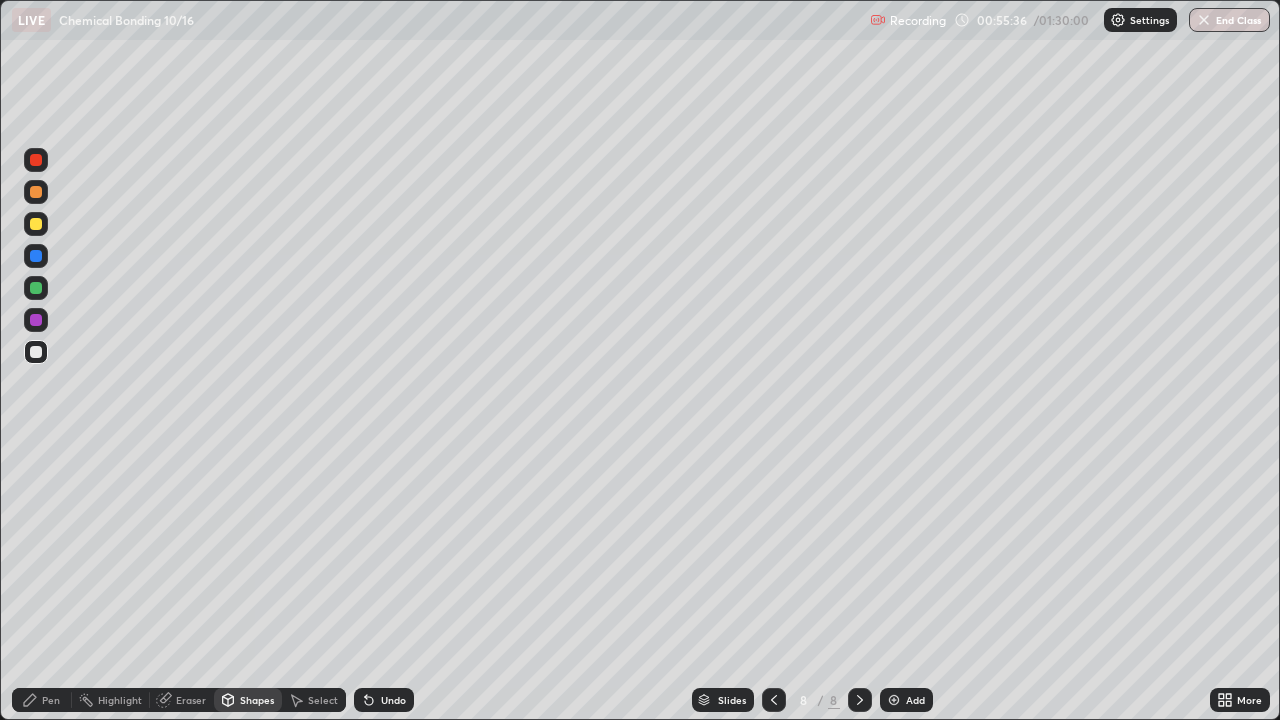 click on "Pen" at bounding box center (42, 700) 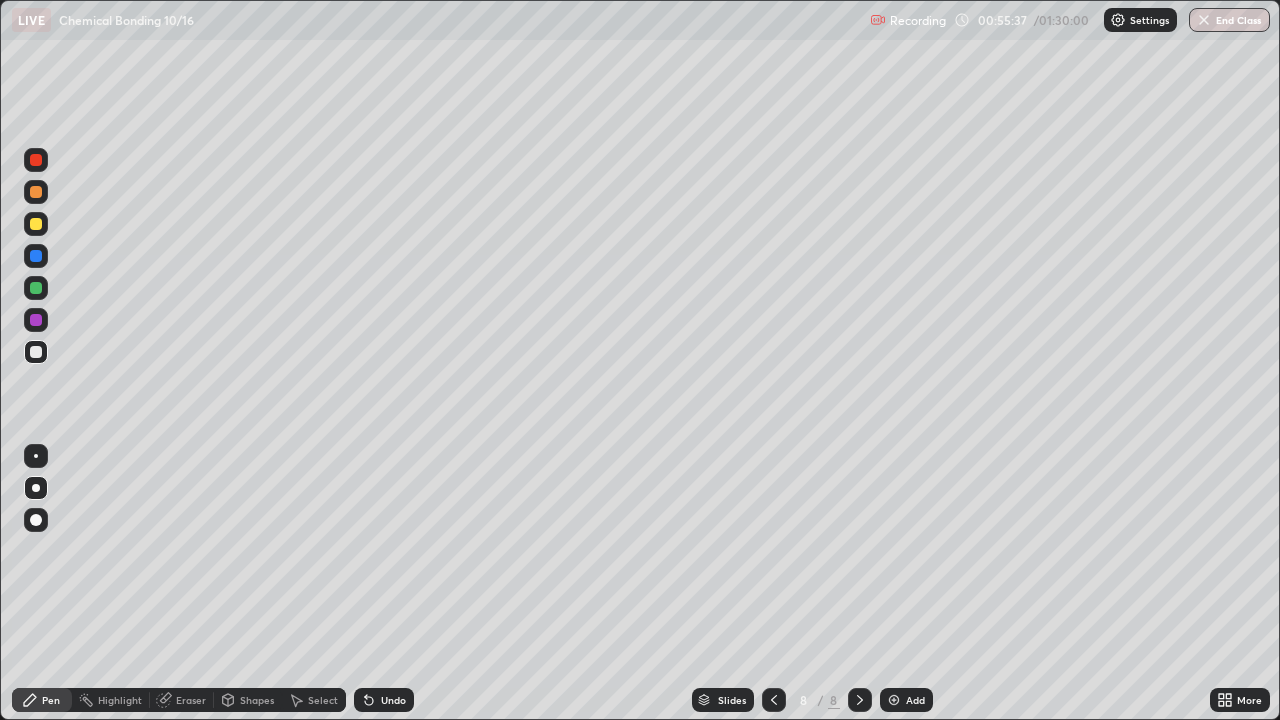 click at bounding box center [36, 352] 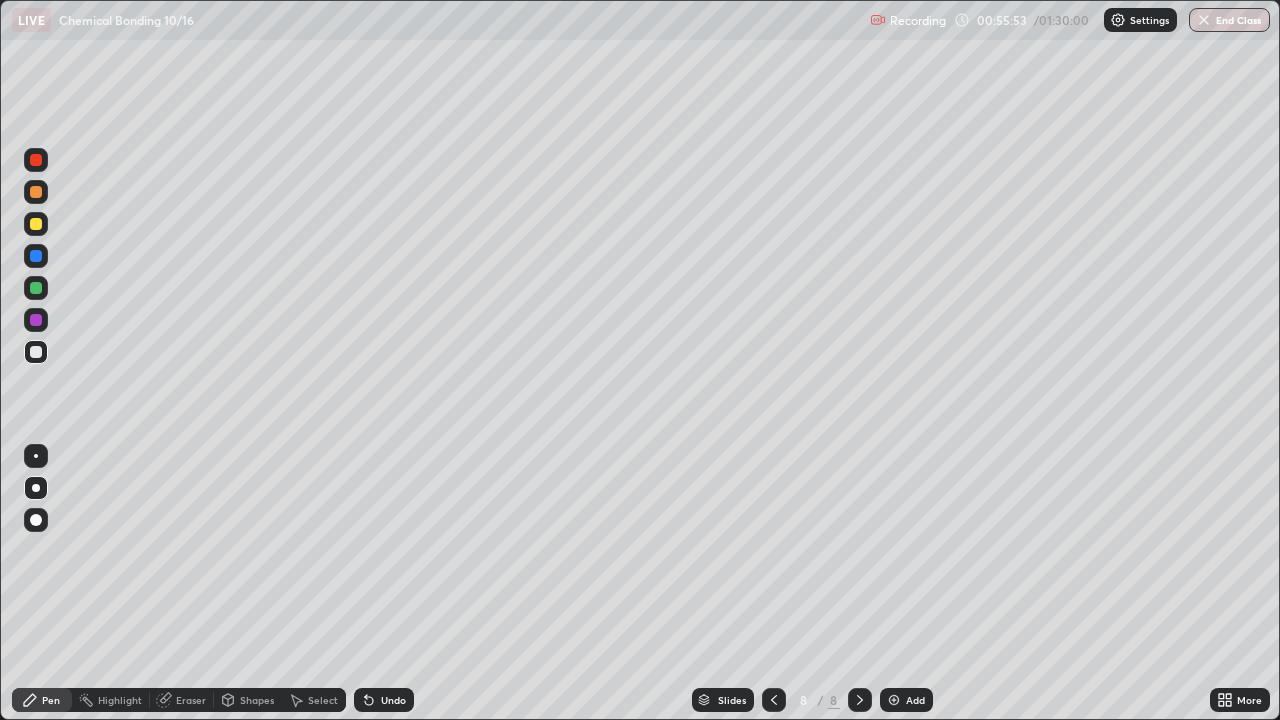 click at bounding box center (36, 288) 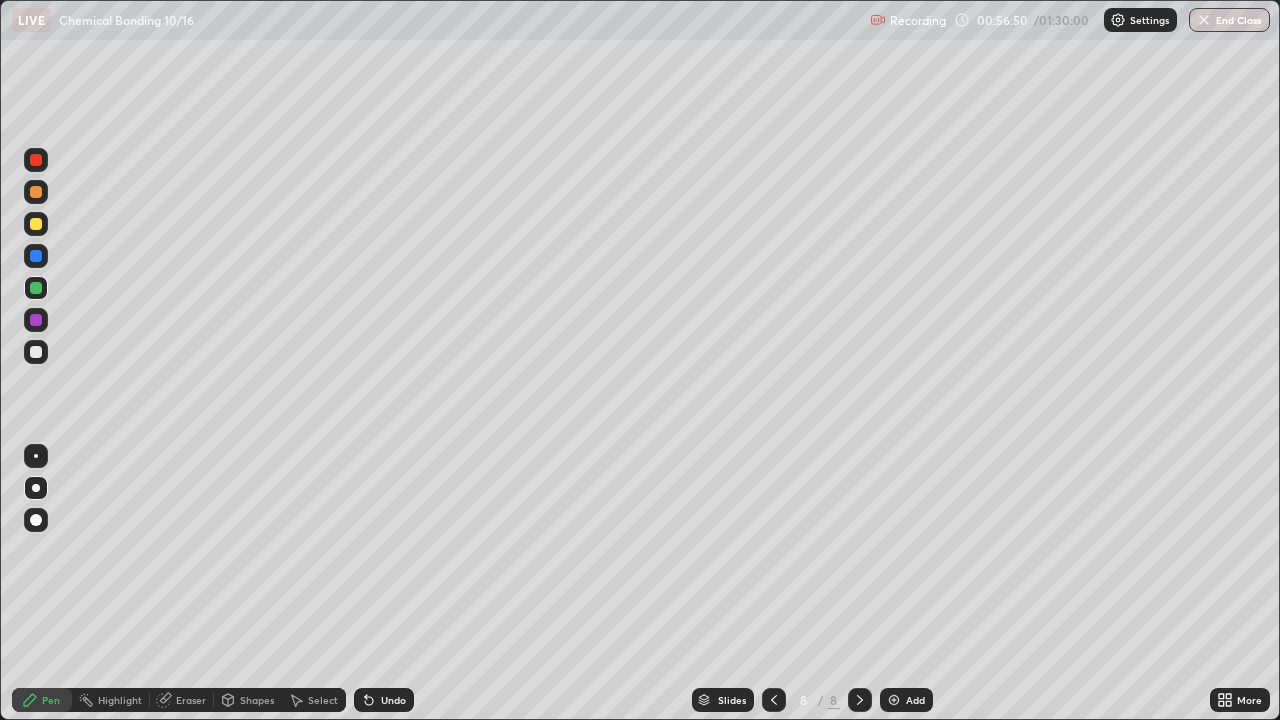 click at bounding box center (36, 352) 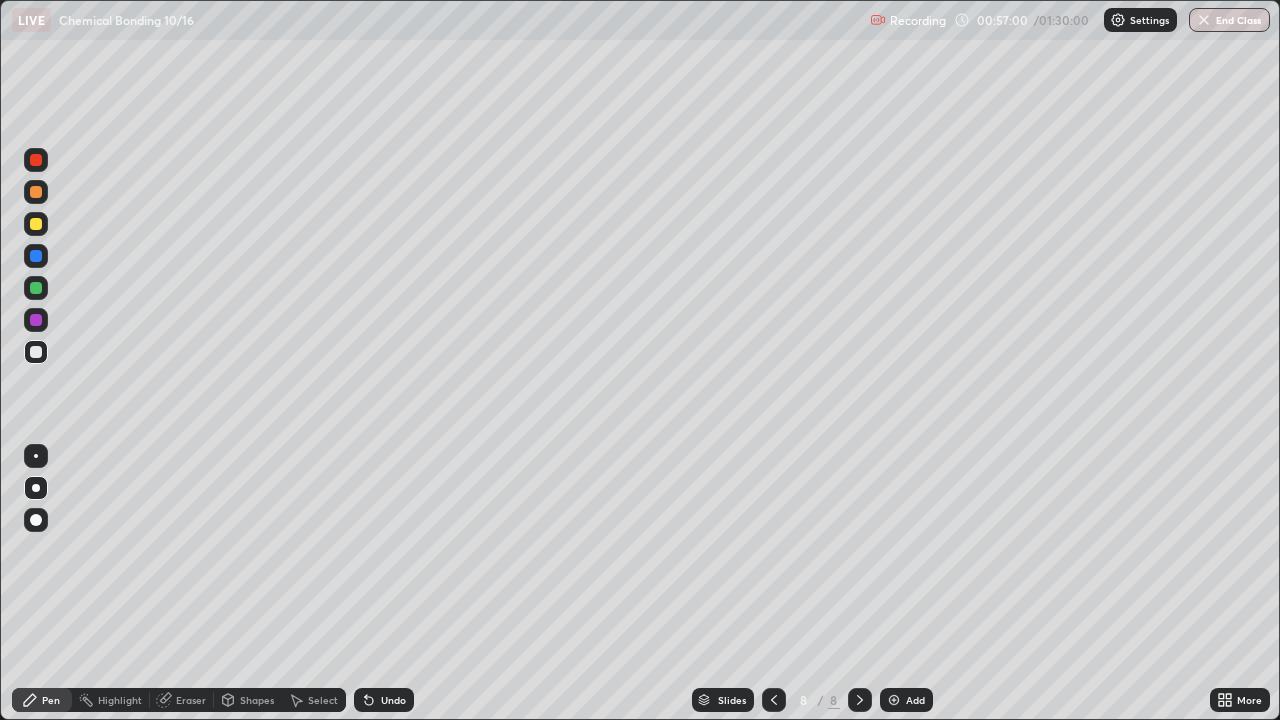 click on "Shapes" at bounding box center (257, 700) 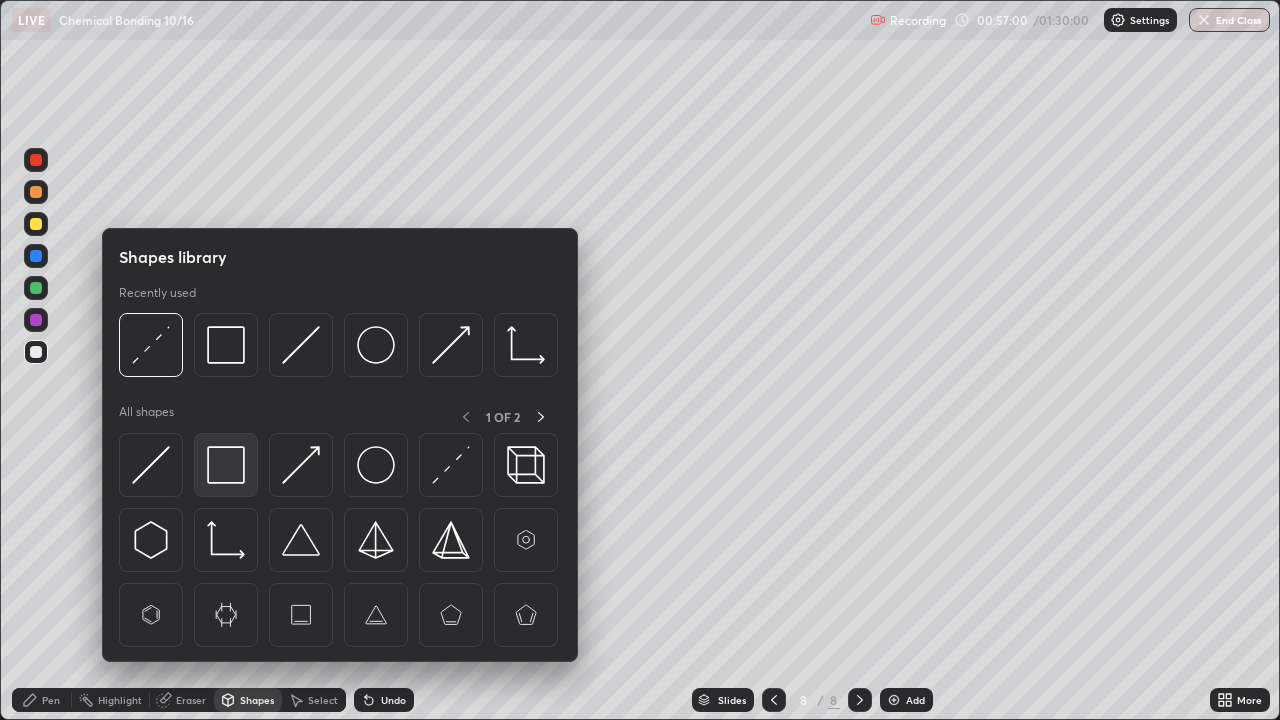 click at bounding box center (226, 465) 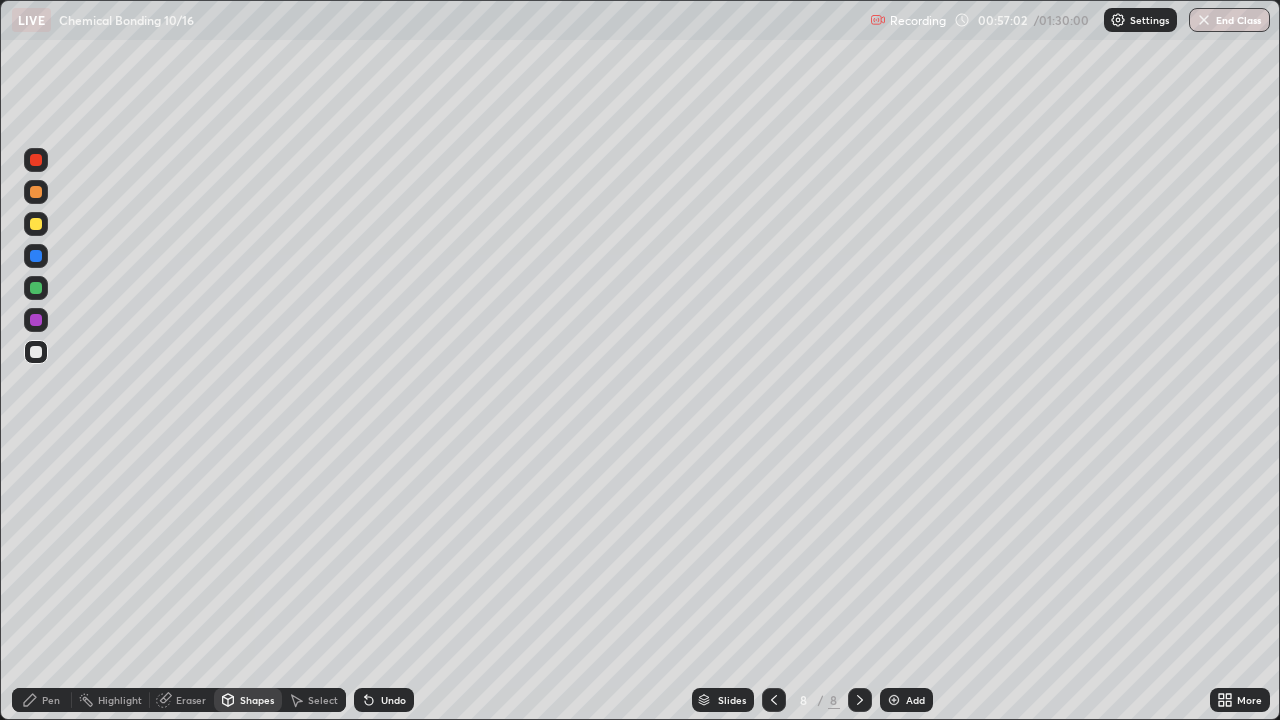 click on "Pen" at bounding box center (51, 700) 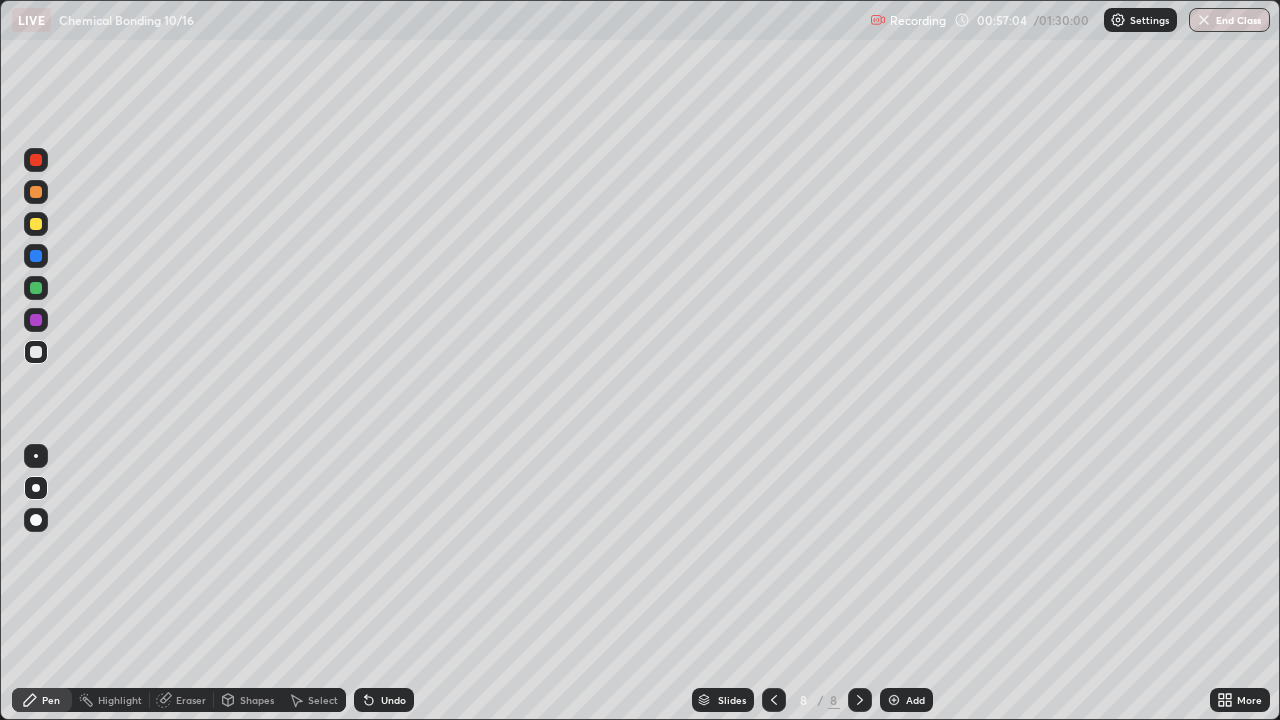 click at bounding box center [36, 224] 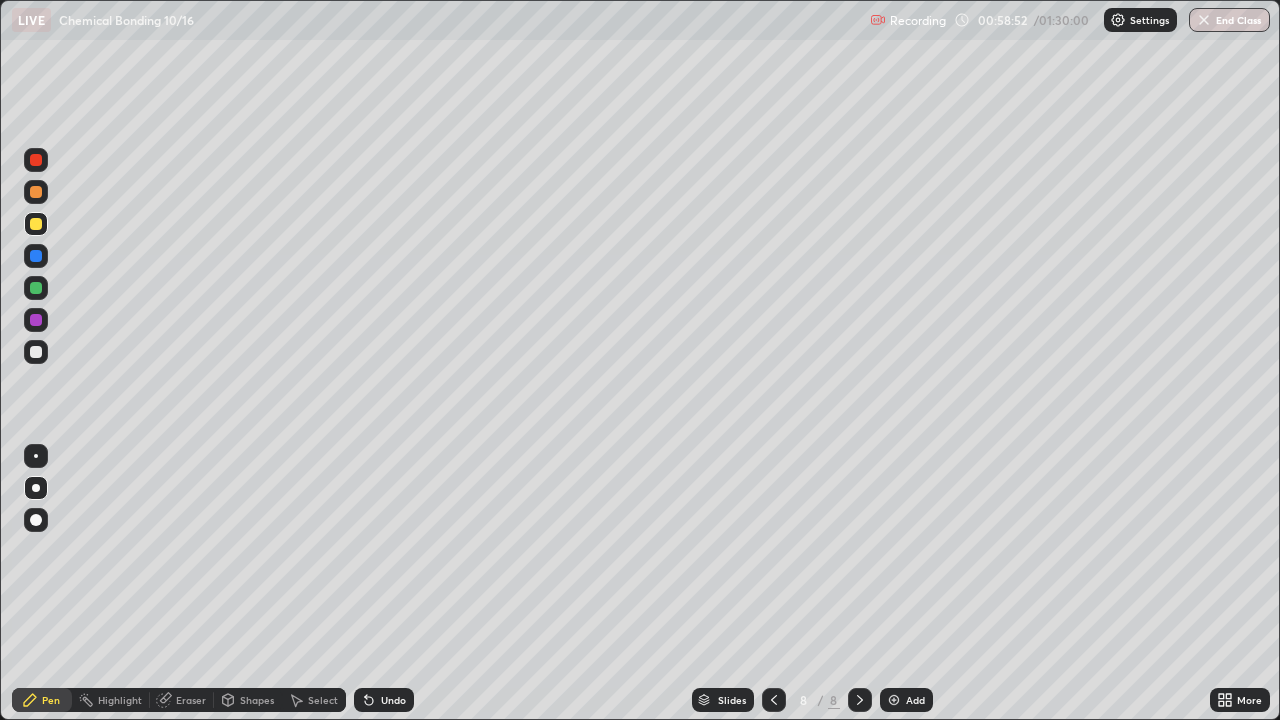 click at bounding box center [36, 320] 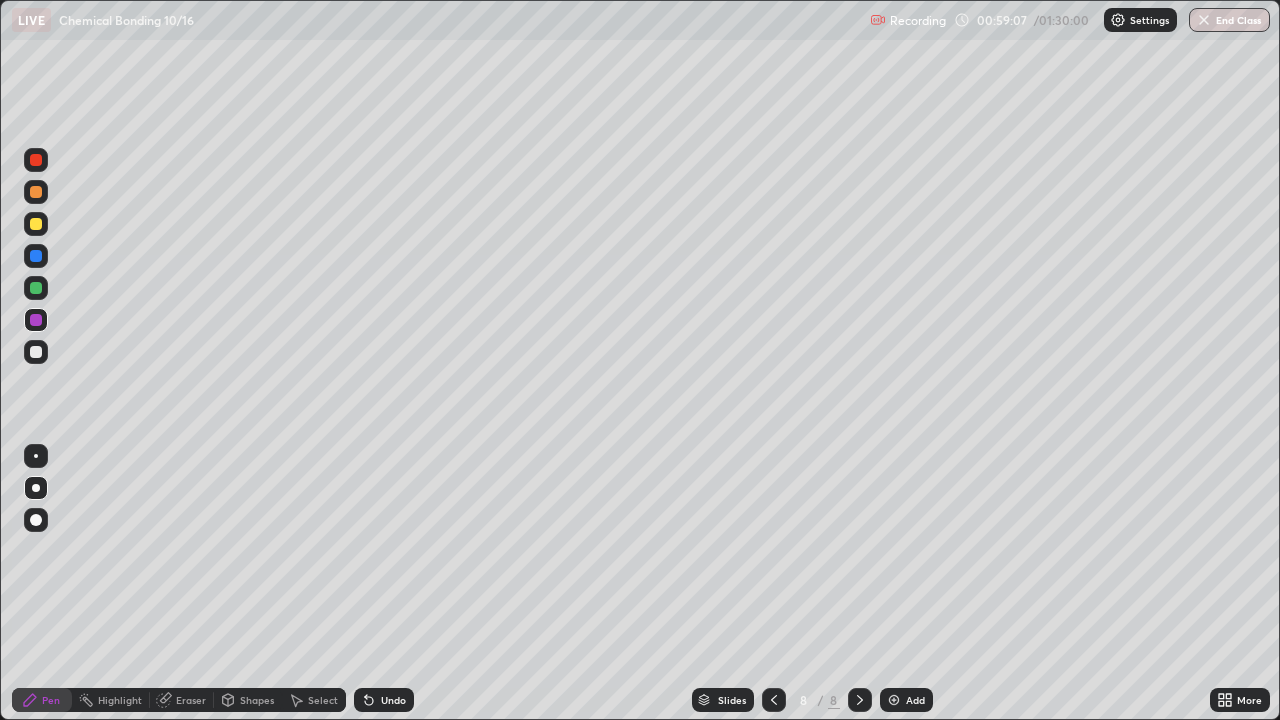 click at bounding box center (36, 352) 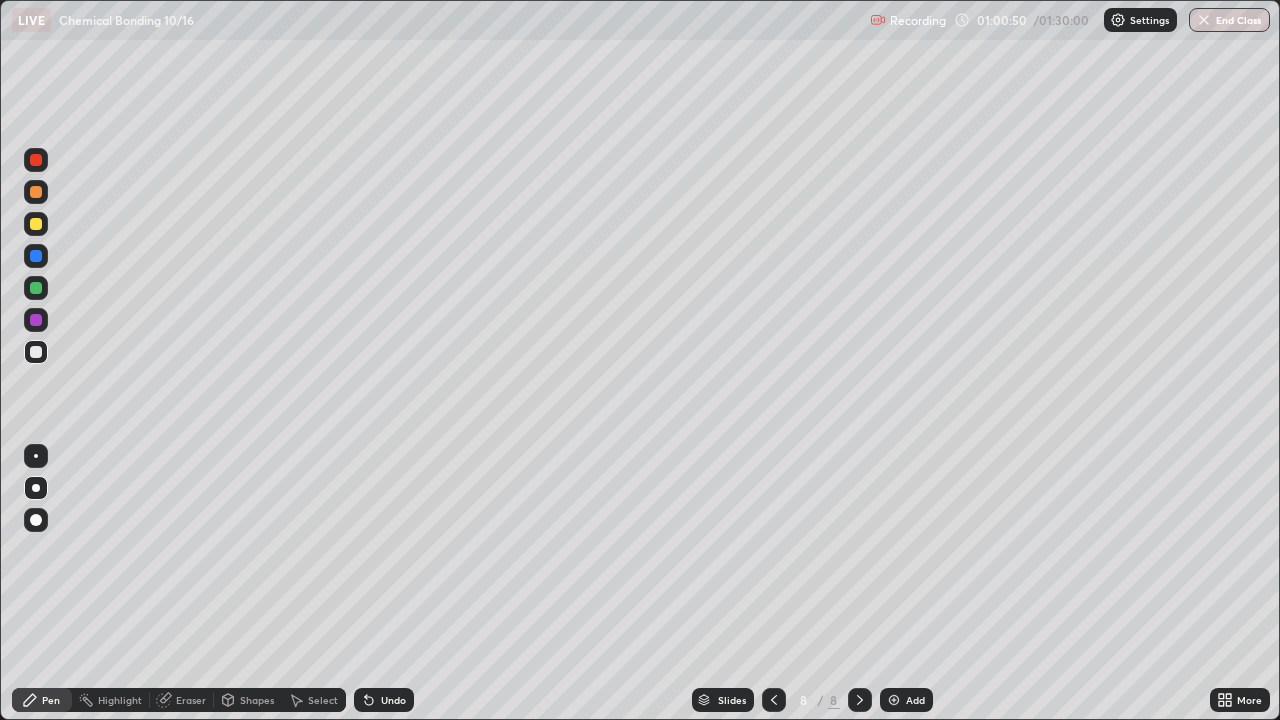 click at bounding box center [36, 192] 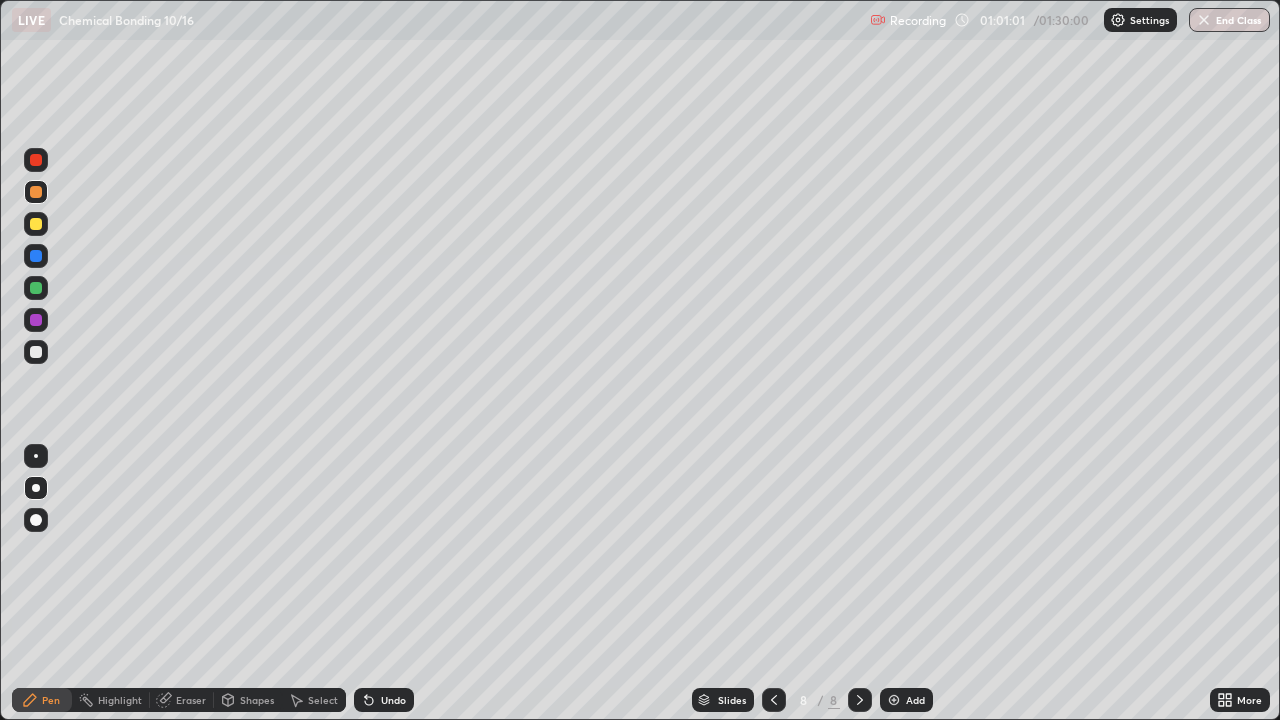 click on "Undo" at bounding box center (384, 700) 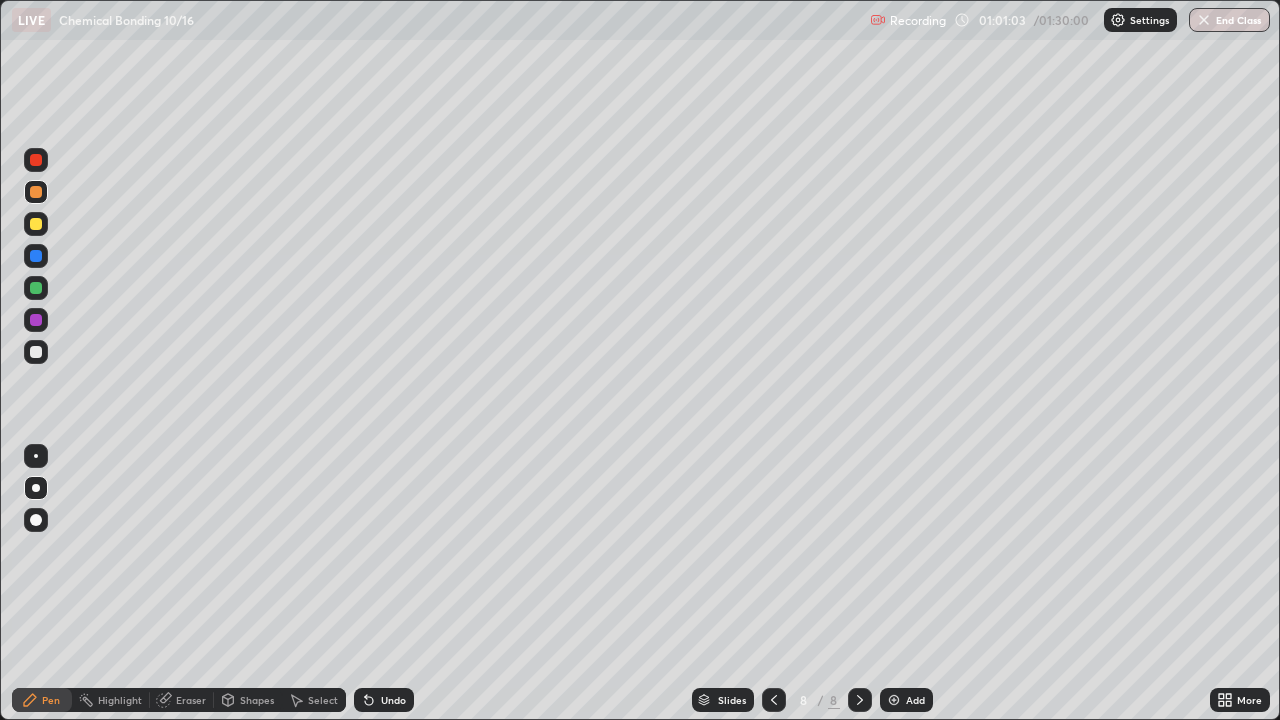 click on "Undo" at bounding box center (384, 700) 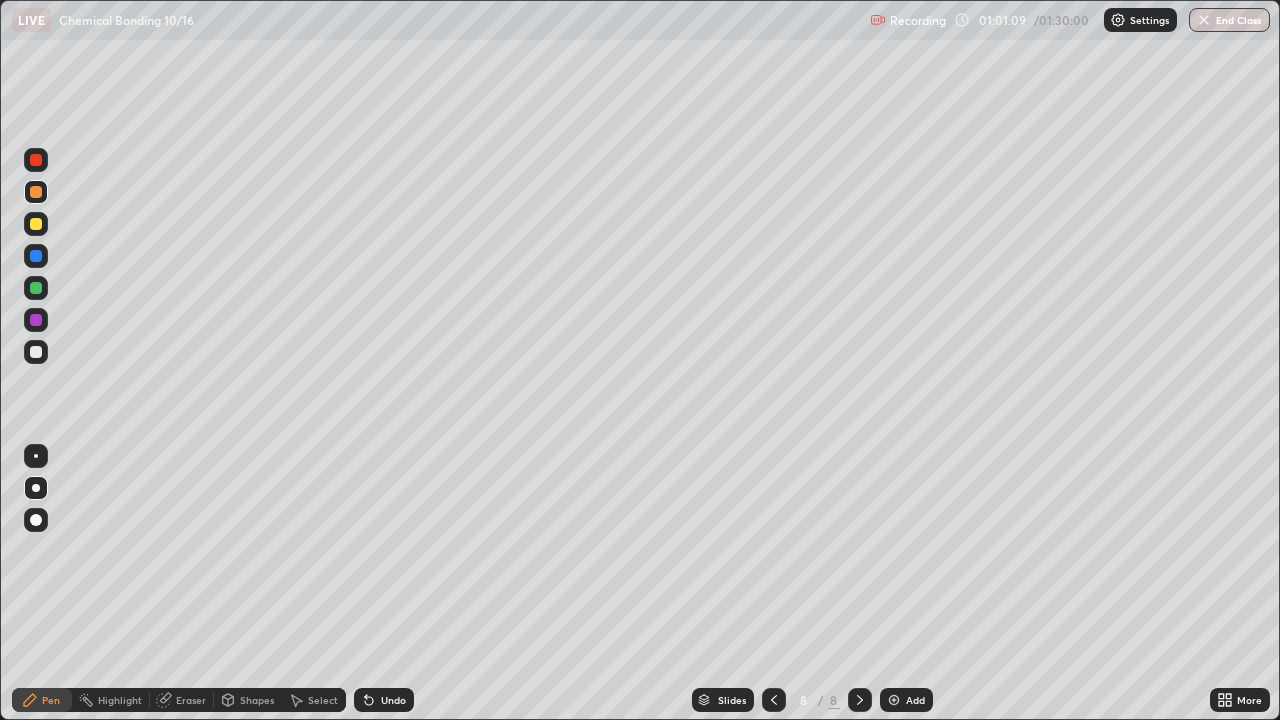 click on "Add" at bounding box center (915, 700) 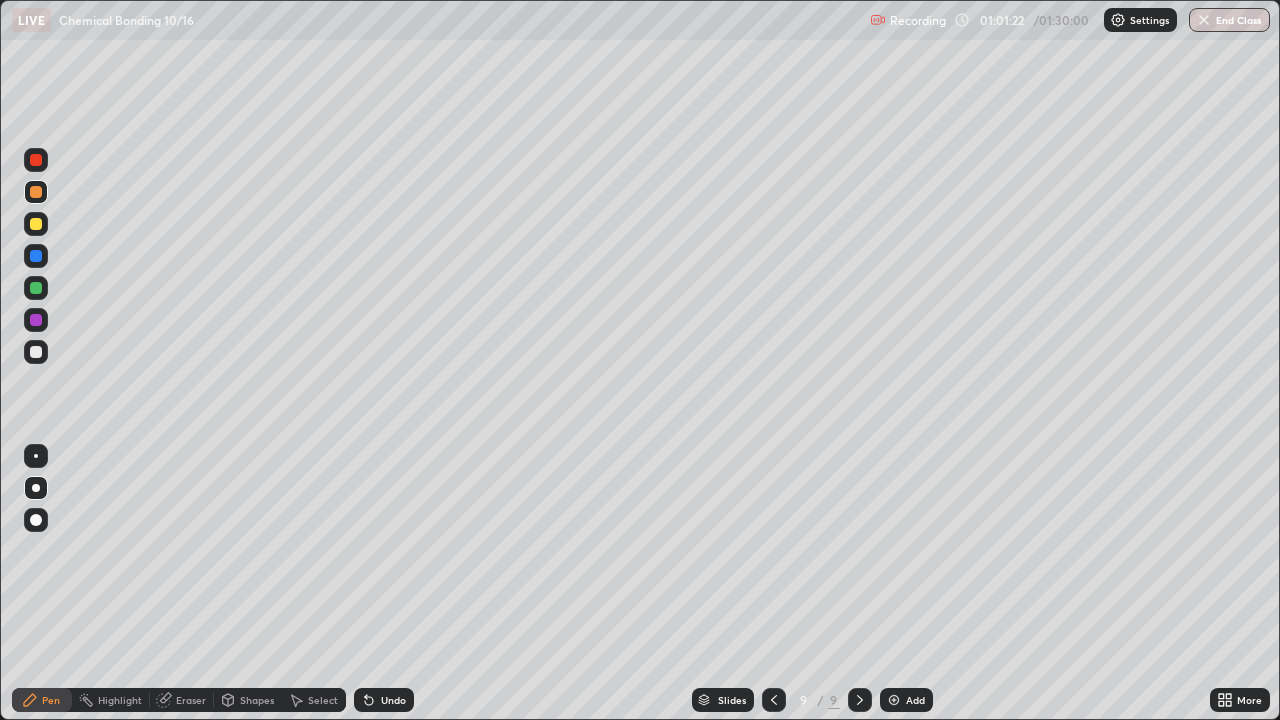click at bounding box center (36, 352) 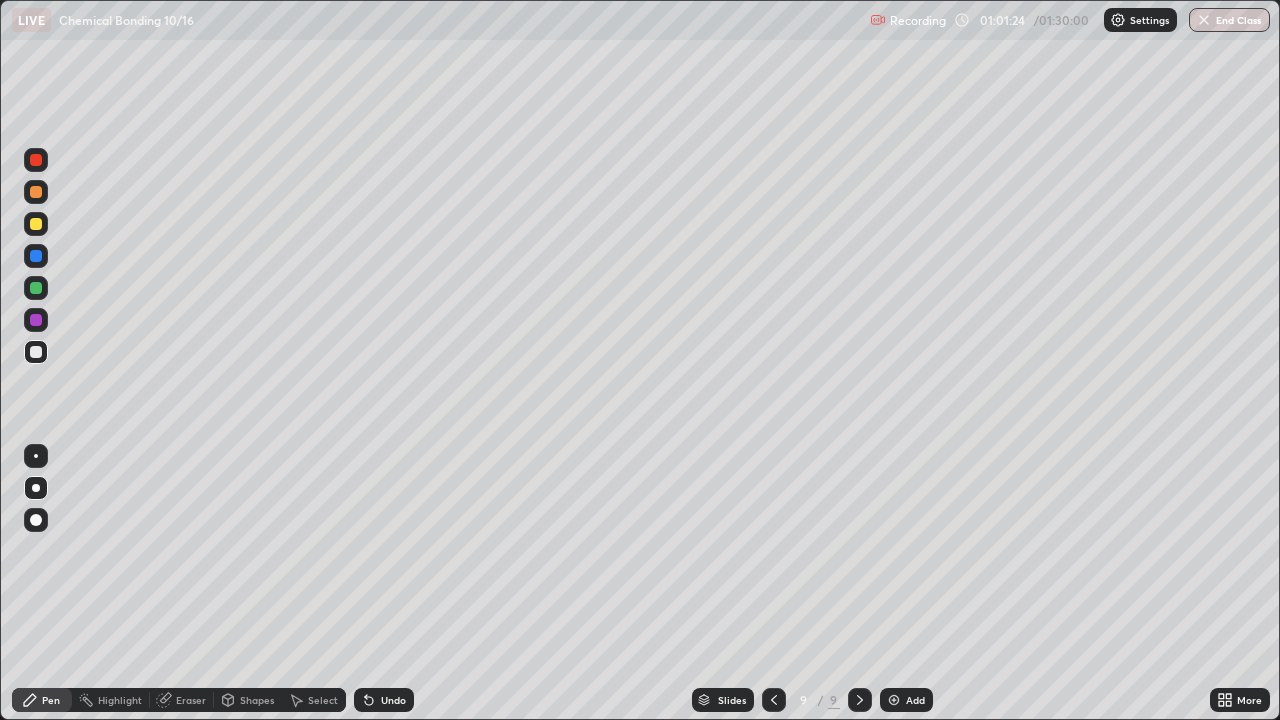 click on "Setting up your live class" at bounding box center (640, 360) 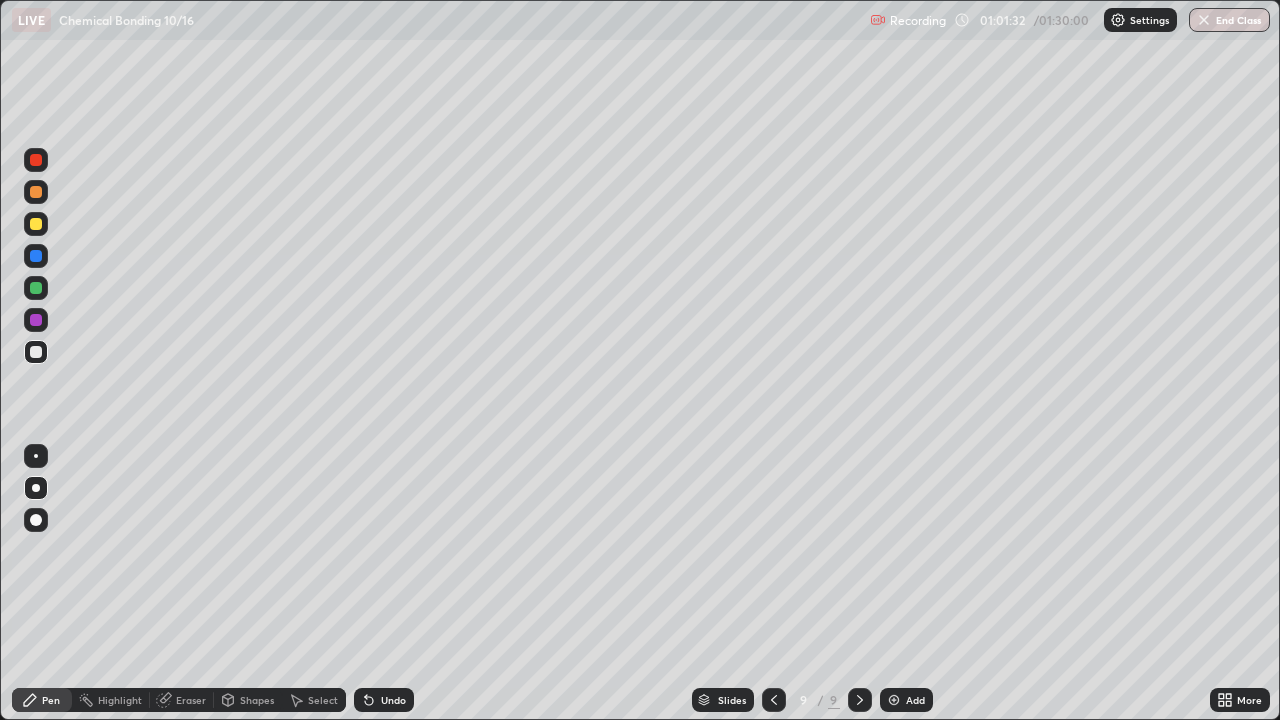 click at bounding box center [36, 224] 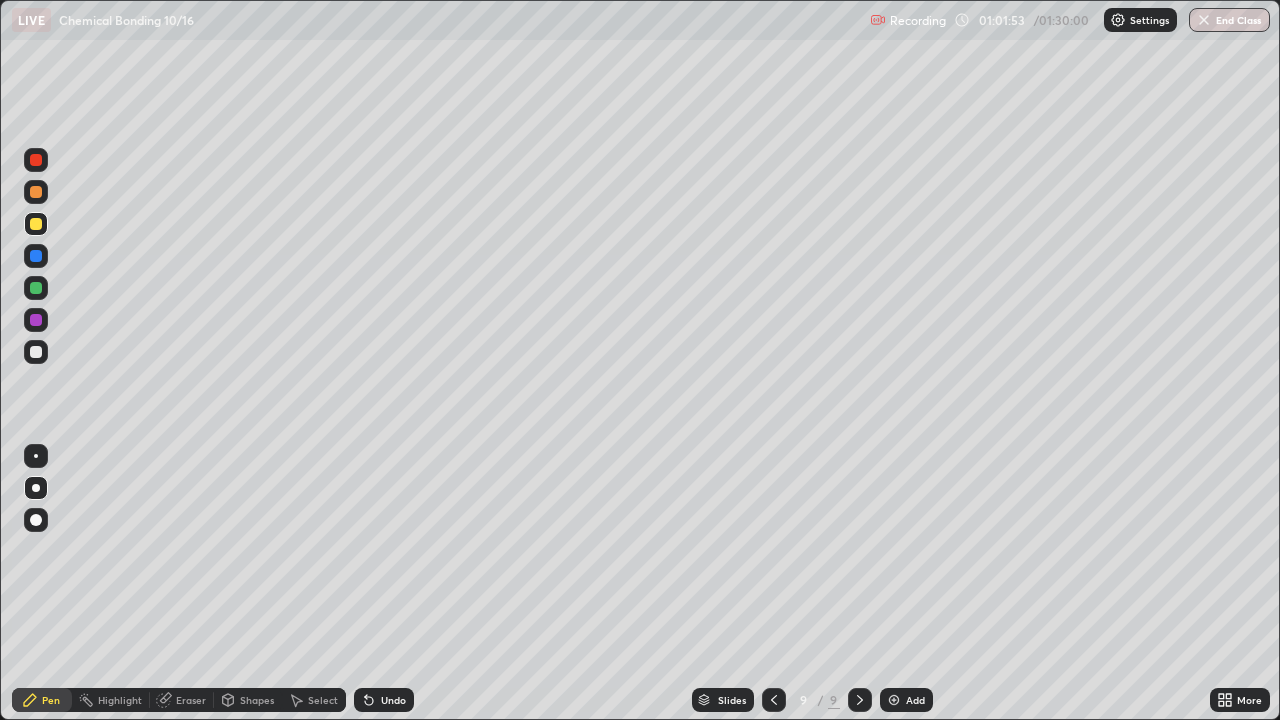 click at bounding box center [36, 352] 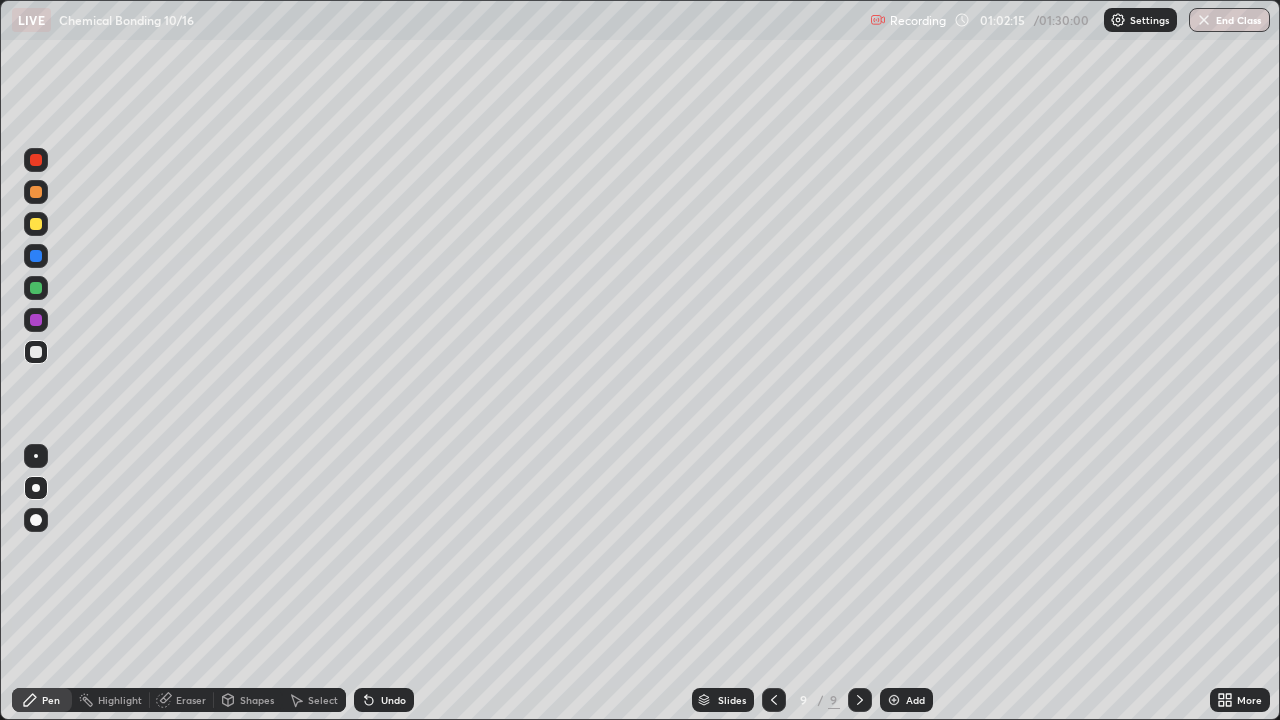 click at bounding box center (36, 288) 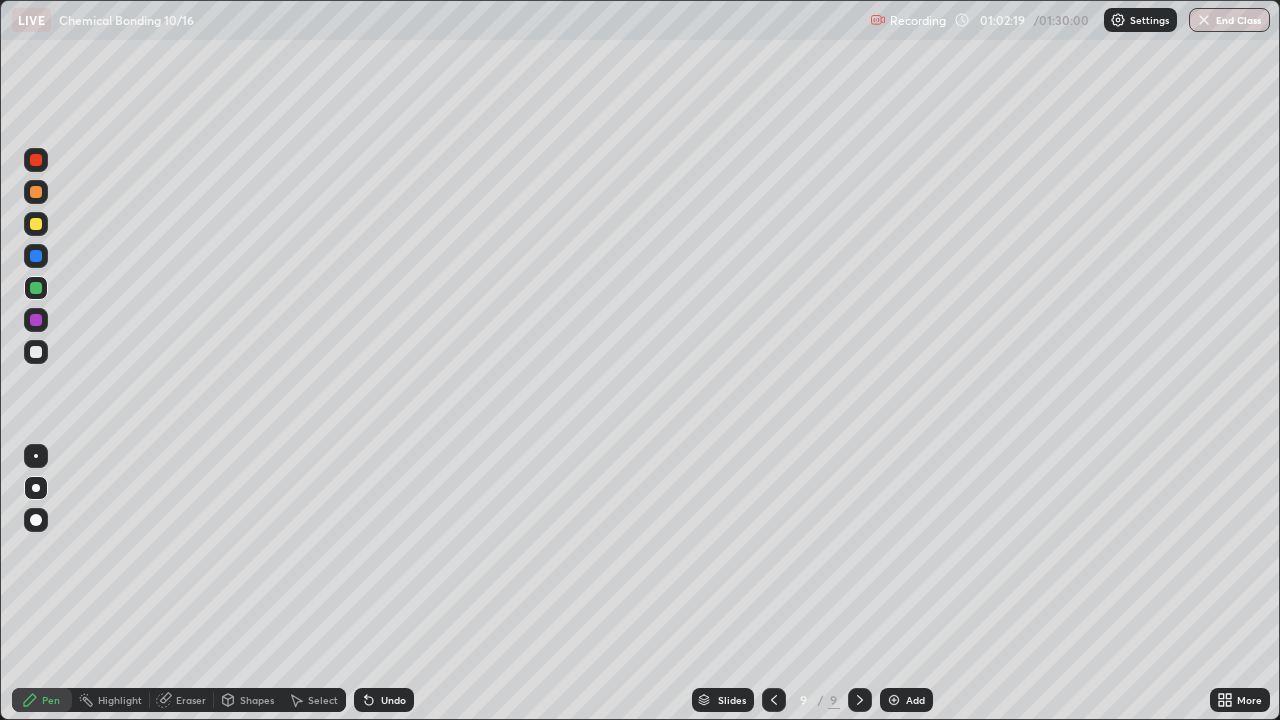 click at bounding box center [36, 352] 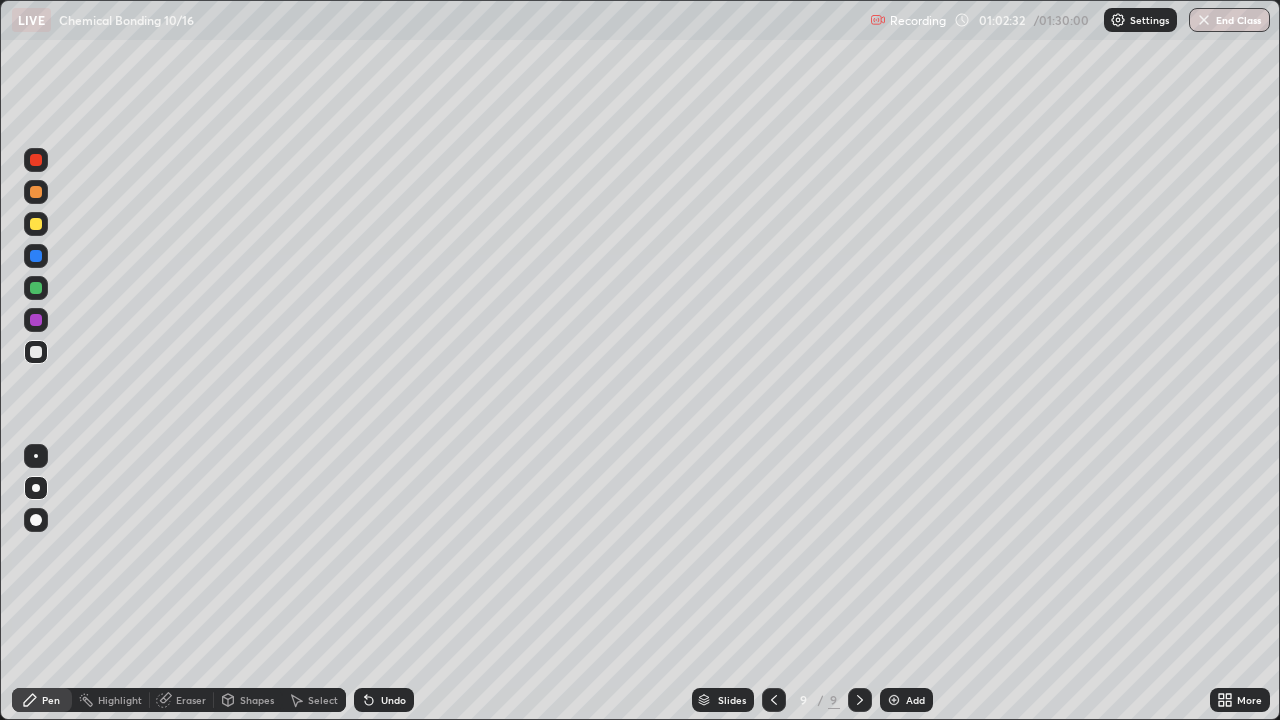 click at bounding box center (36, 224) 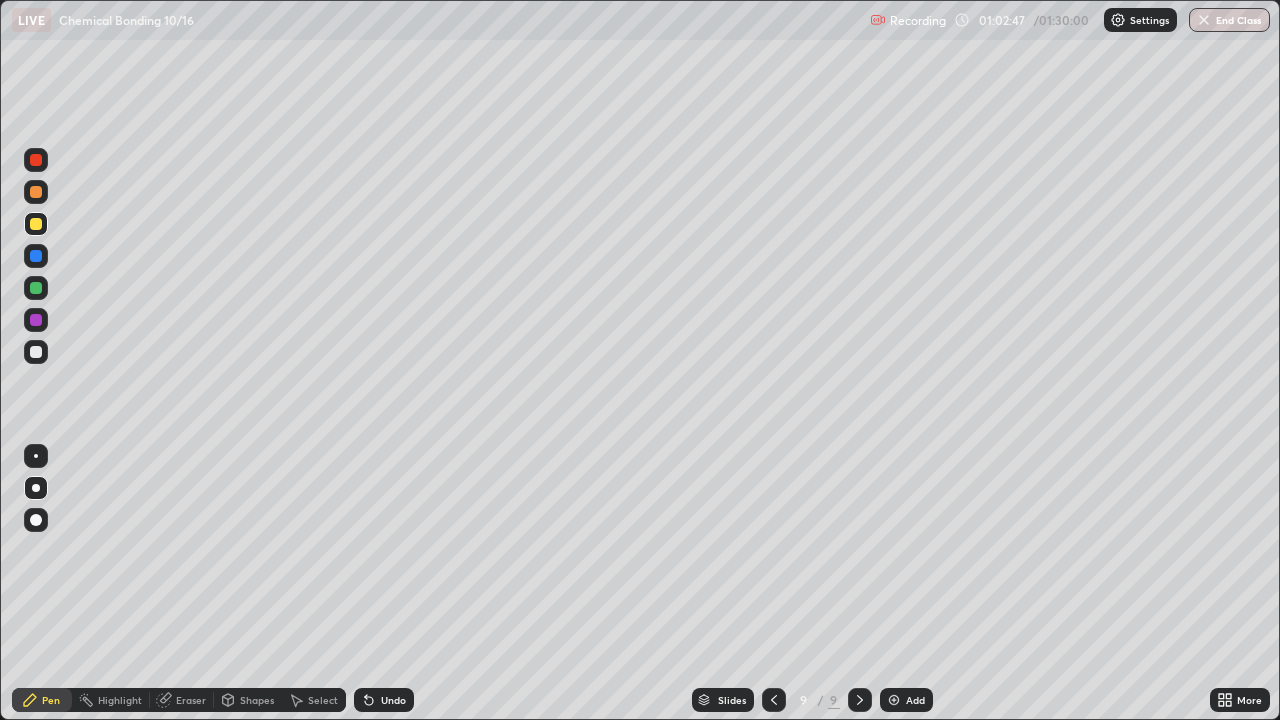 click at bounding box center [36, 352] 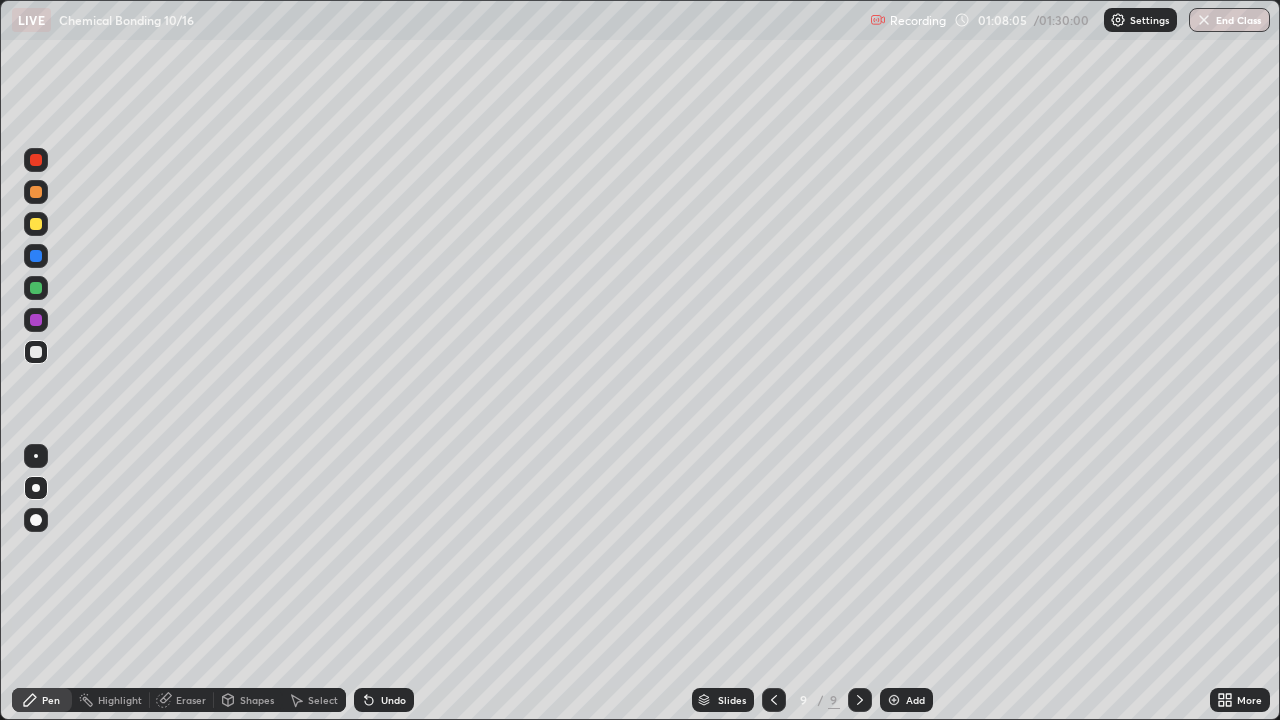 click at bounding box center [894, 700] 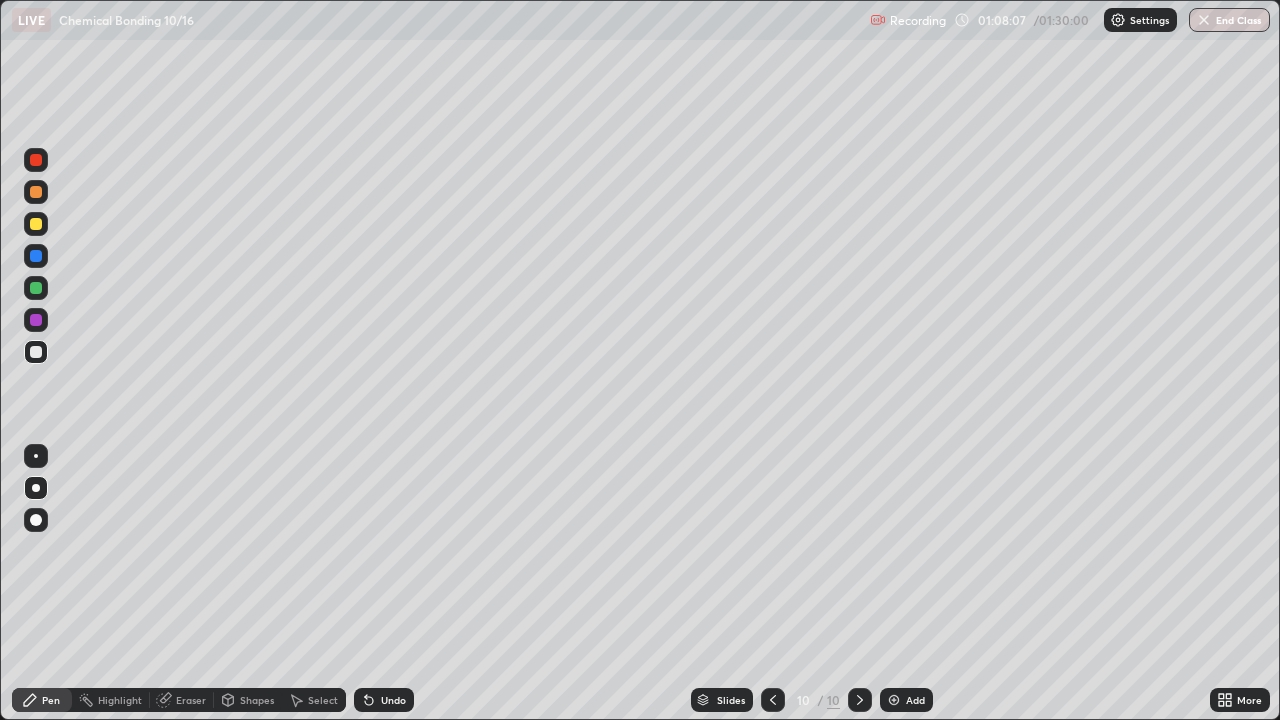 click at bounding box center [36, 192] 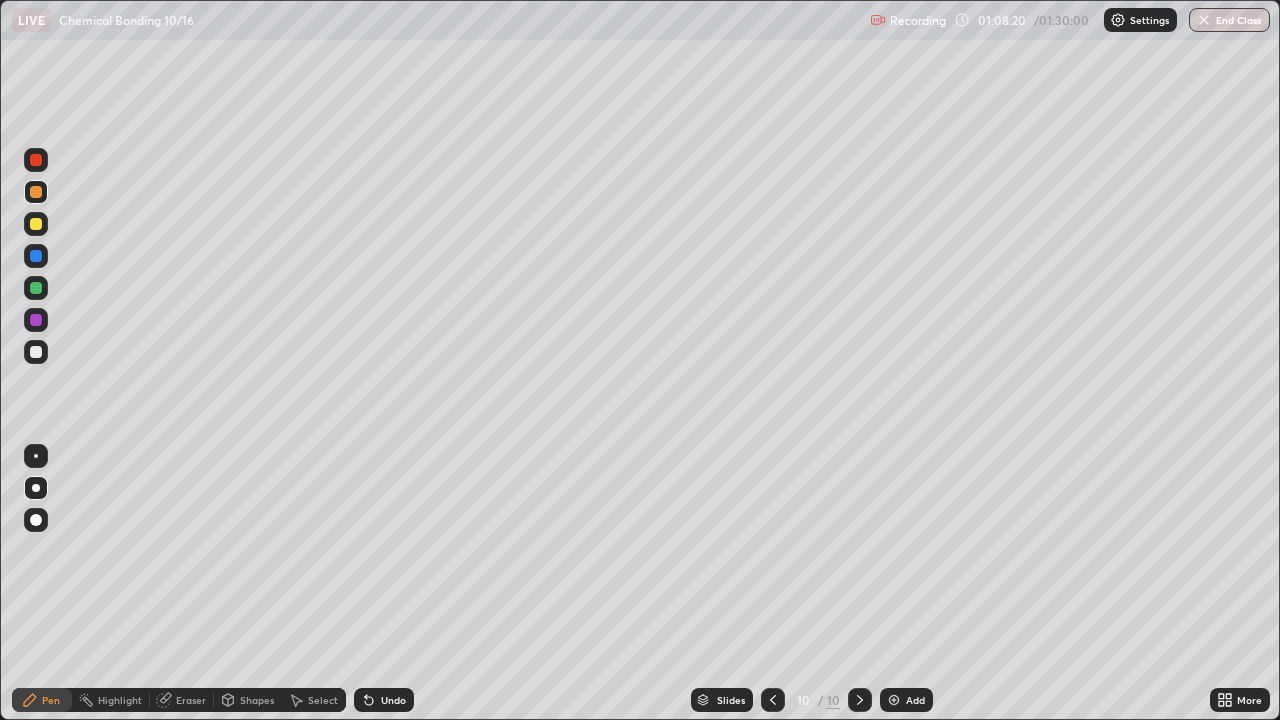 click on "Shapes" at bounding box center [257, 700] 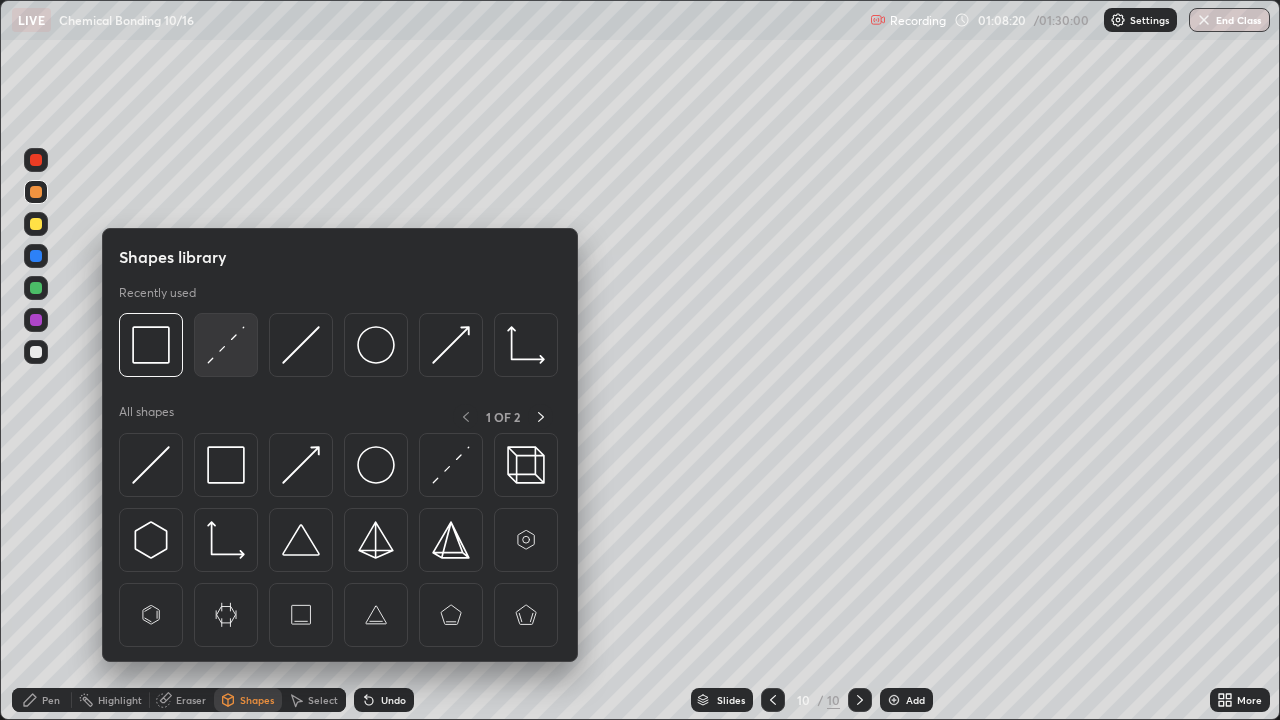 click at bounding box center [226, 345] 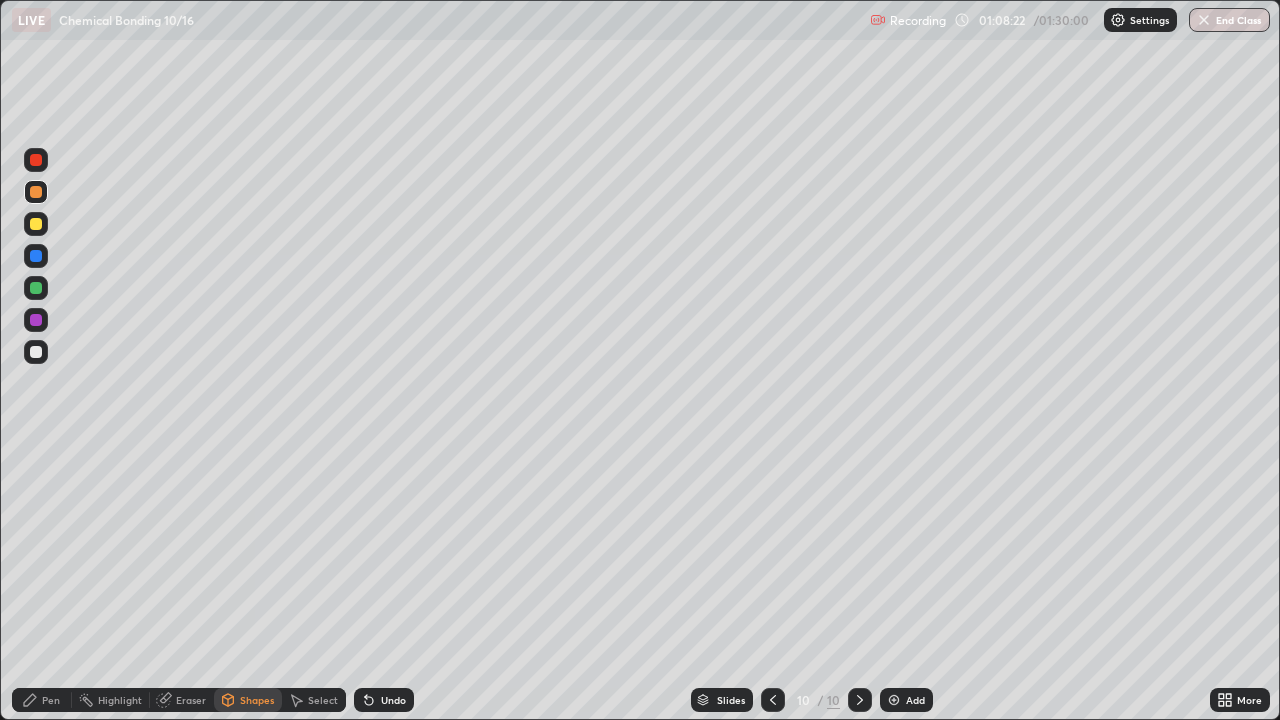 click on "Pen" at bounding box center [51, 700] 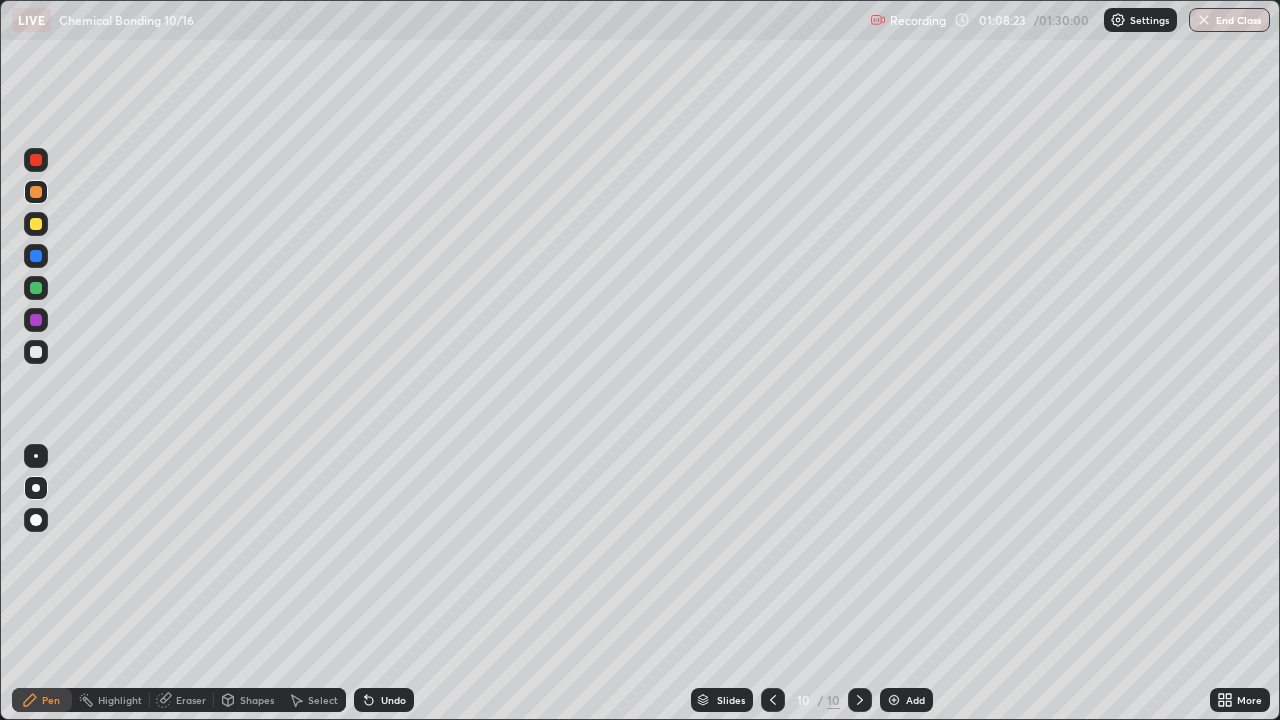 click at bounding box center (36, 352) 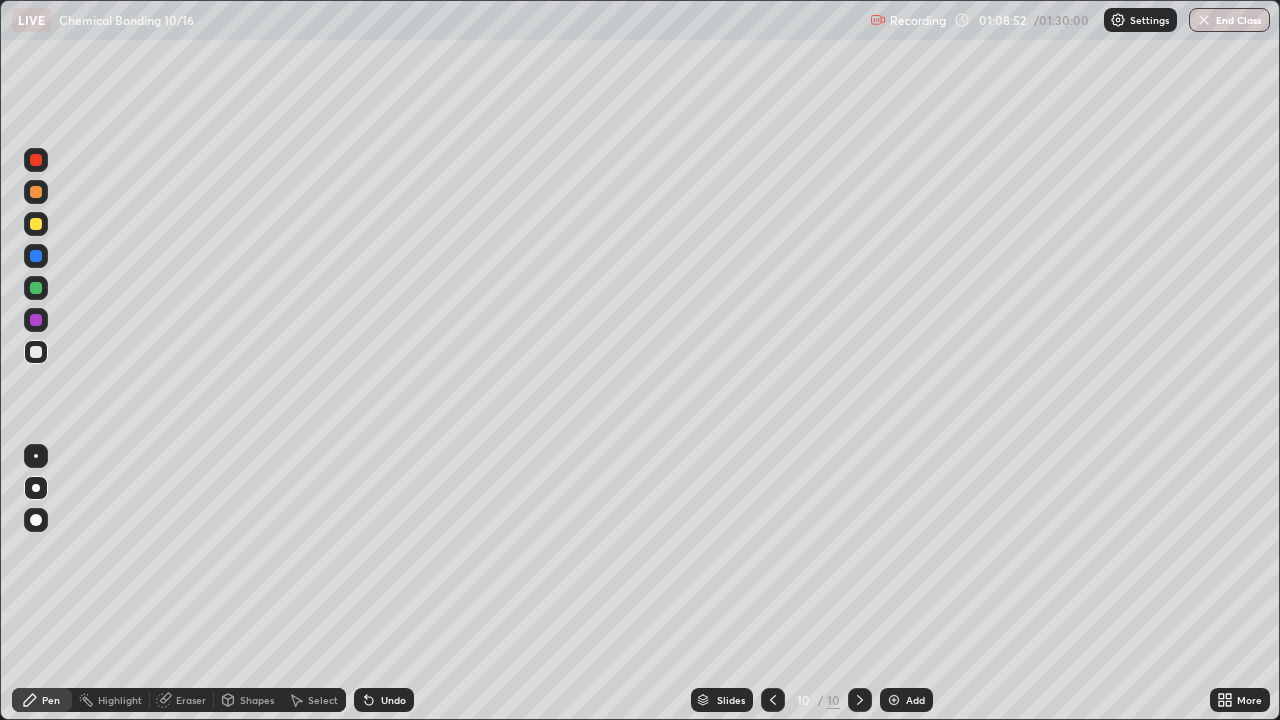 click on "Shapes" at bounding box center (248, 700) 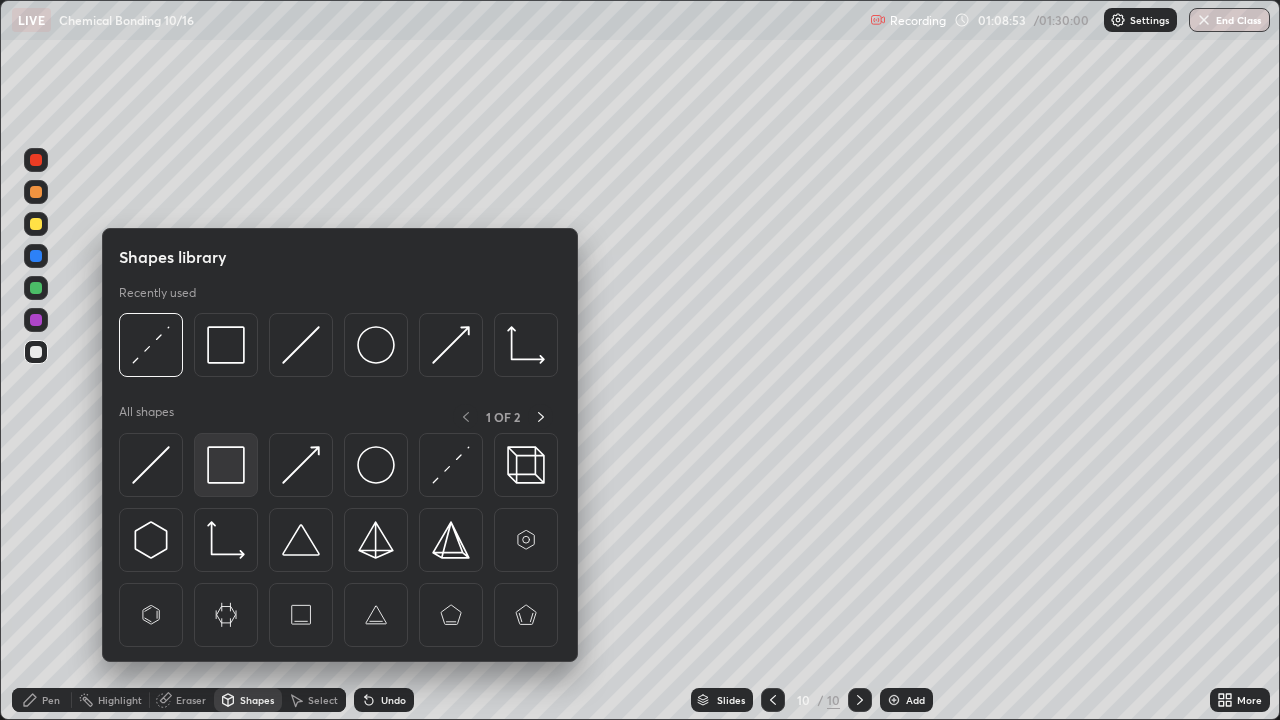 click at bounding box center (226, 465) 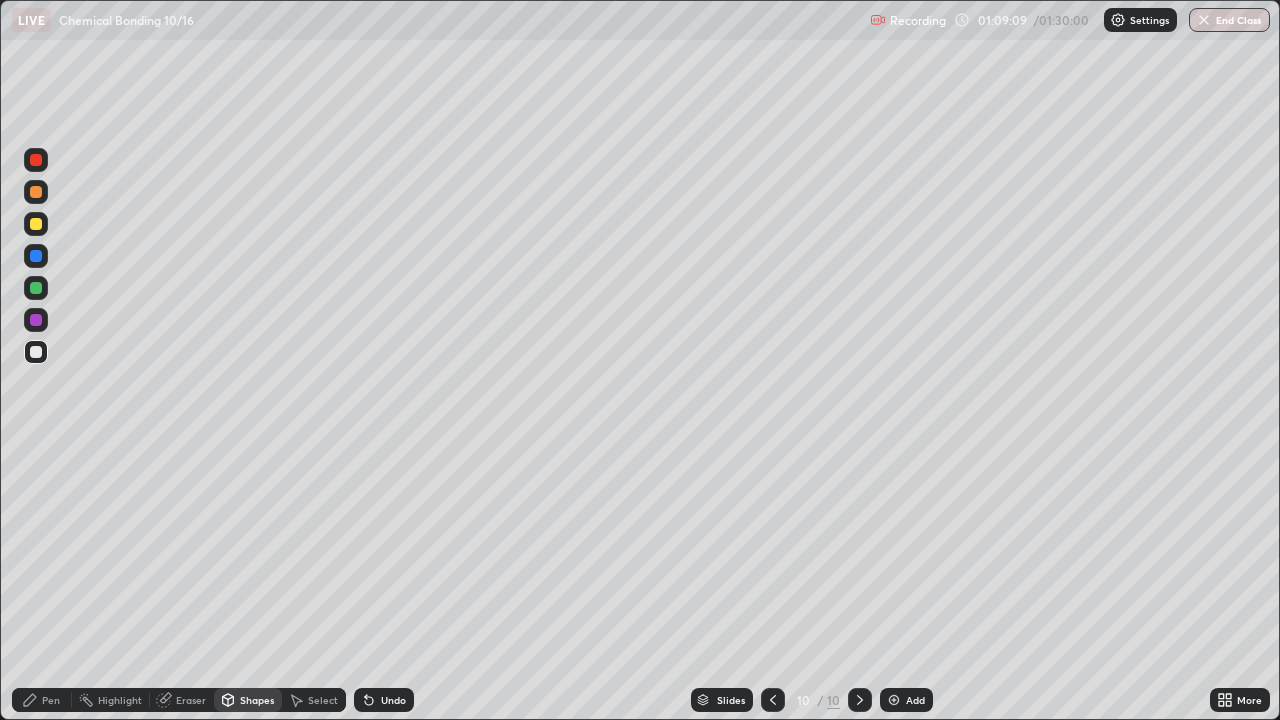 click on "Pen" at bounding box center (51, 700) 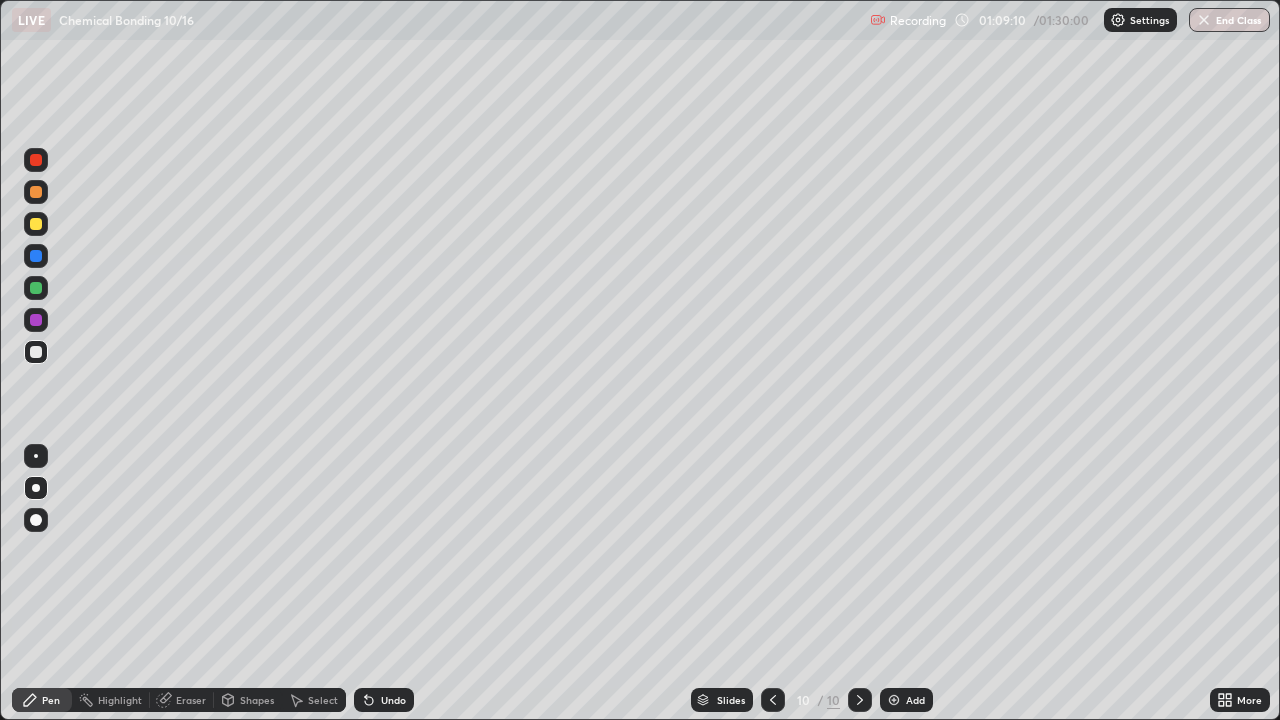click at bounding box center (36, 288) 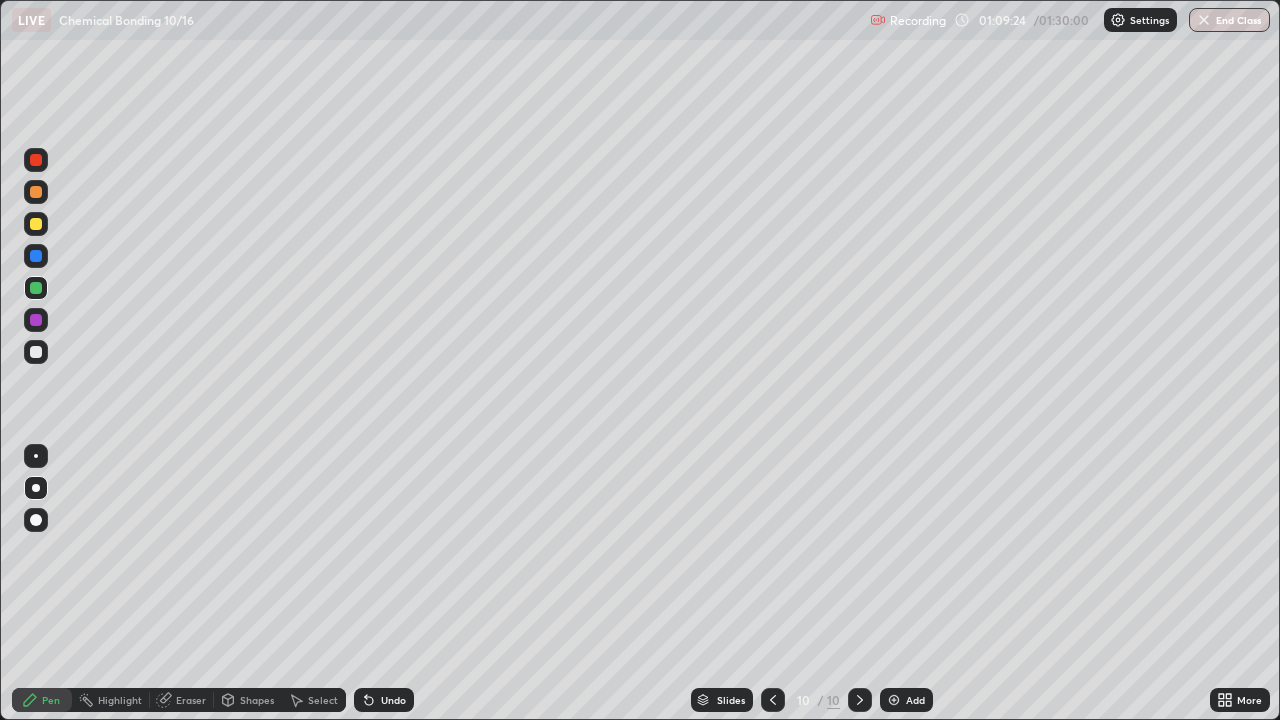 click at bounding box center [36, 352] 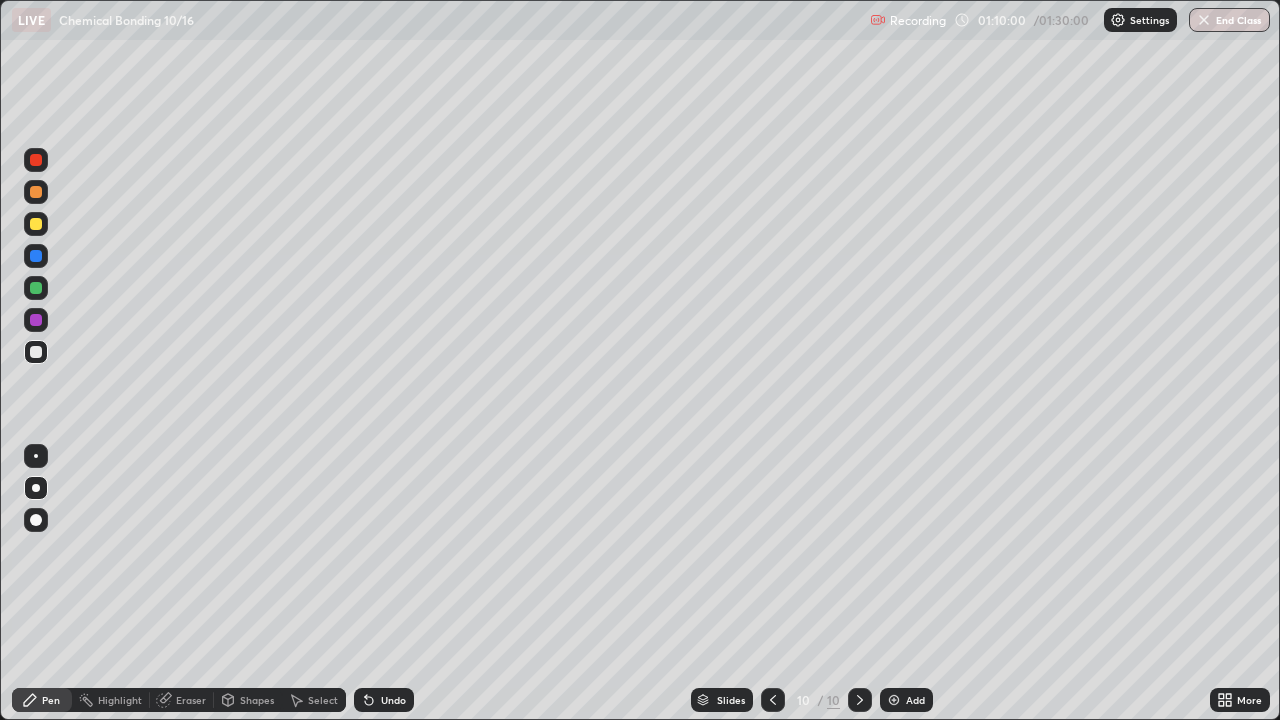 click at bounding box center (36, 320) 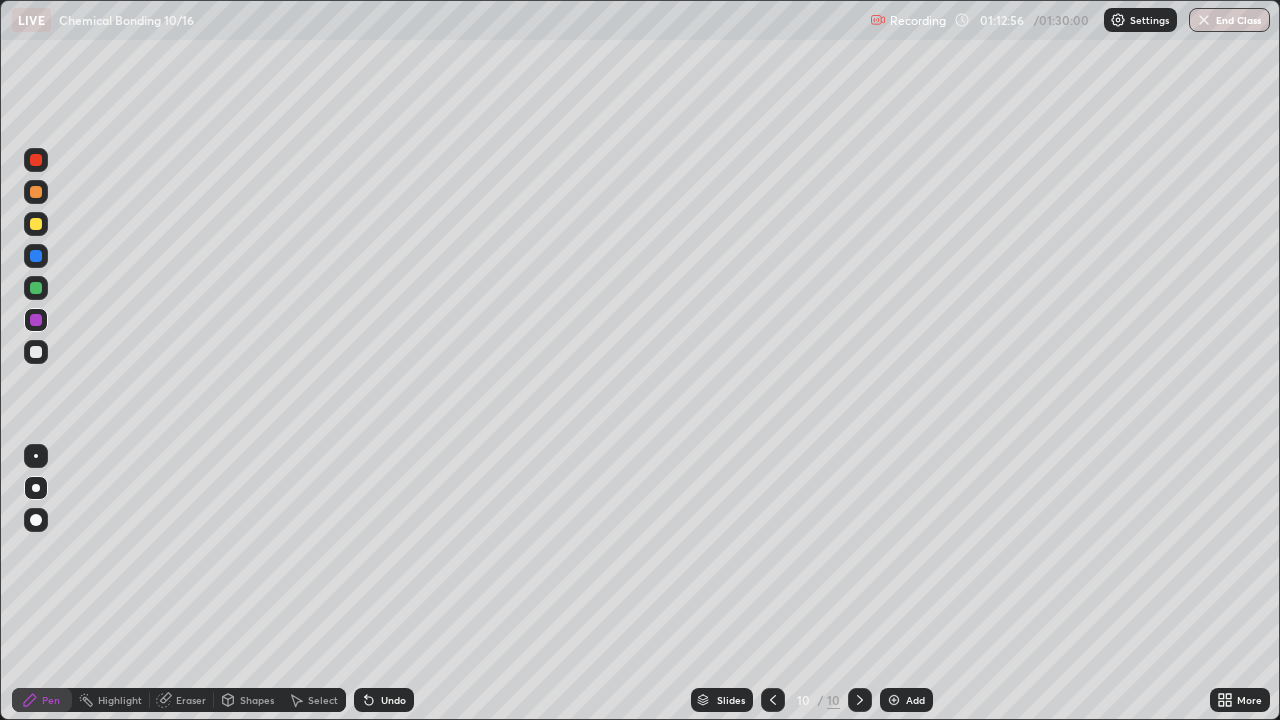 click at bounding box center (36, 352) 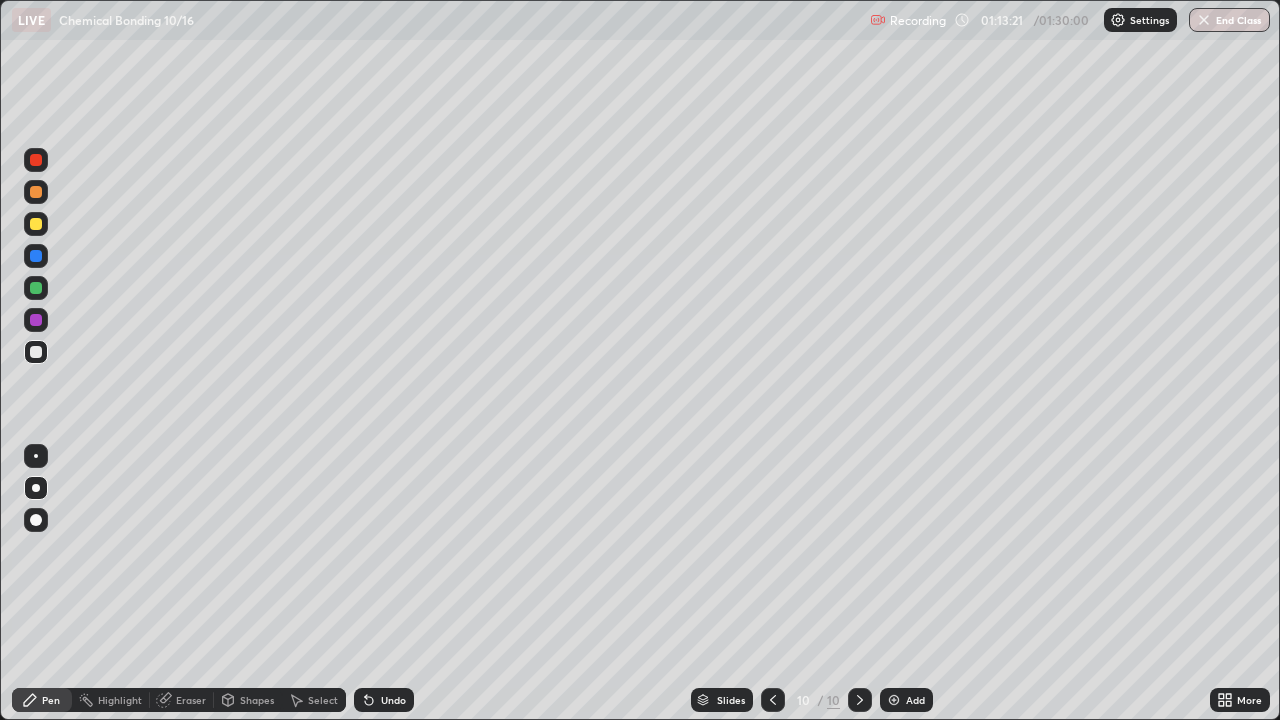 click on "Add" at bounding box center (915, 700) 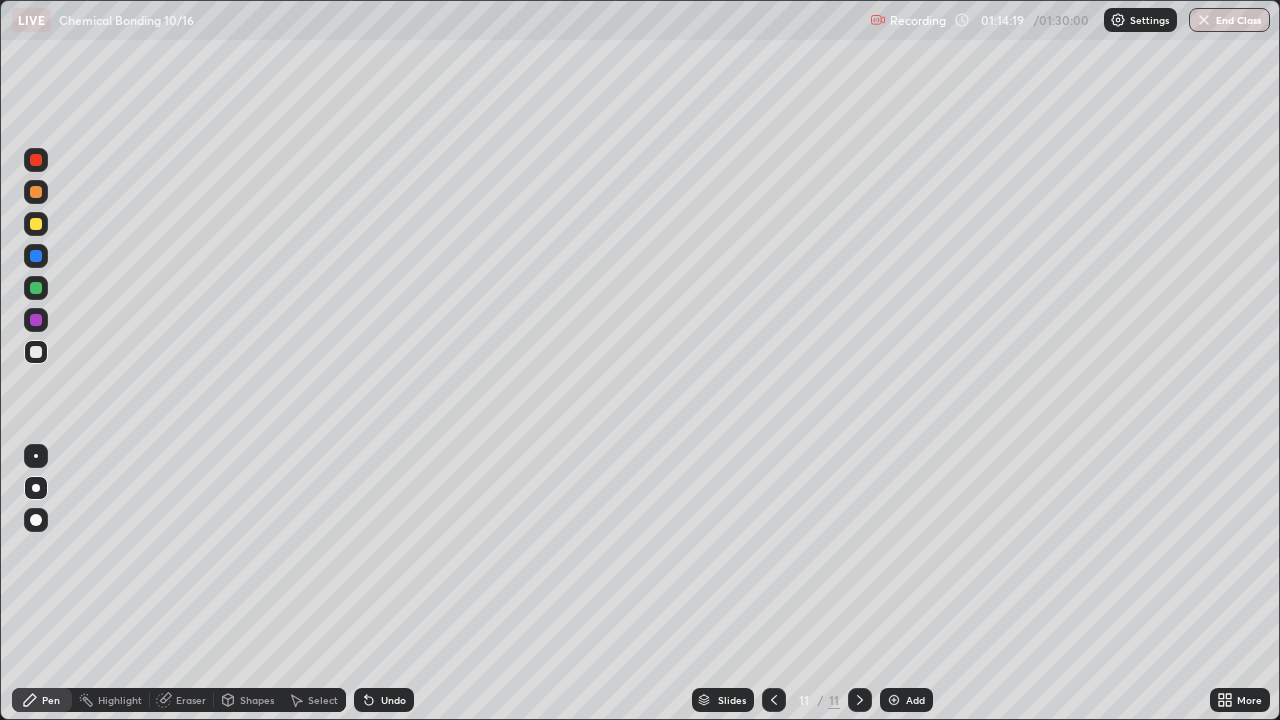 click at bounding box center [36, 224] 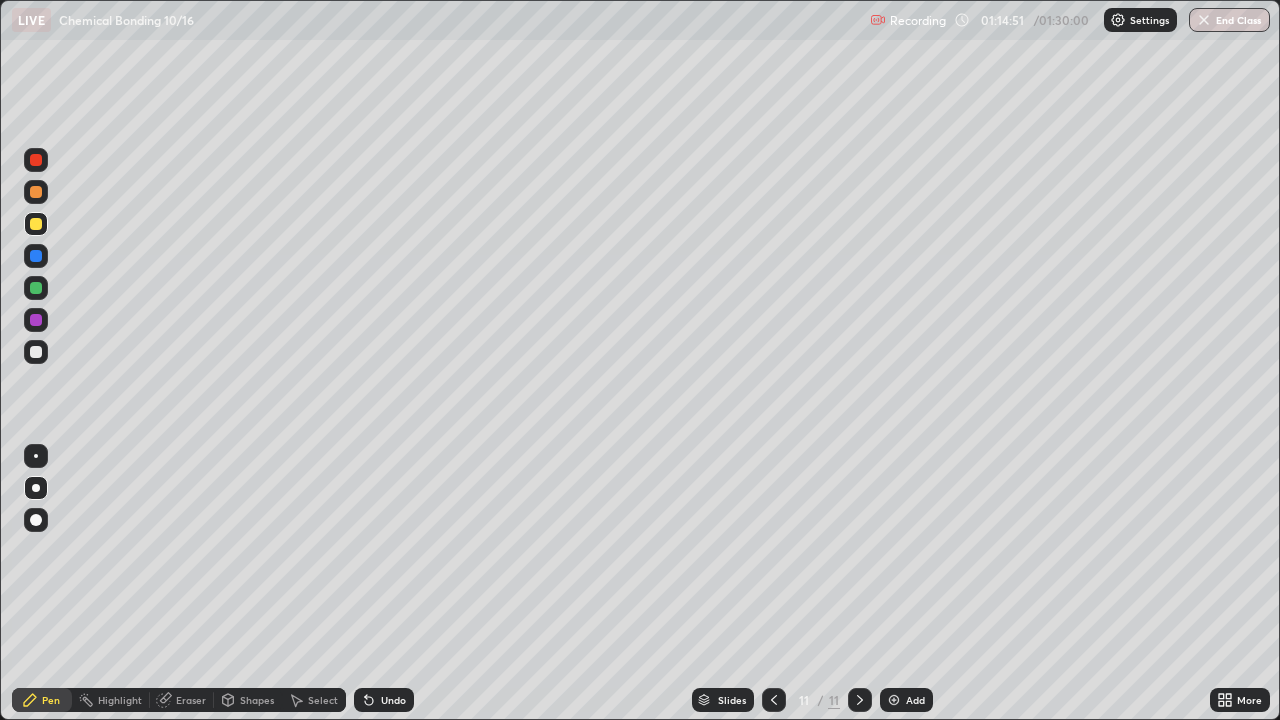 click at bounding box center (36, 456) 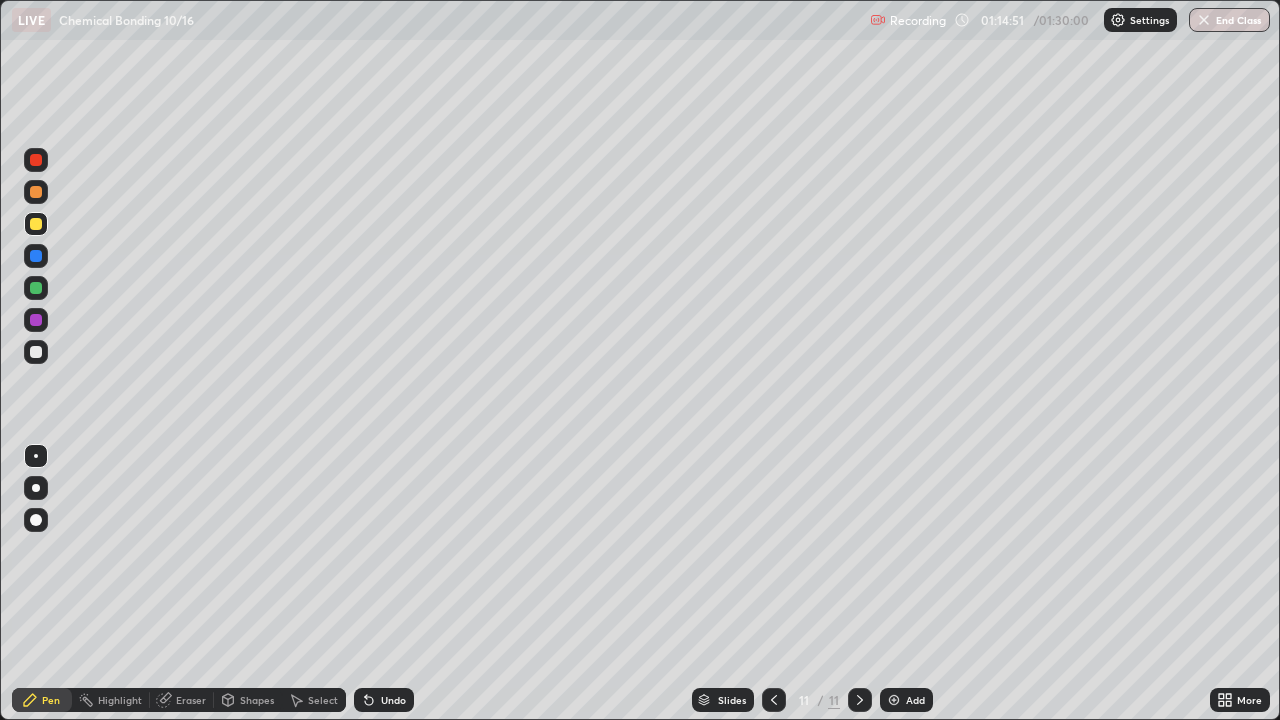 click at bounding box center (36, 288) 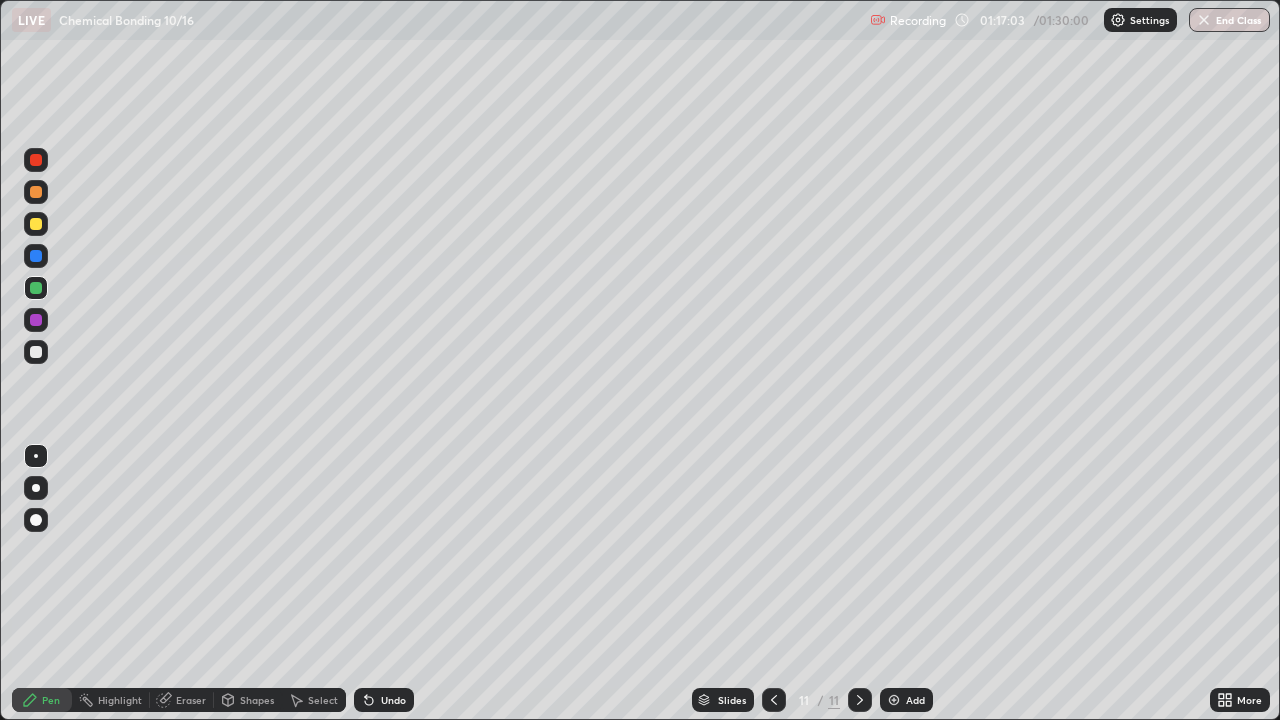 click at bounding box center [36, 320] 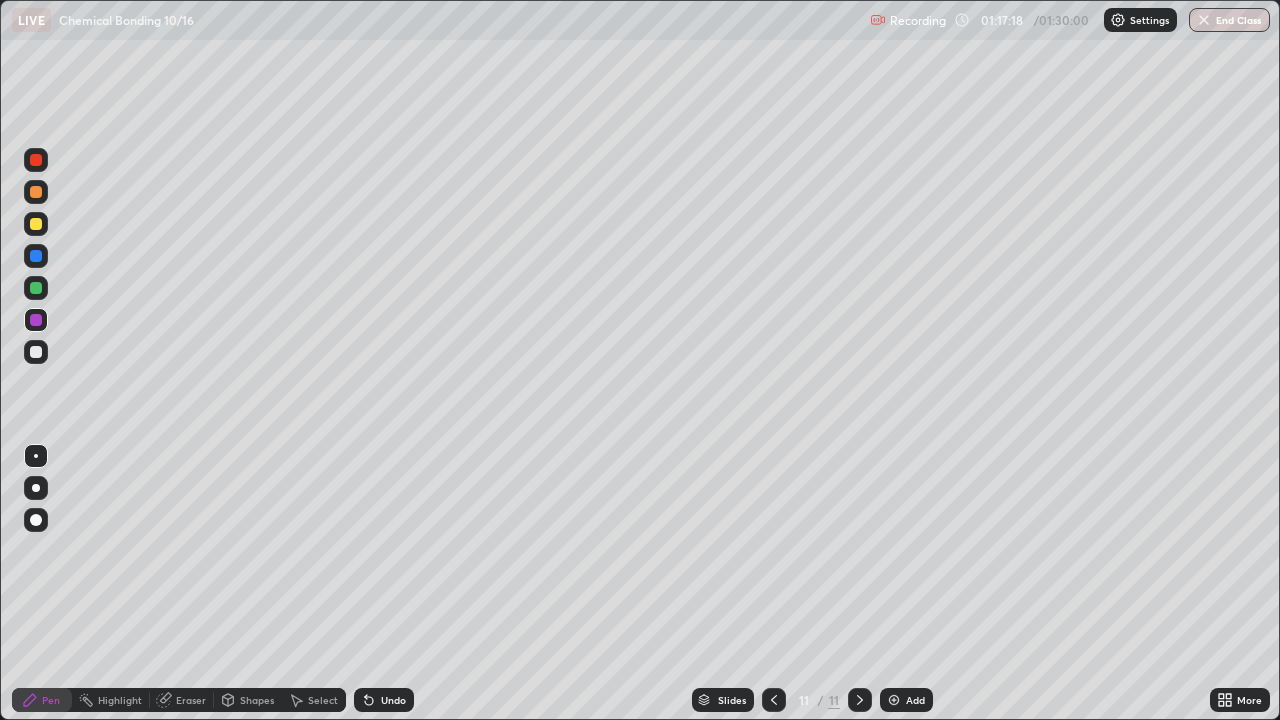 click at bounding box center [36, 256] 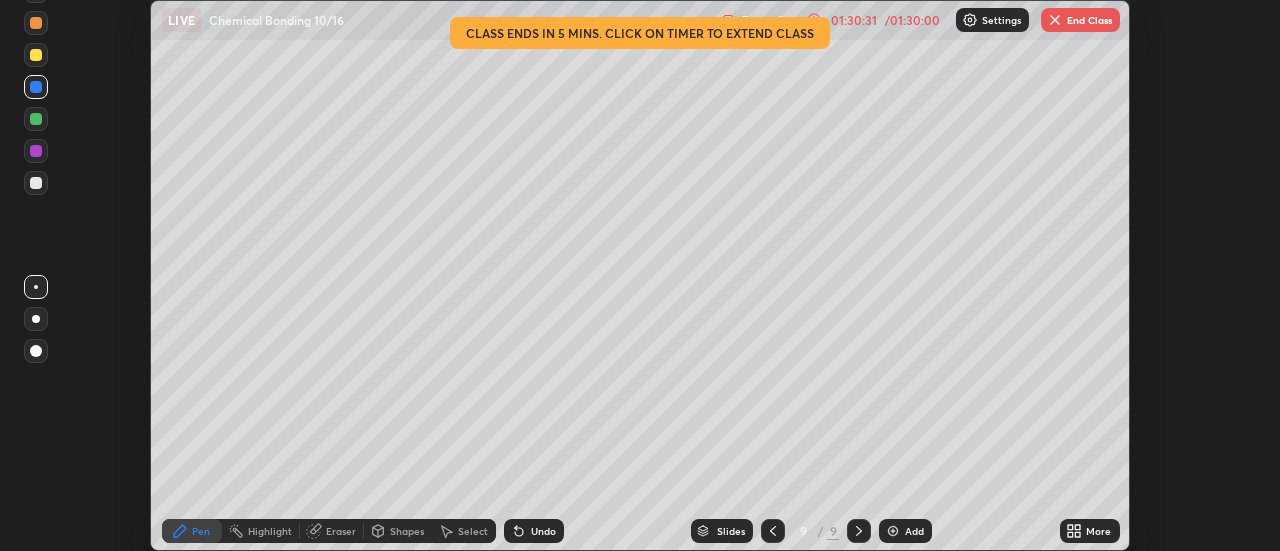 scroll, scrollTop: 0, scrollLeft: 0, axis: both 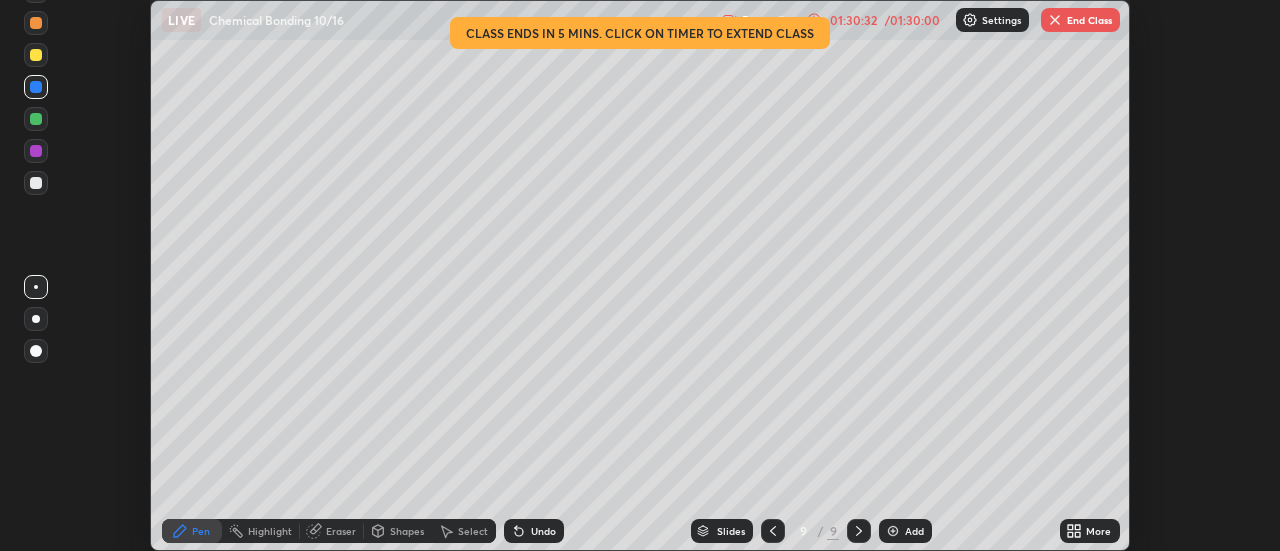click on "More" at bounding box center (1090, 531) 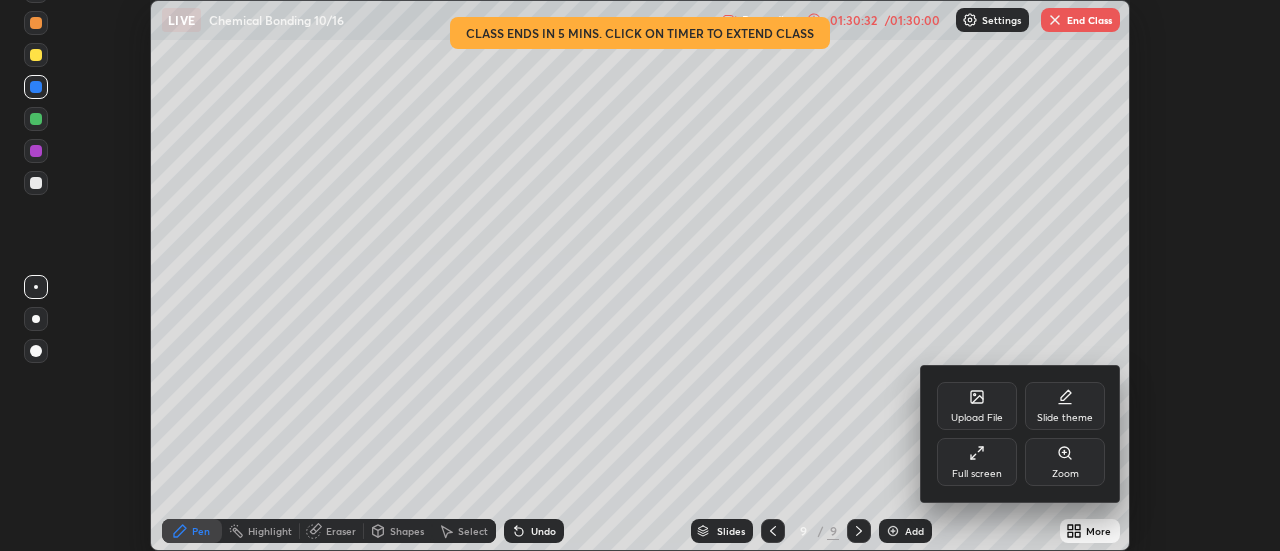 click on "Full screen" at bounding box center (977, 474) 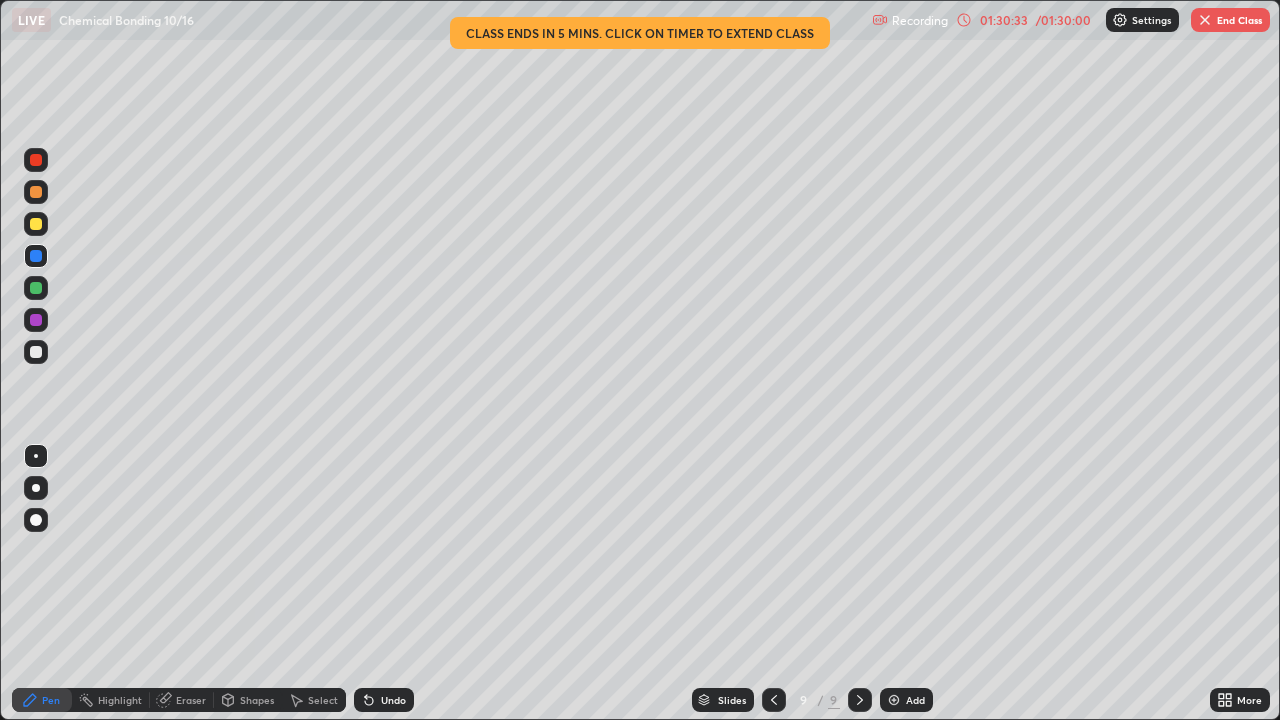 scroll, scrollTop: 99280, scrollLeft: 98720, axis: both 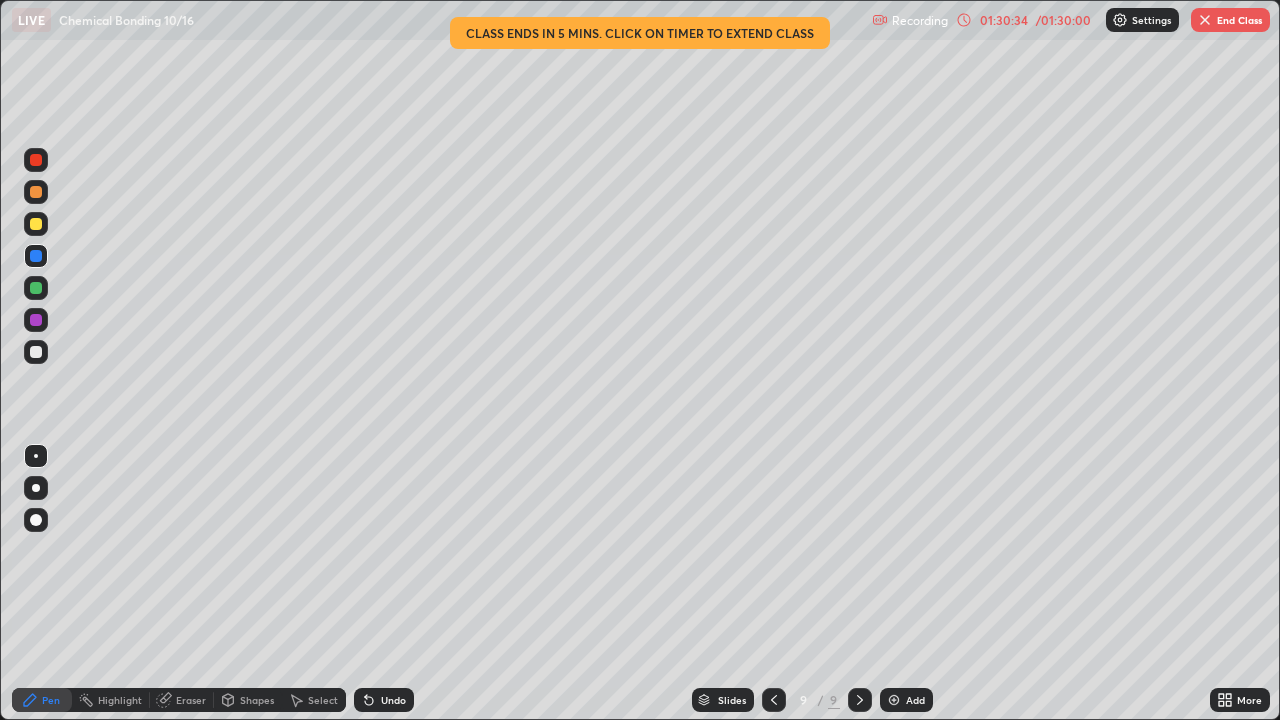 click at bounding box center [1120, 20] 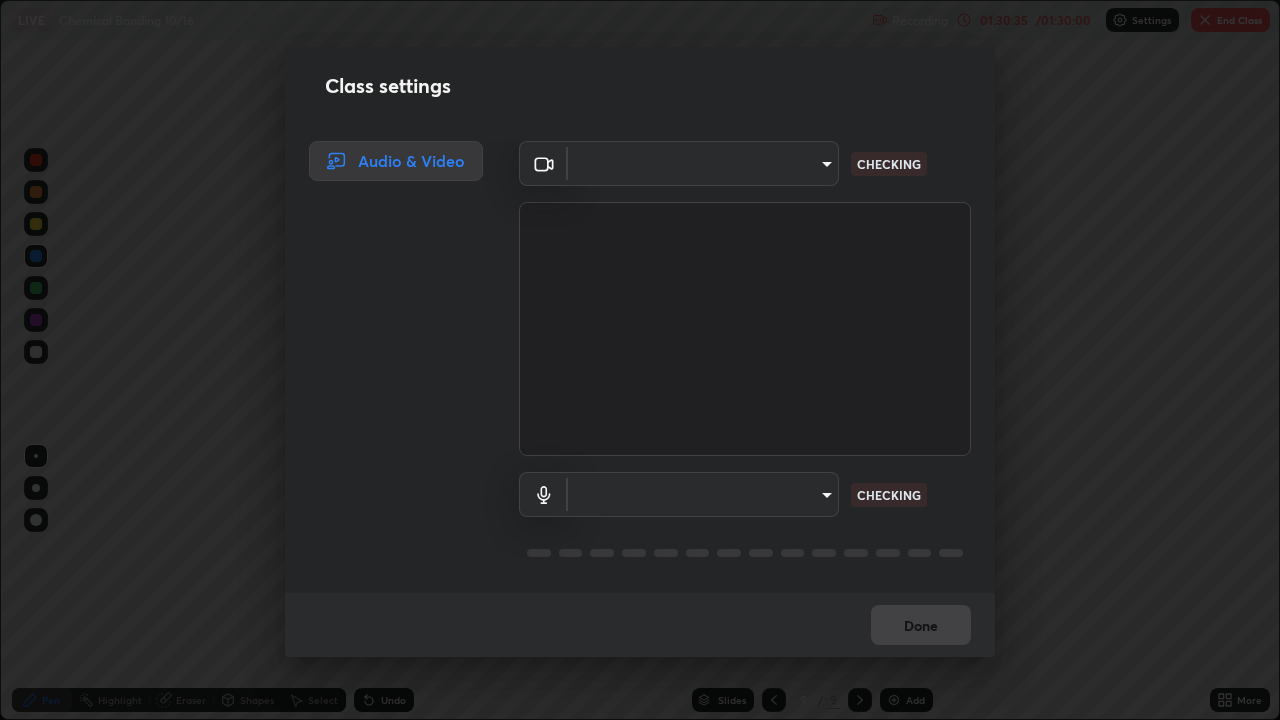 click on "Erase all LIVE Chemical Bonding 10/16 Recording 01:30:35 /  01:30:00 Settings End Class Setting up your live class Chemical Bonding 10/16 • L66 of DETAILED COURSE ON CHEMISTRY NEET GROWTH - 1- 2027 [FIRST] [LAST] Pen Highlight Eraser Shapes Select Undo Slides 9 / 9 Add More No doubts shared Encourage your learners to ask a doubt for better clarity Report an issue Reason for reporting Buffering Chat not working Audio - Video sync issue Educator video quality low ​ Attach an image Report Class settings Audio & Video ​ CHECKING ​ CHECKING Done" at bounding box center (640, 360) 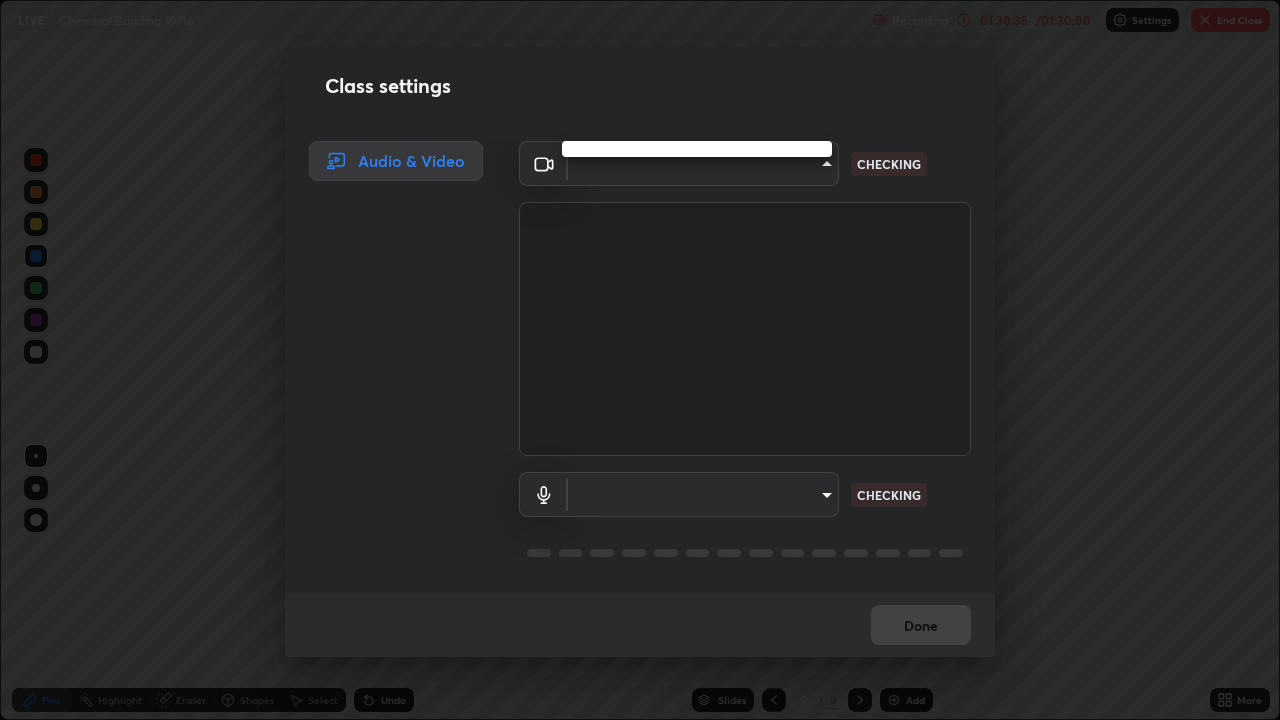 click at bounding box center (640, 360) 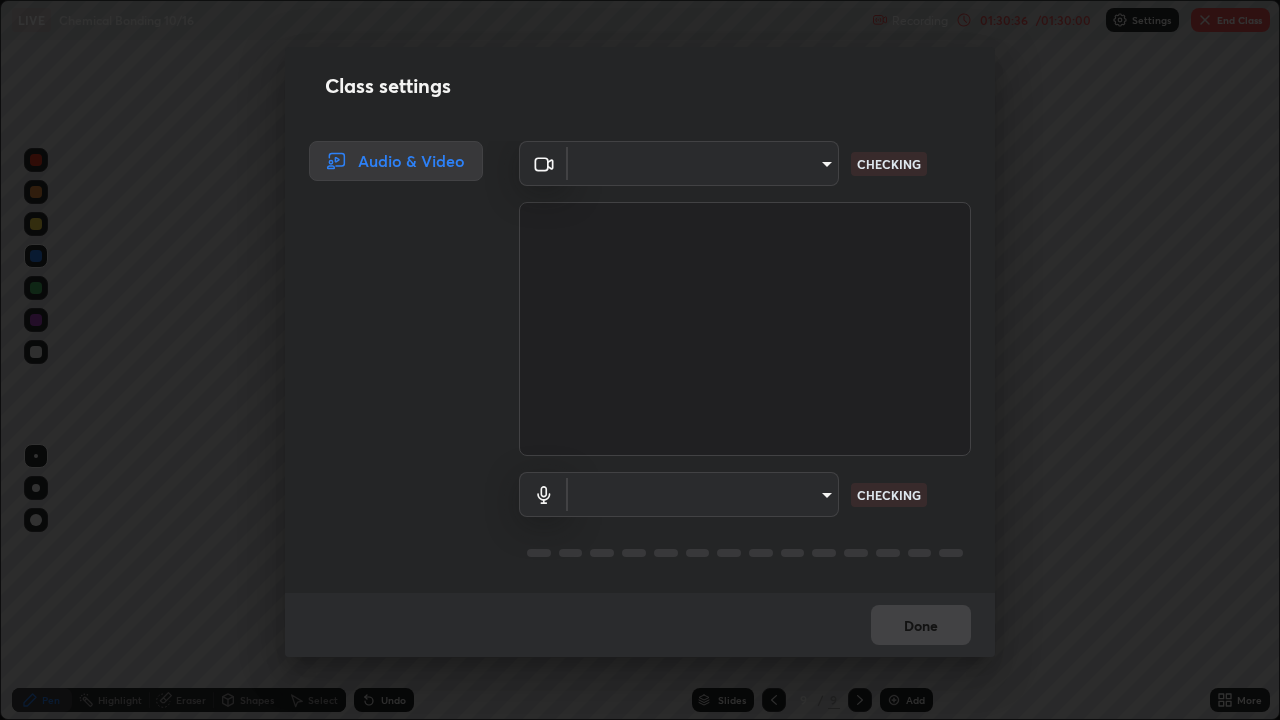 type on "abd1dd8f698bdb7170c938d45ed7c5a449073cf79ef4f8923fa8d1de0ad96843" 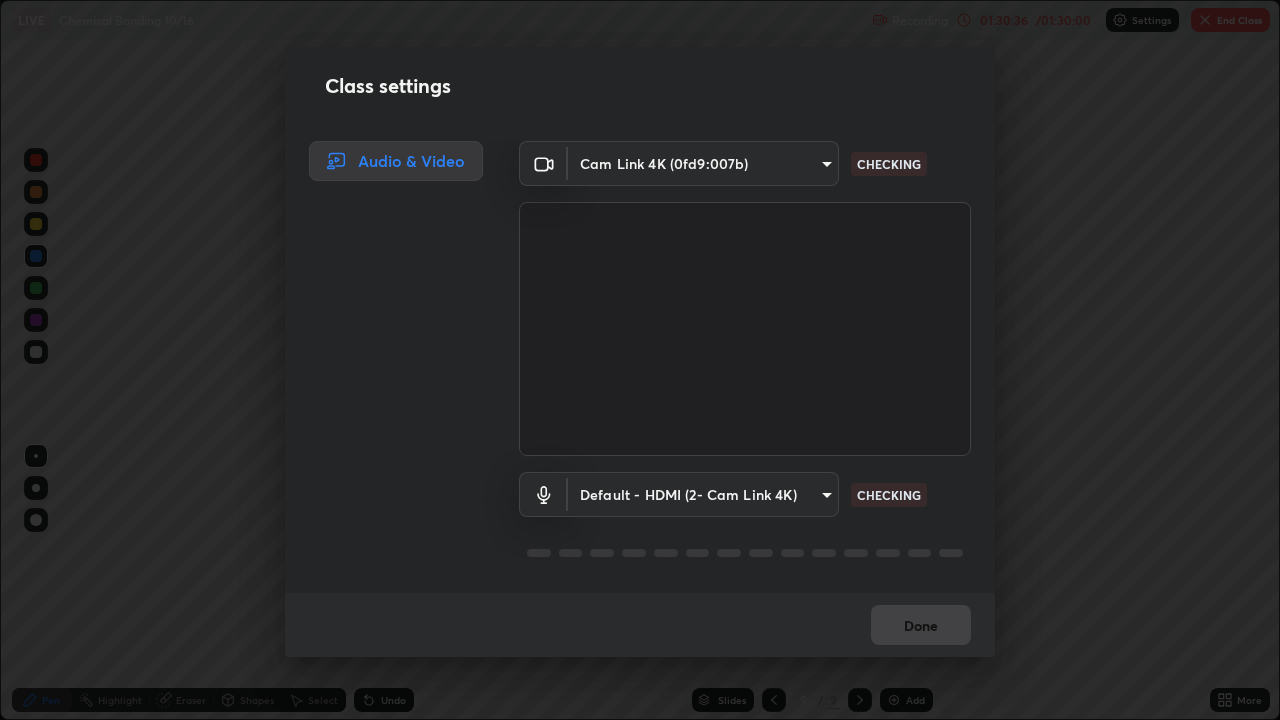 scroll, scrollTop: 2, scrollLeft: 0, axis: vertical 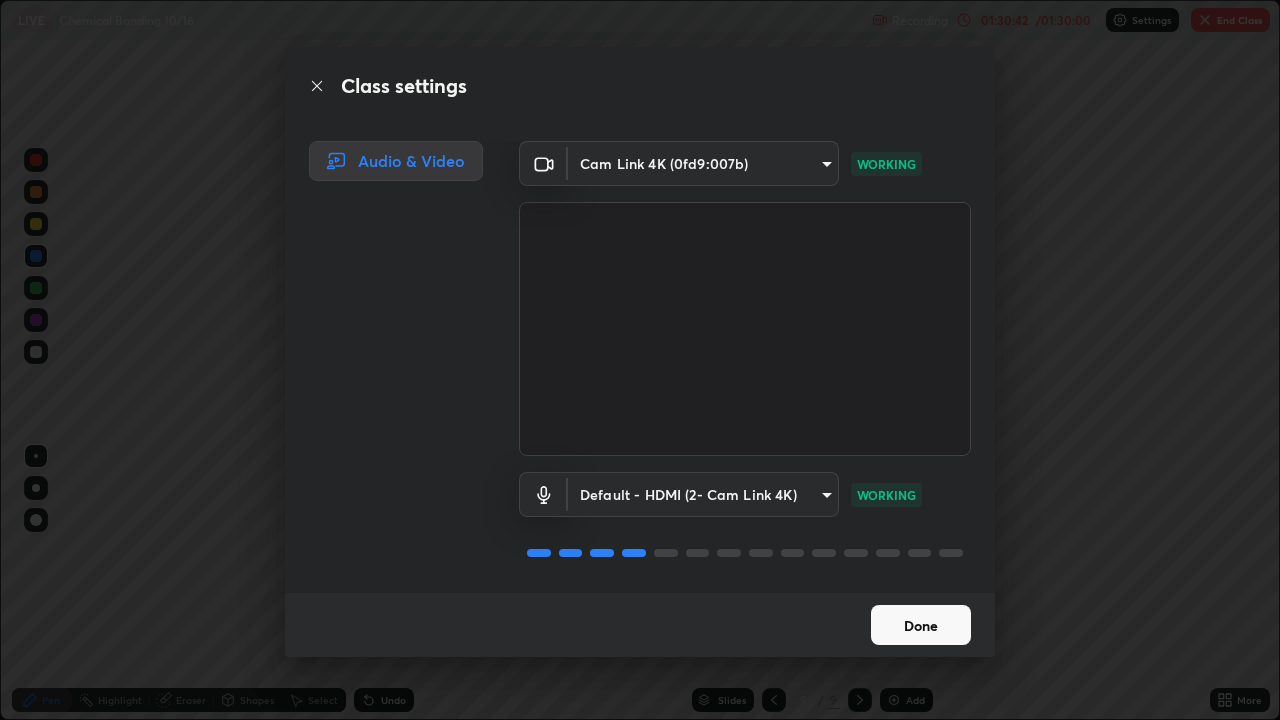 click on "Done" at bounding box center (921, 625) 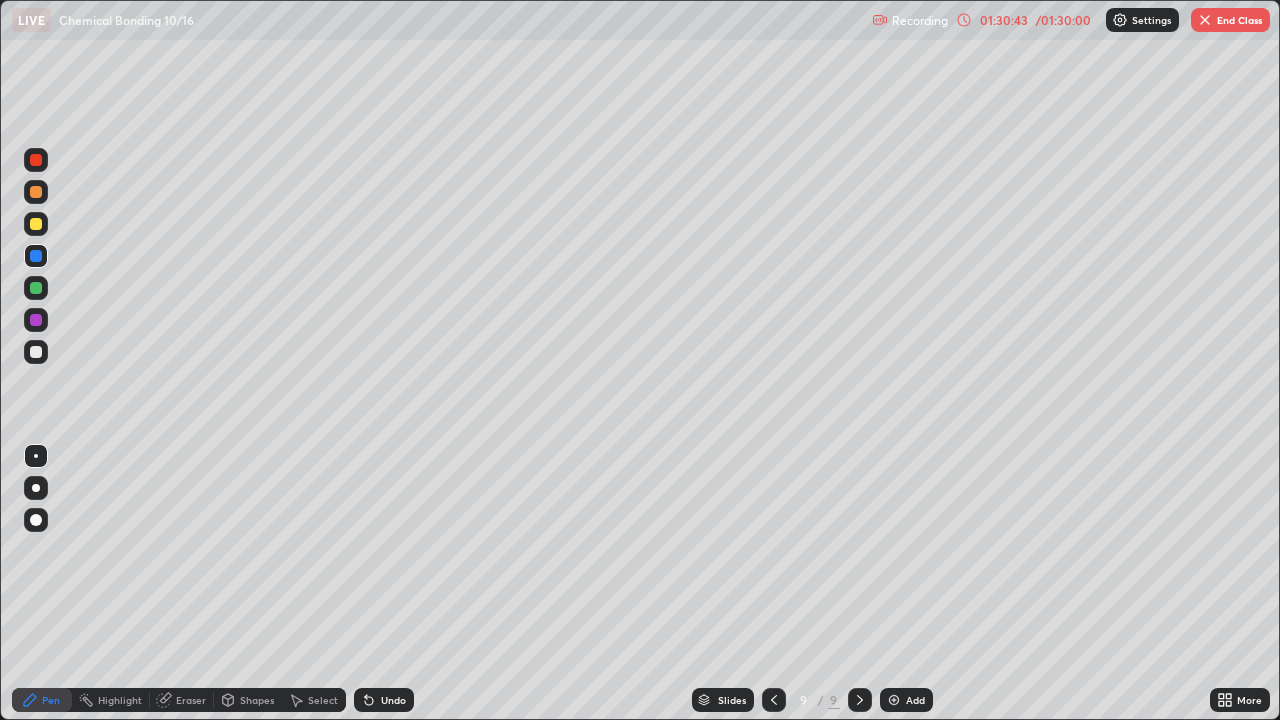 click on "End Class" at bounding box center (1230, 20) 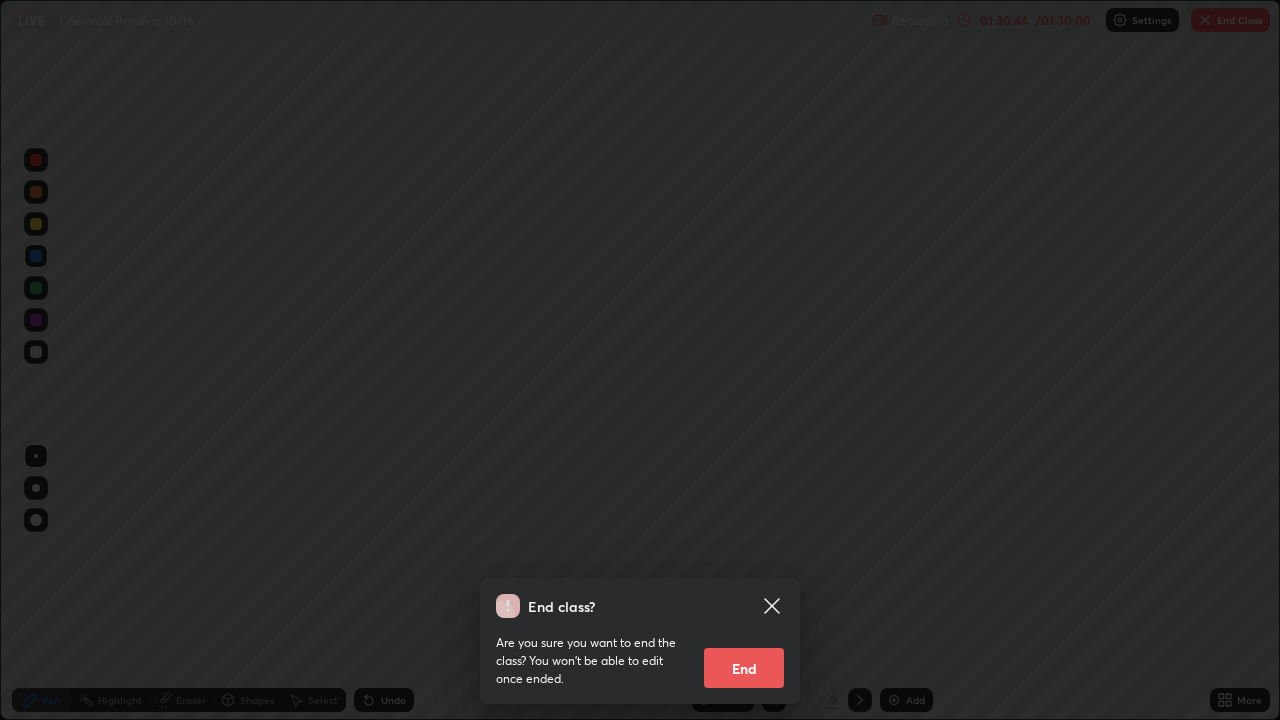 click on "End" at bounding box center (744, 668) 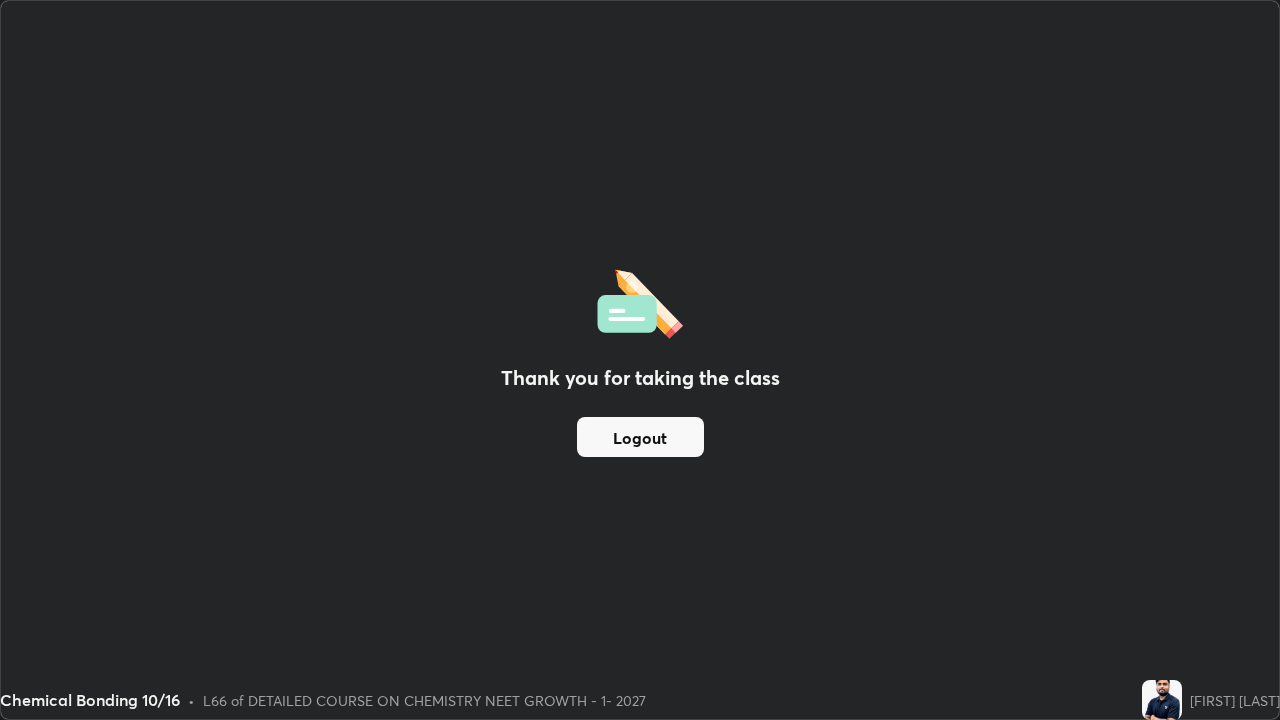 click on "Logout" at bounding box center (640, 437) 